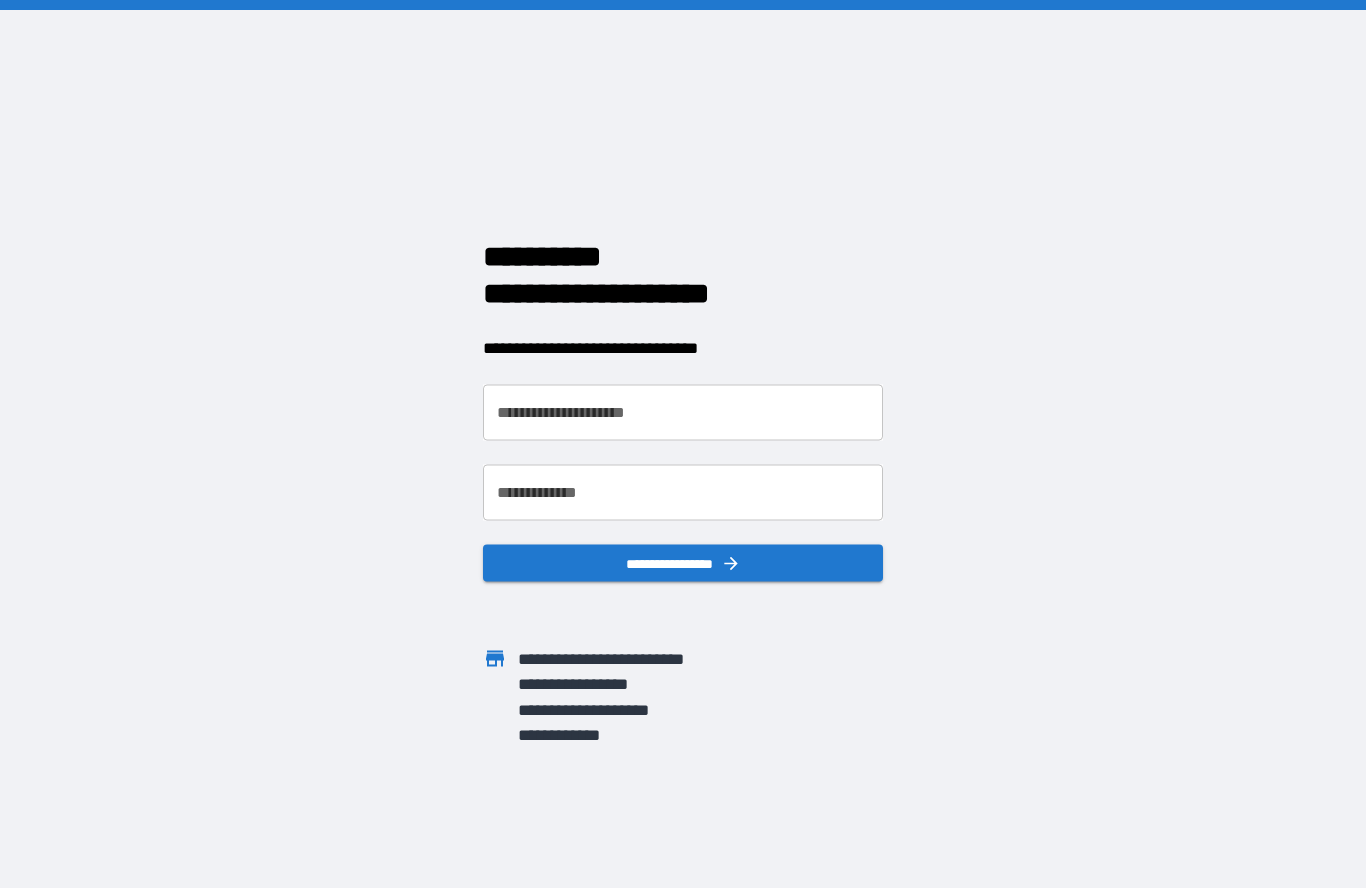 scroll, scrollTop: 0, scrollLeft: 0, axis: both 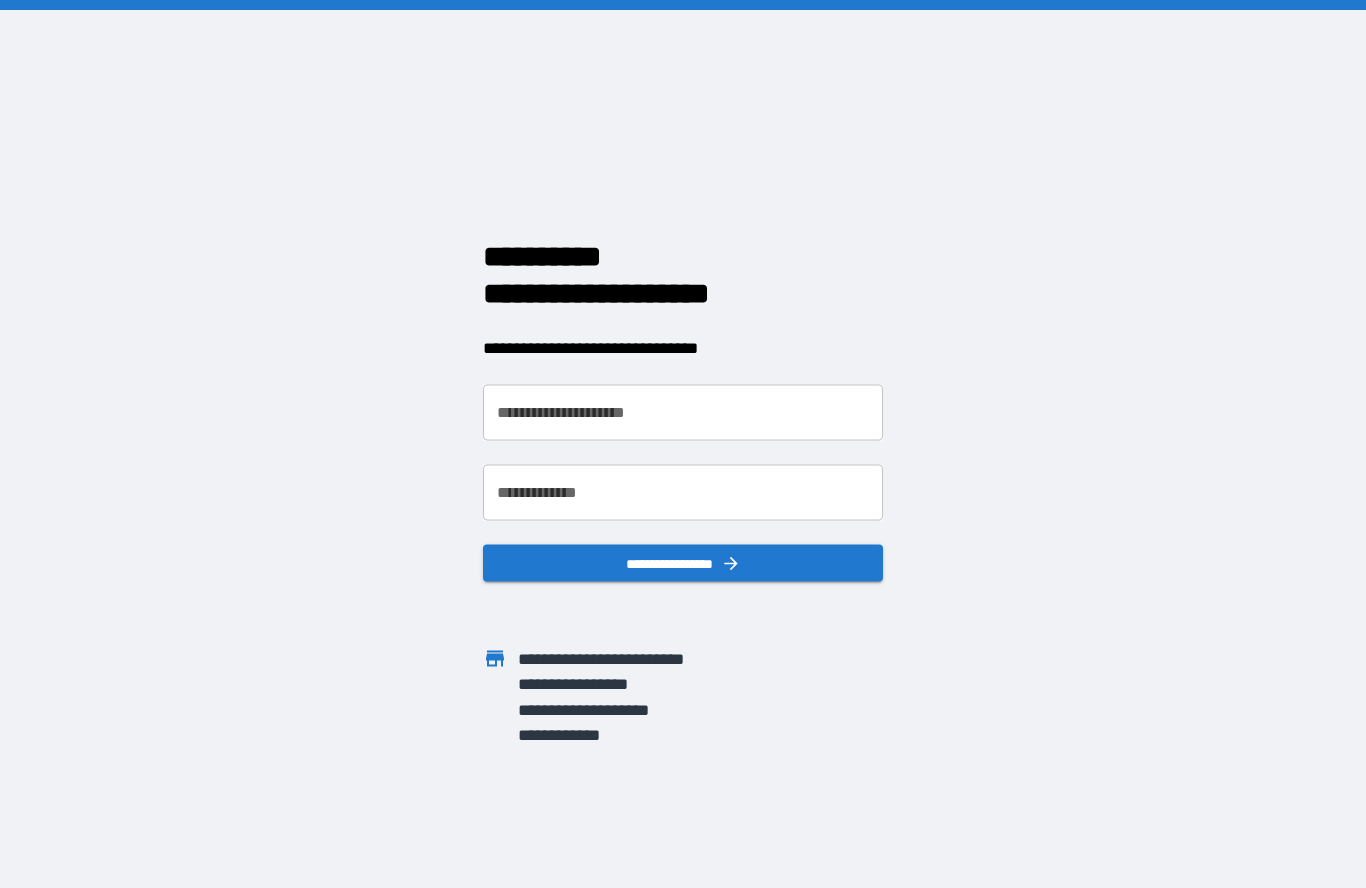 click on "**********" at bounding box center [683, 413] 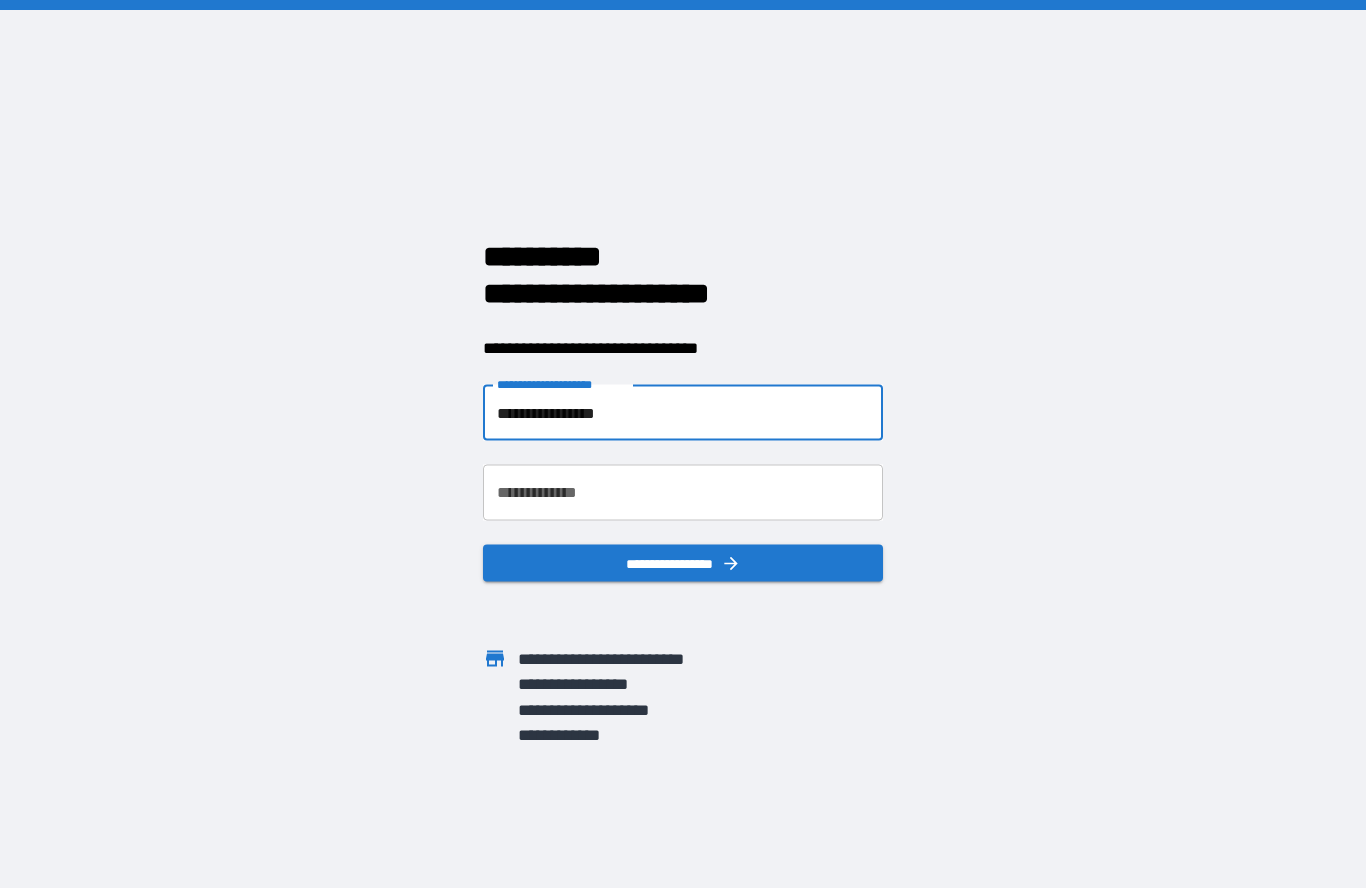 type on "**********" 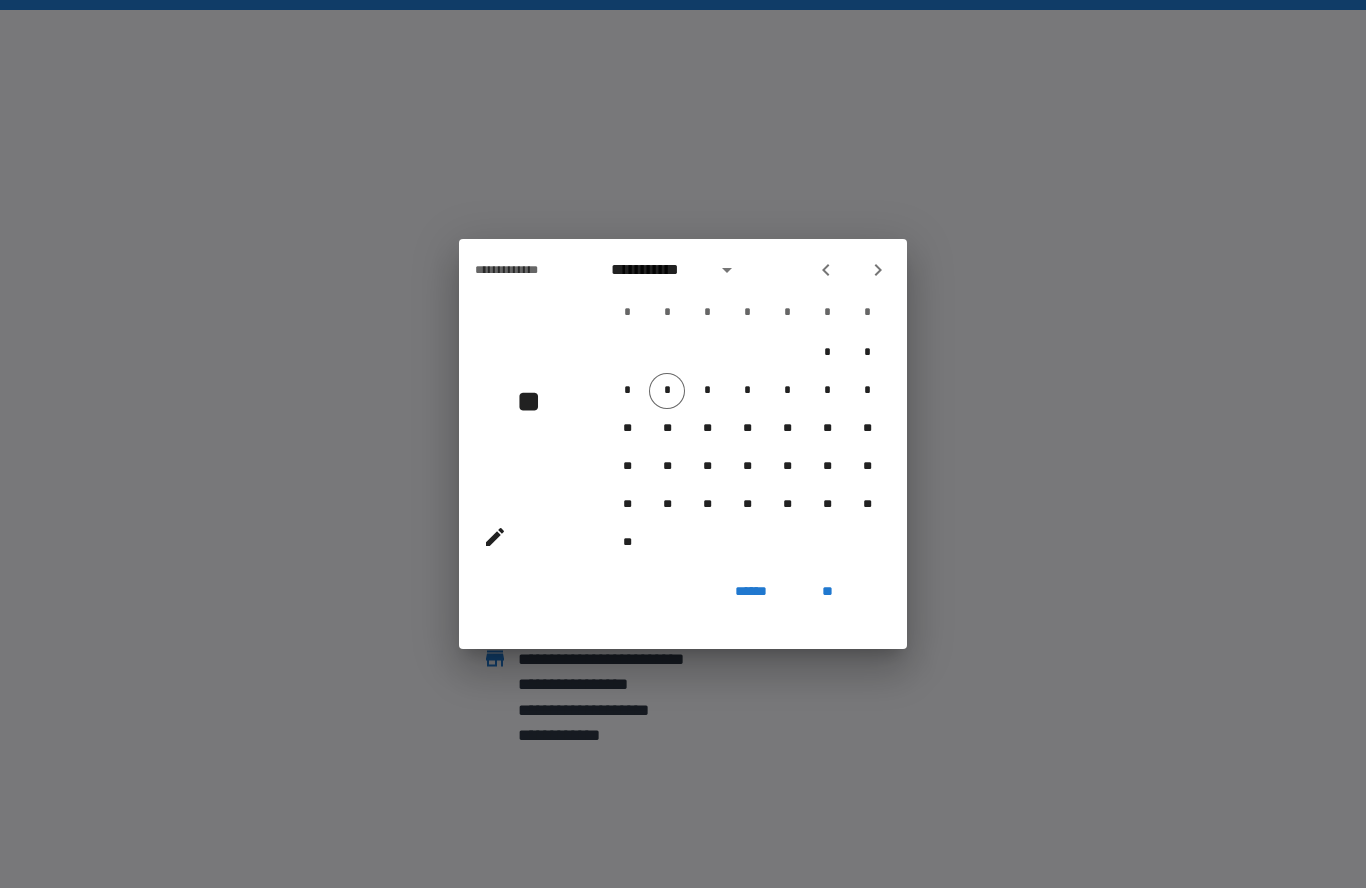 click on "**" at bounding box center [536, 401] 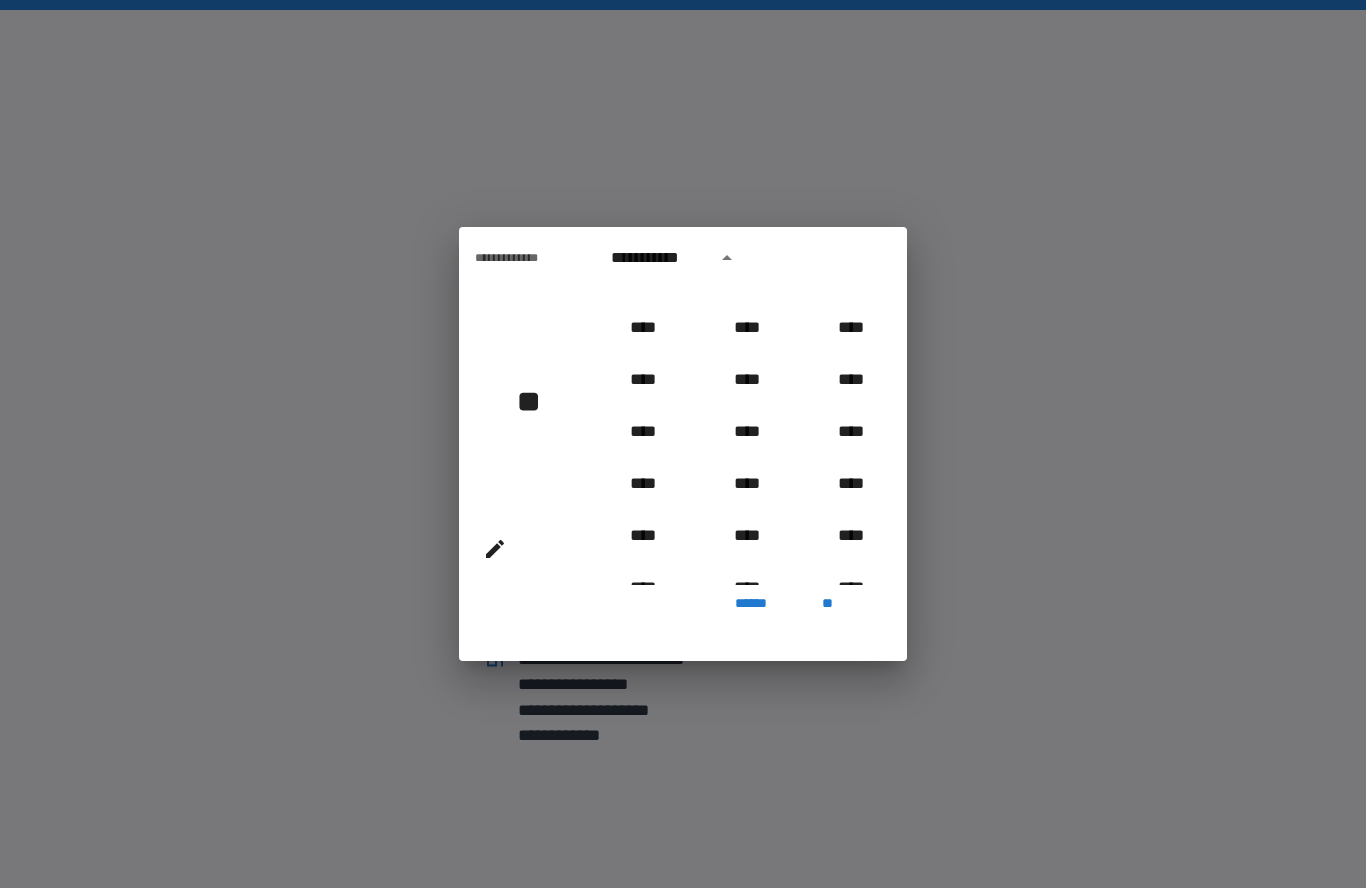scroll, scrollTop: 1070, scrollLeft: 0, axis: vertical 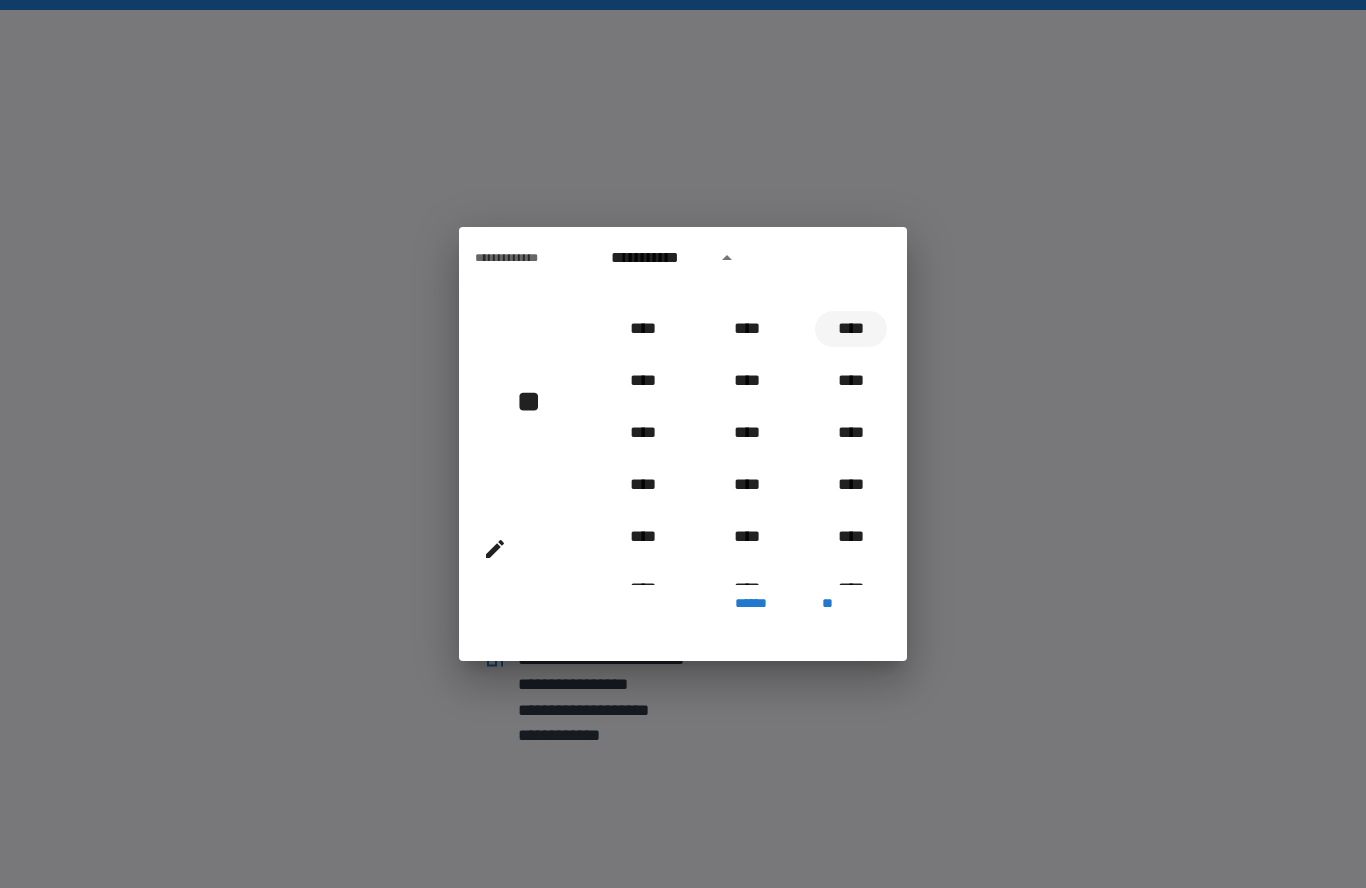click on "****" at bounding box center [851, 329] 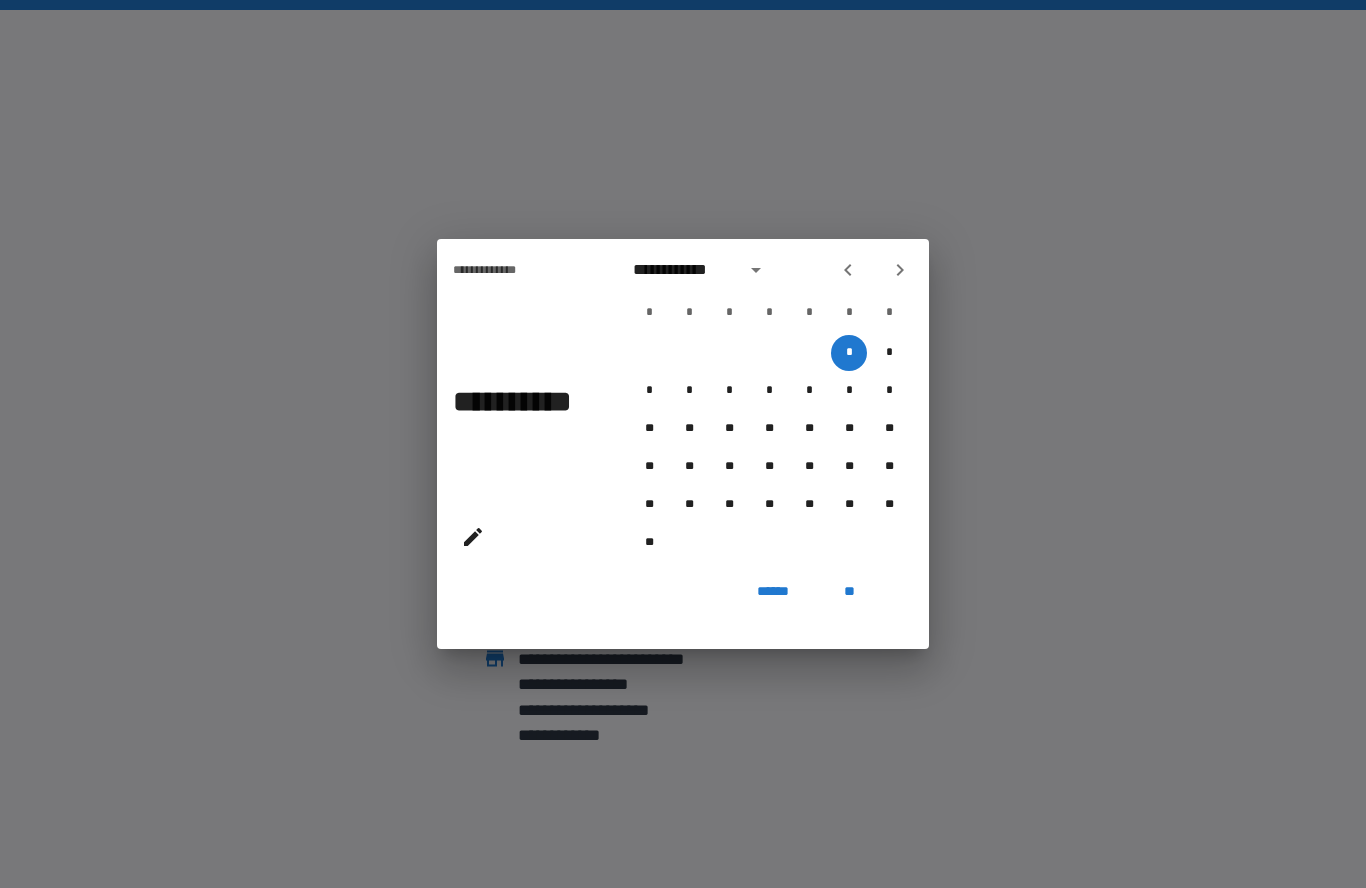 click 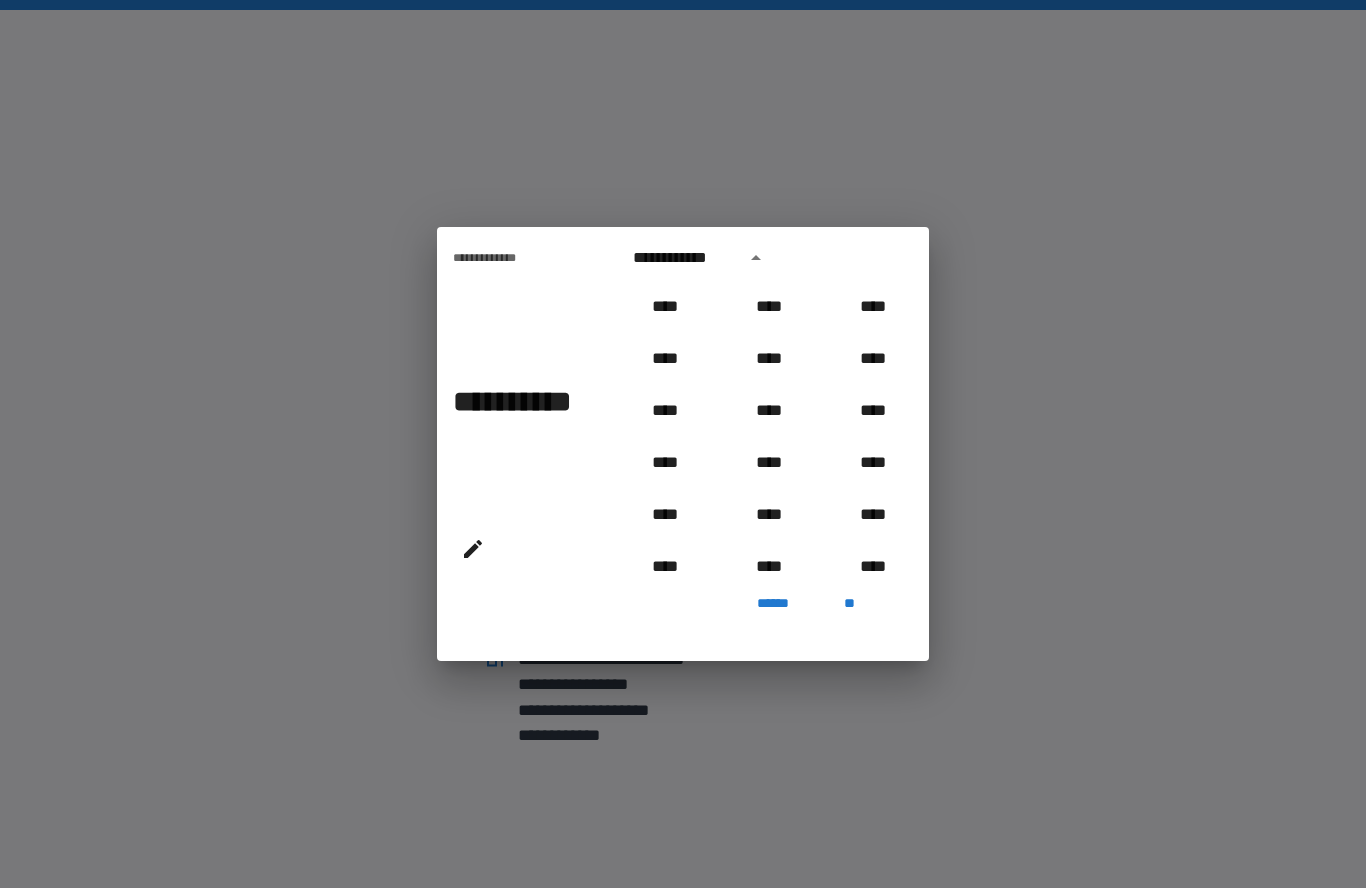 scroll, scrollTop: 966, scrollLeft: 0, axis: vertical 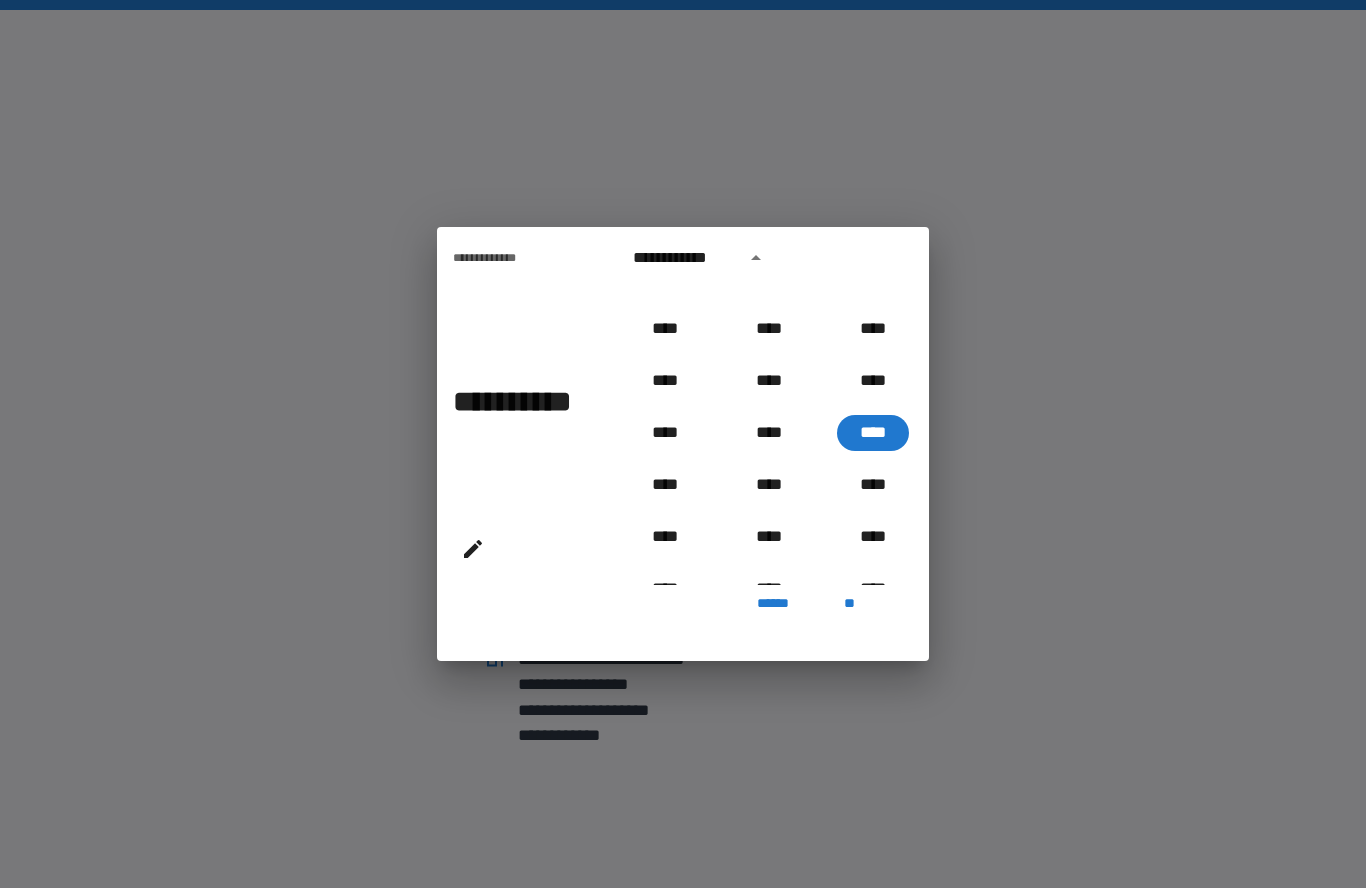 click on "**" at bounding box center (849, 603) 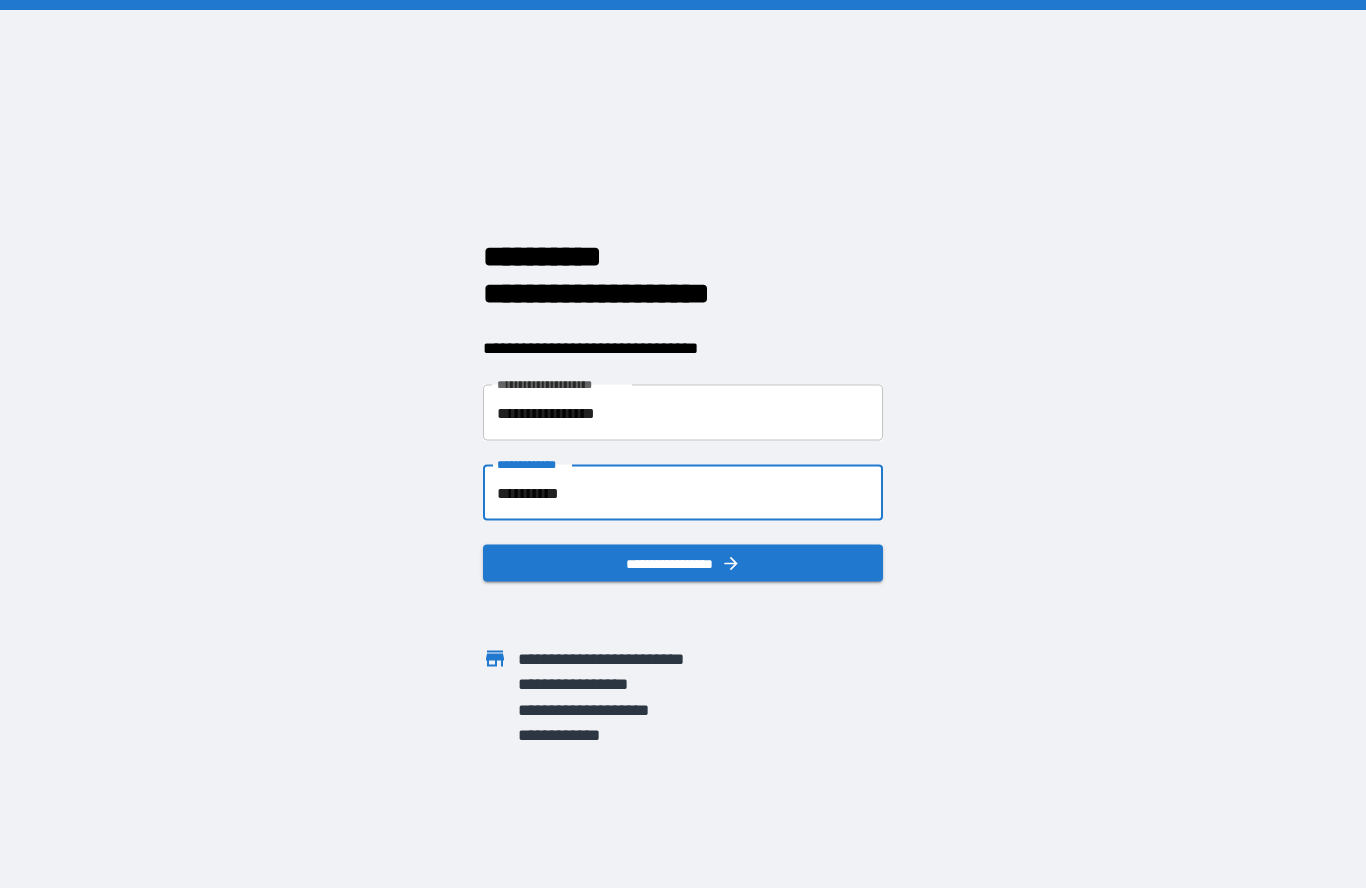 click on "**********" at bounding box center [683, 493] 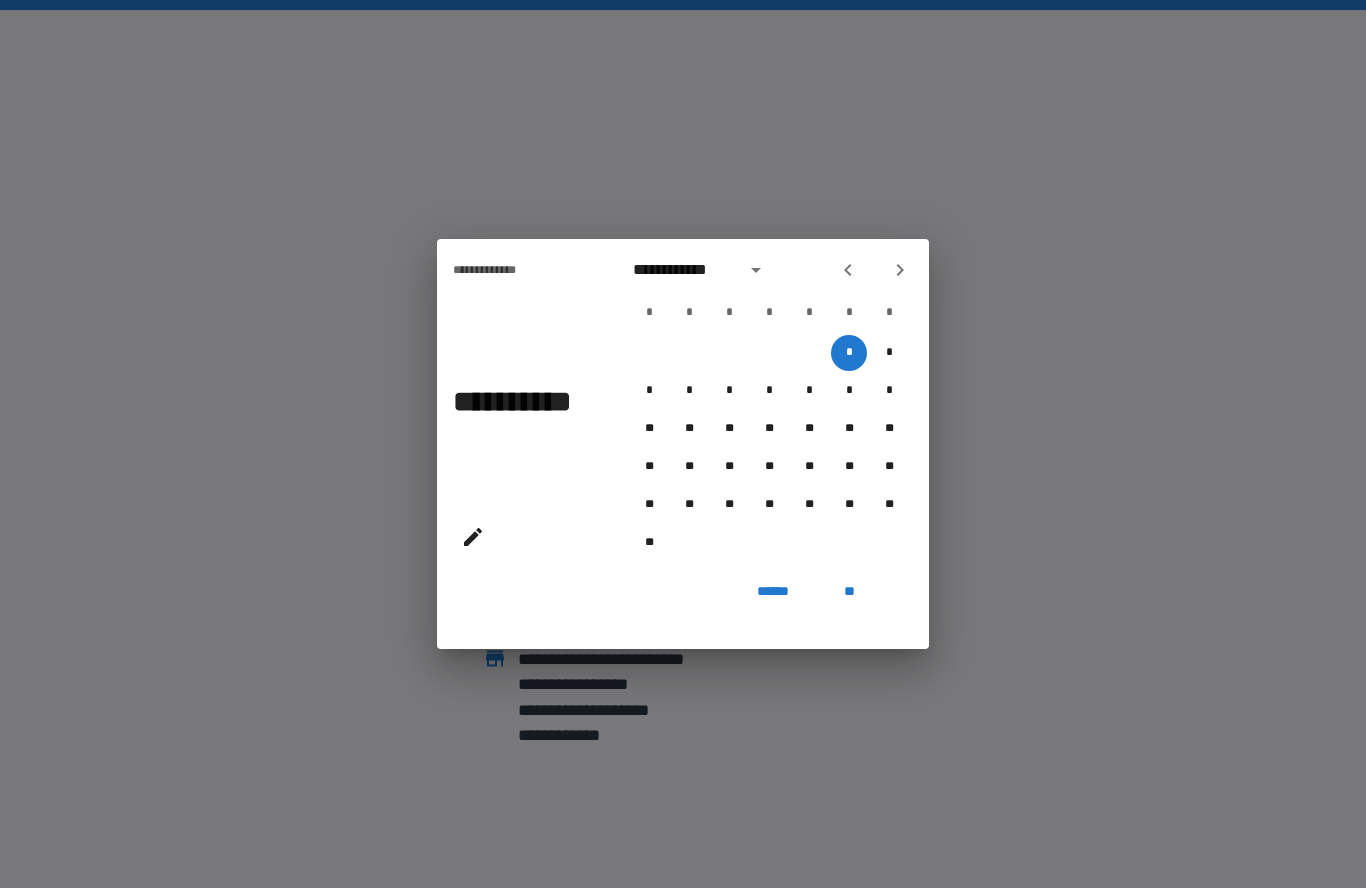click 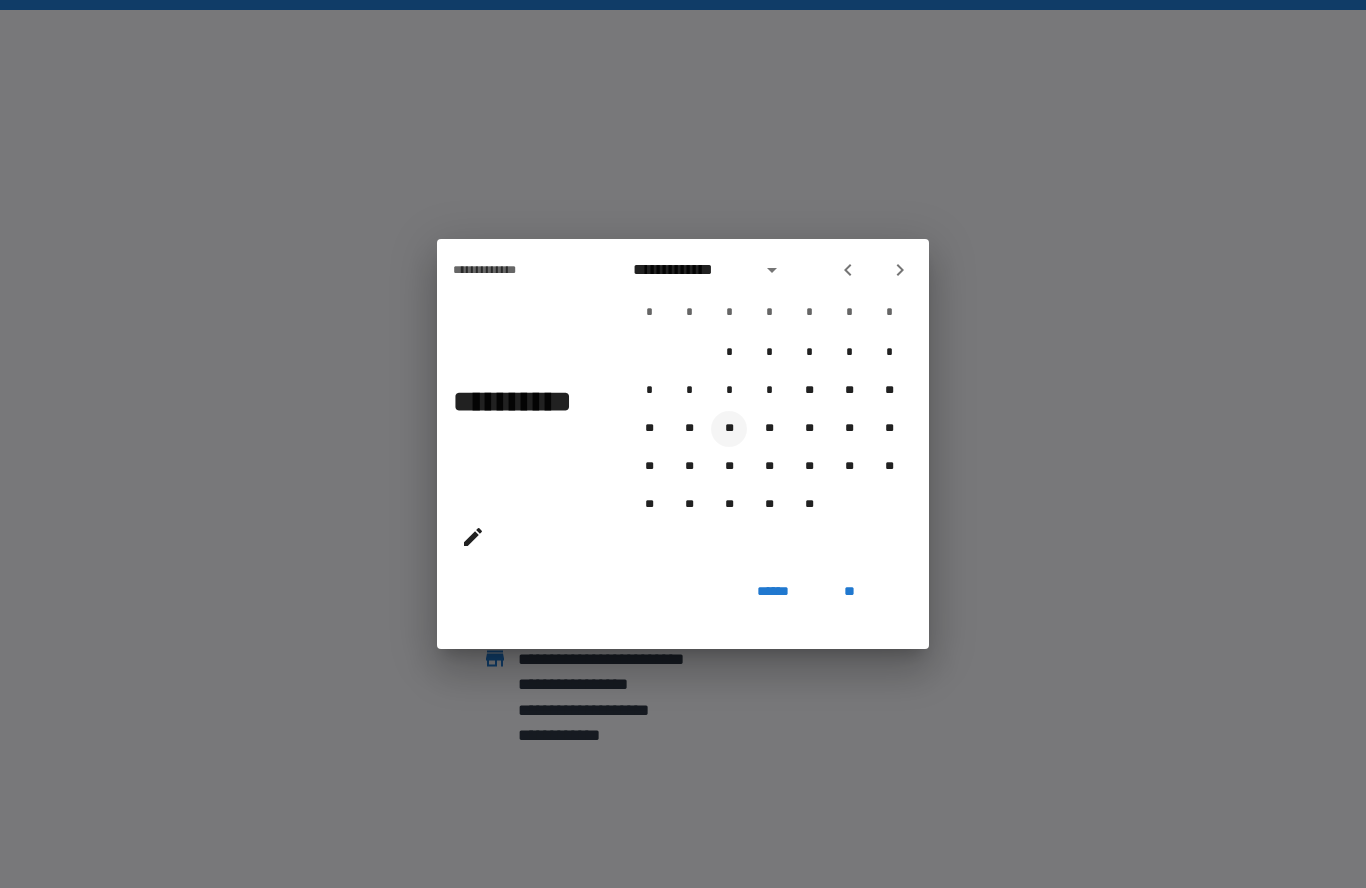 click on "**" at bounding box center (729, 429) 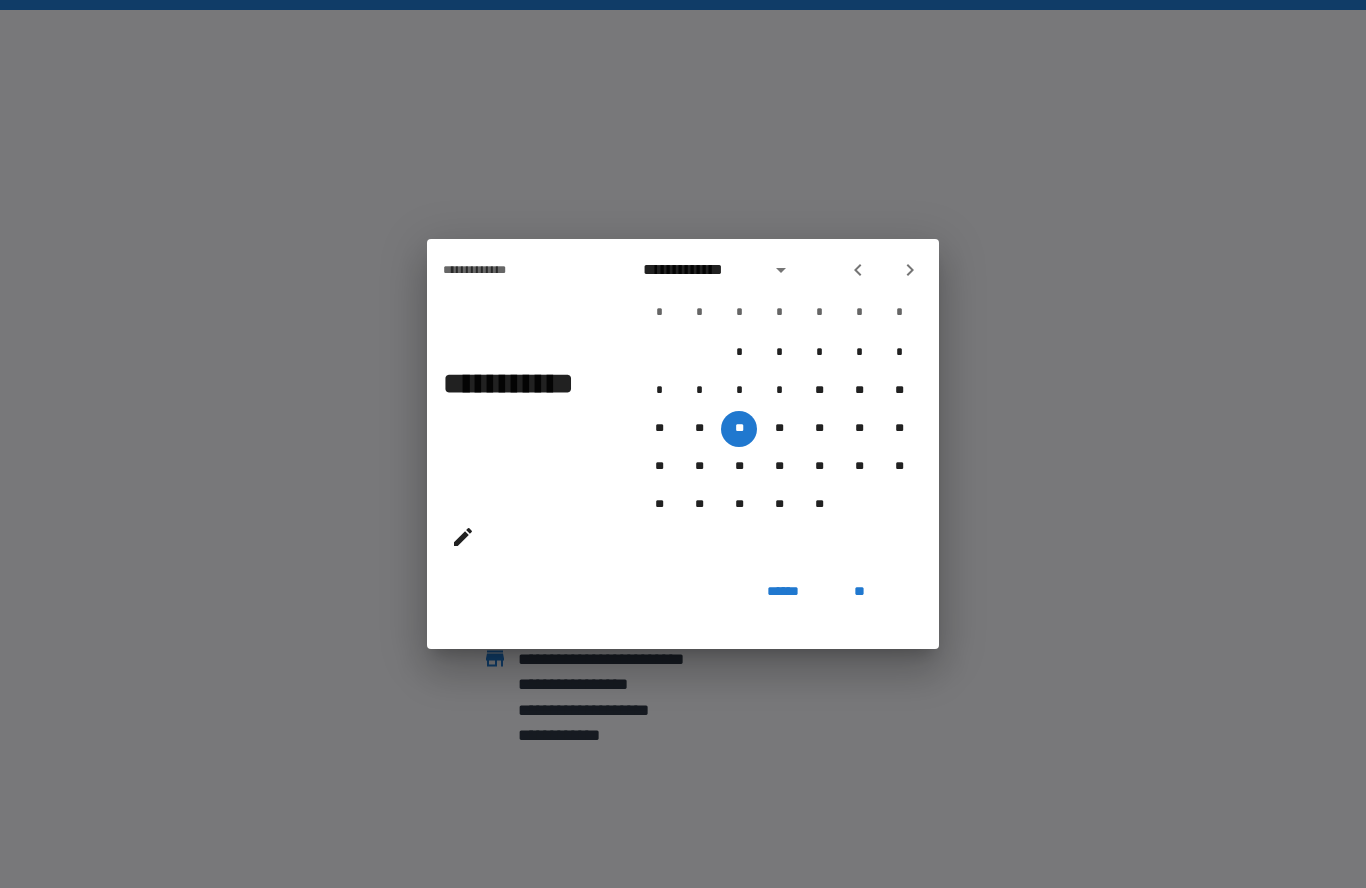 click 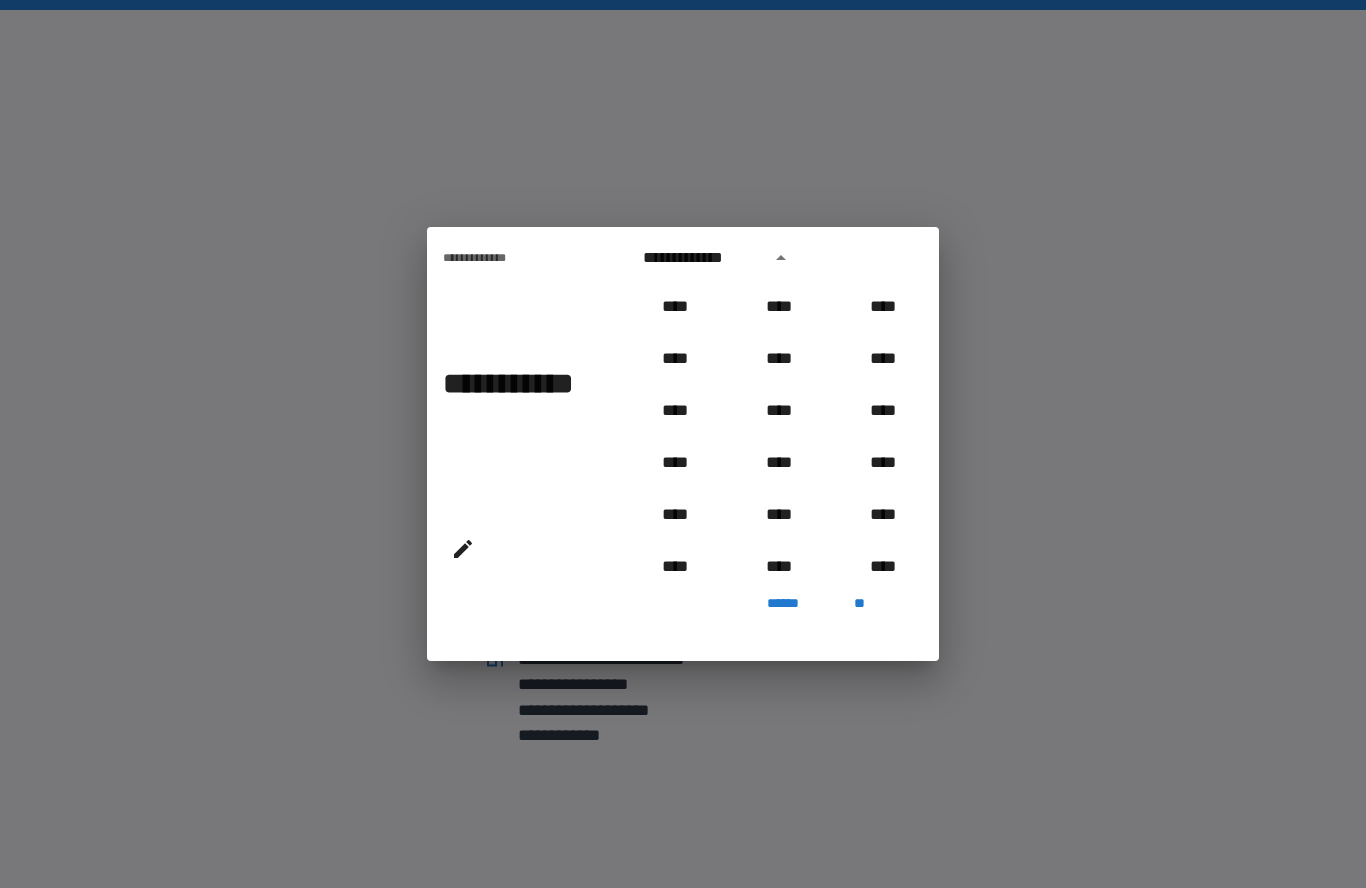 scroll, scrollTop: 966, scrollLeft: 0, axis: vertical 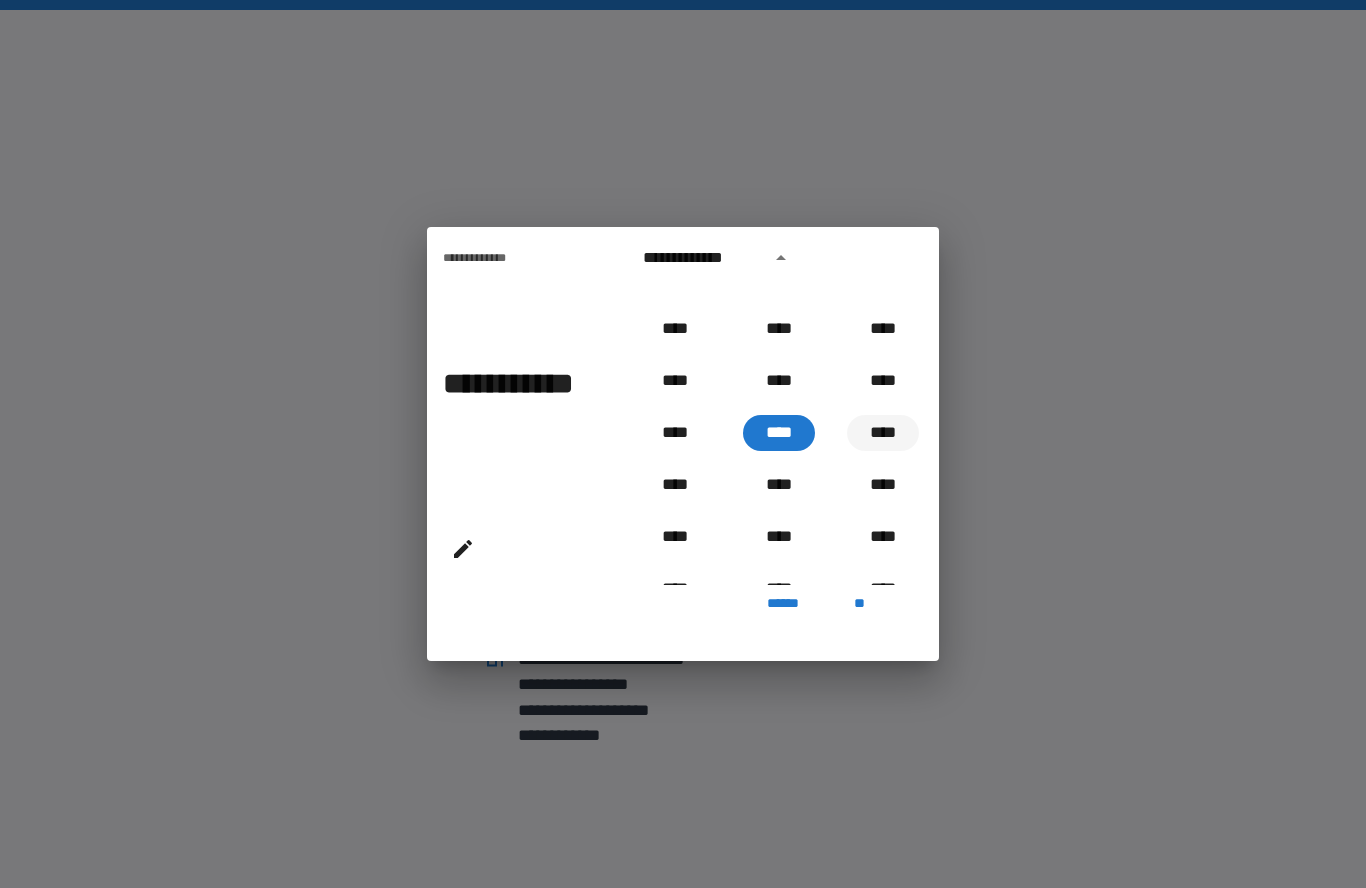 click on "****" at bounding box center [883, 433] 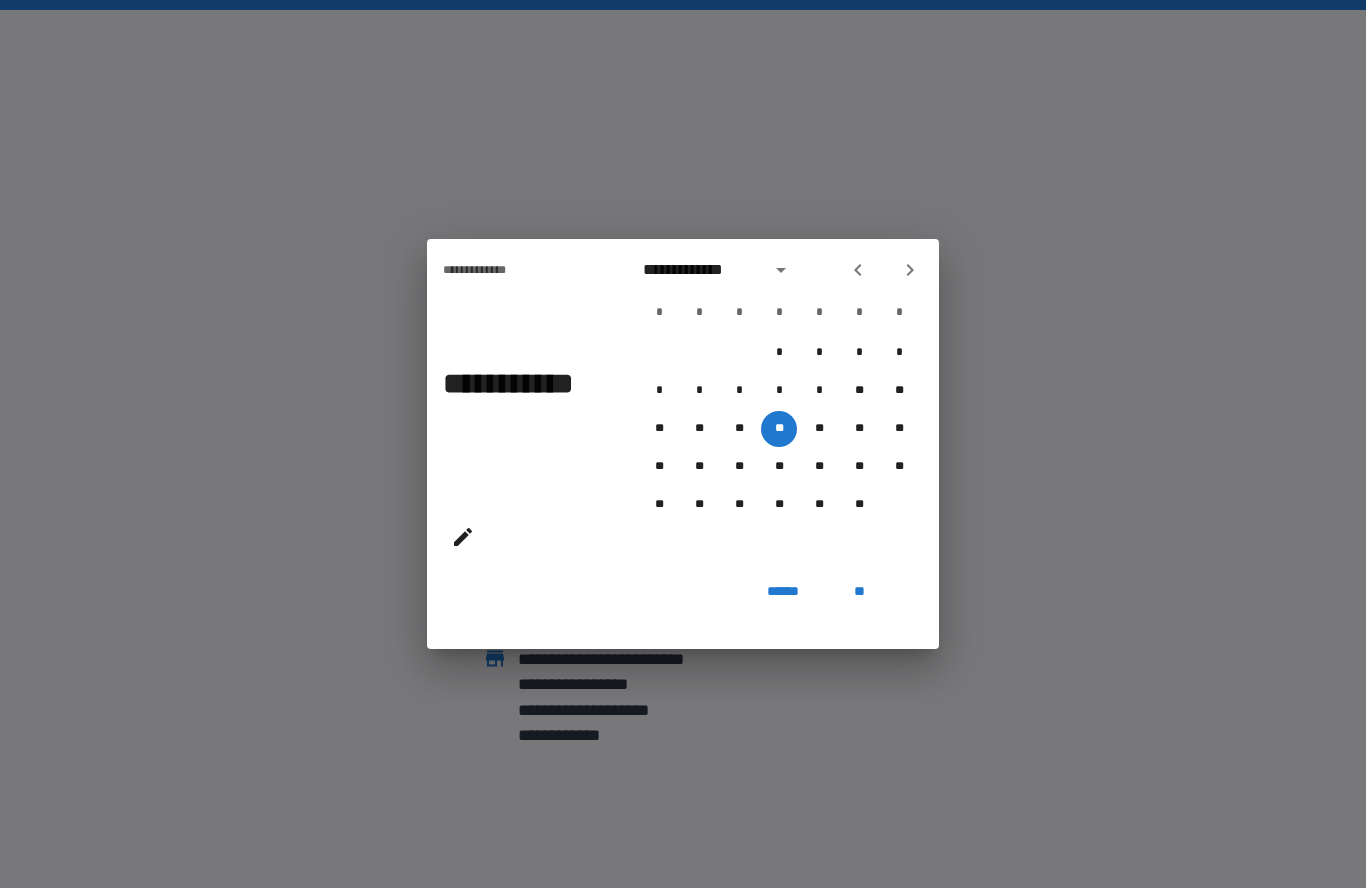 click on "**" at bounding box center (859, 591) 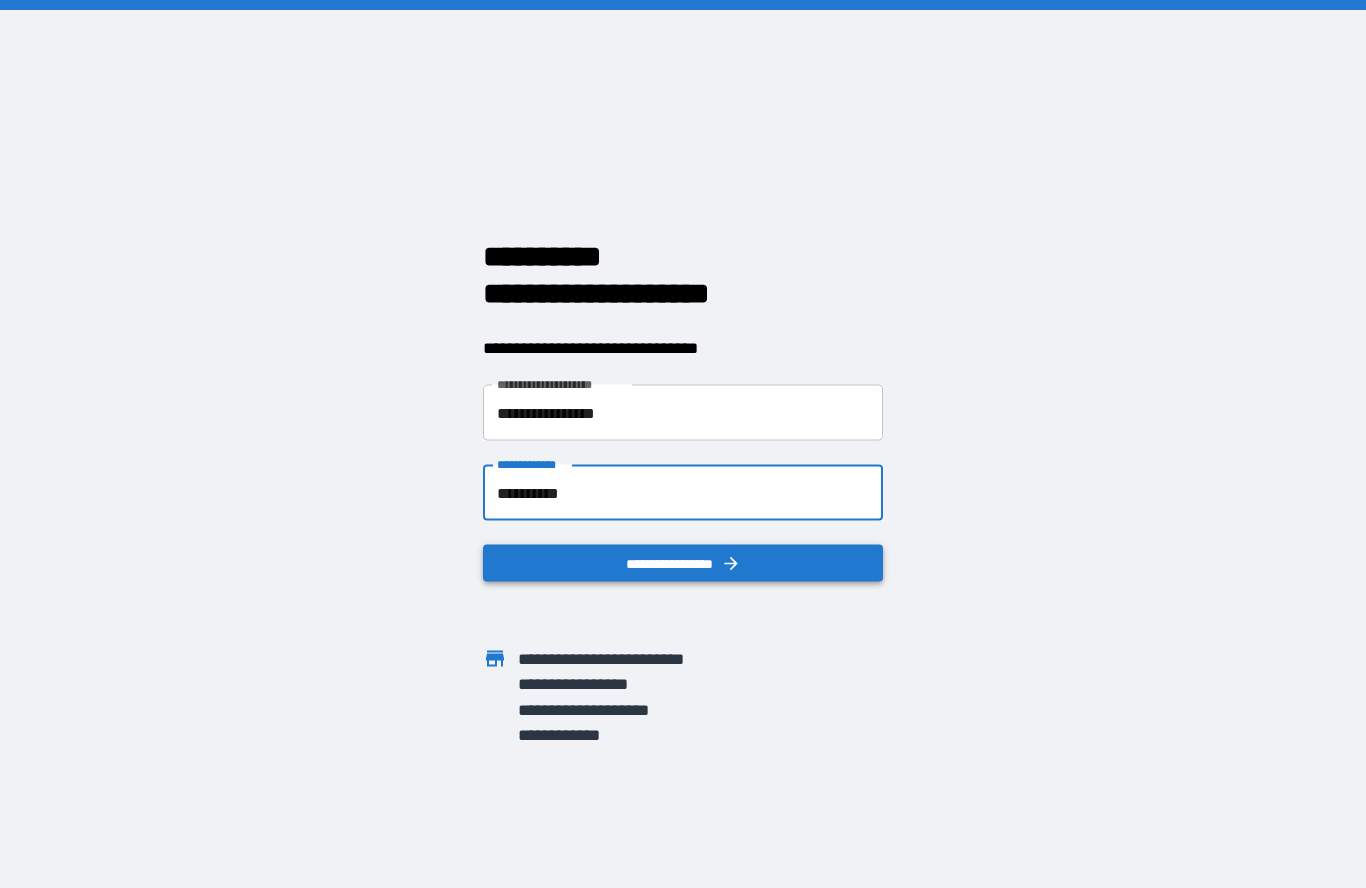 click on "**********" at bounding box center (683, 563) 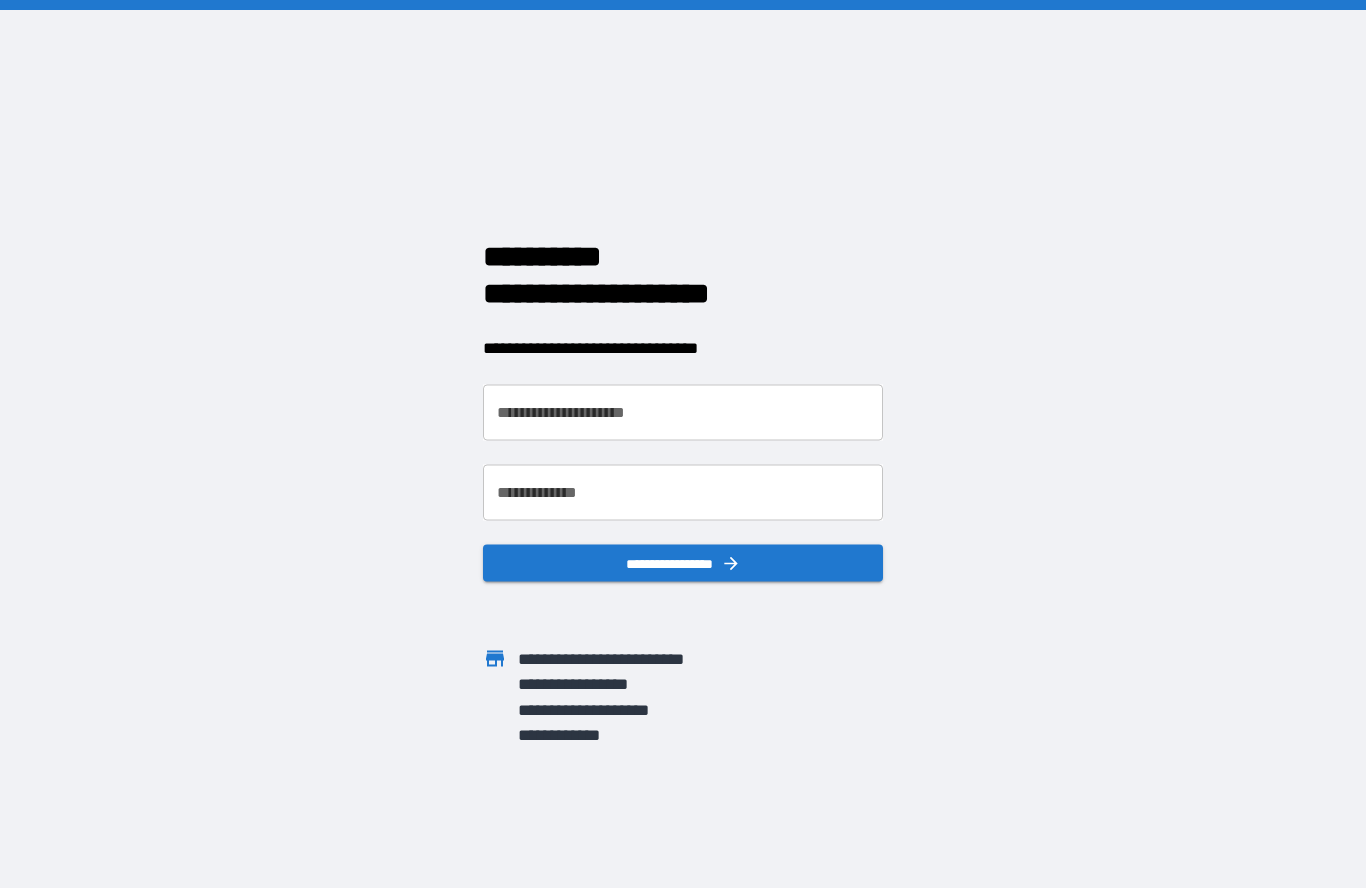 scroll, scrollTop: 0, scrollLeft: 0, axis: both 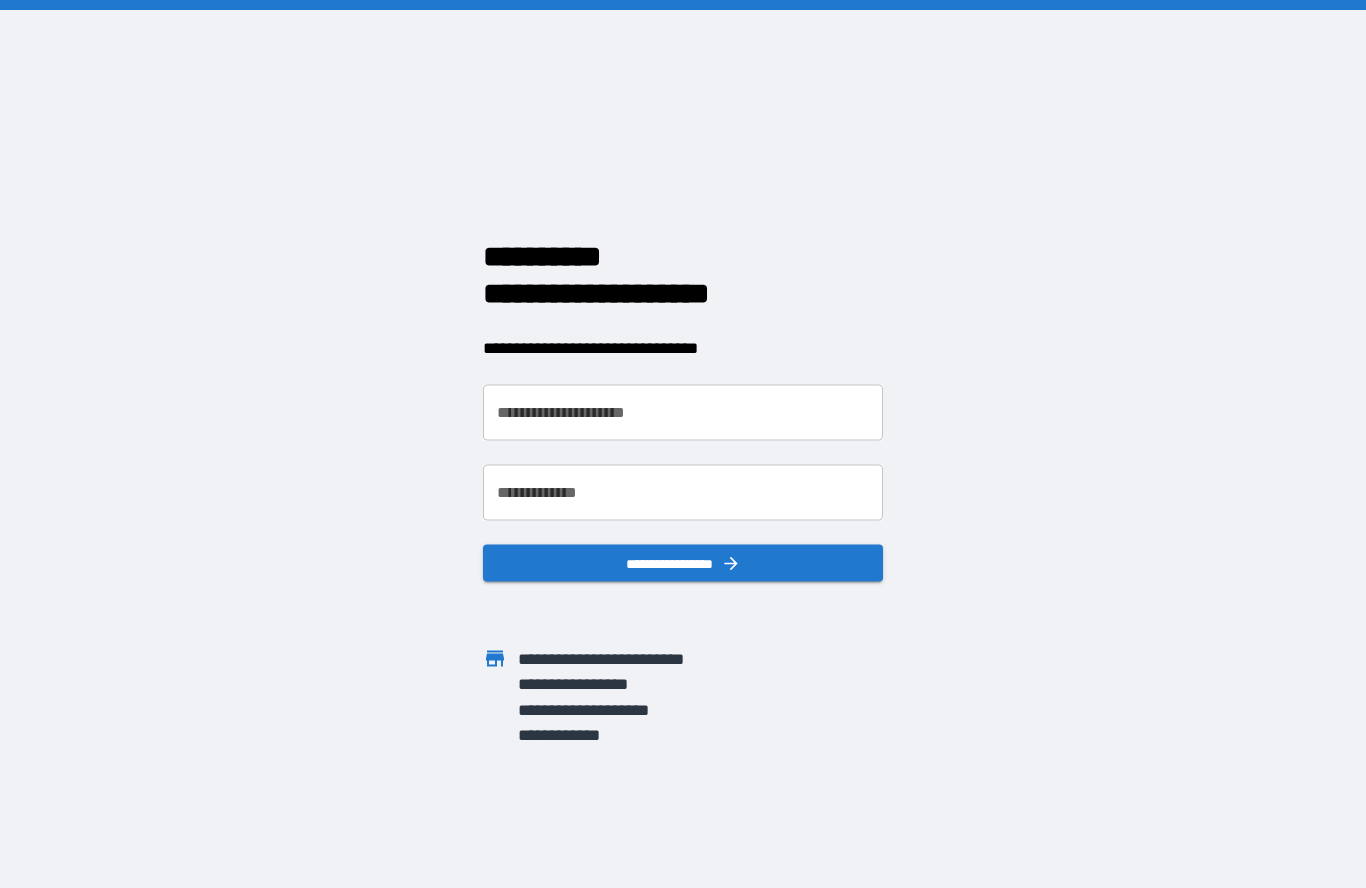 click on "**********" at bounding box center [683, 413] 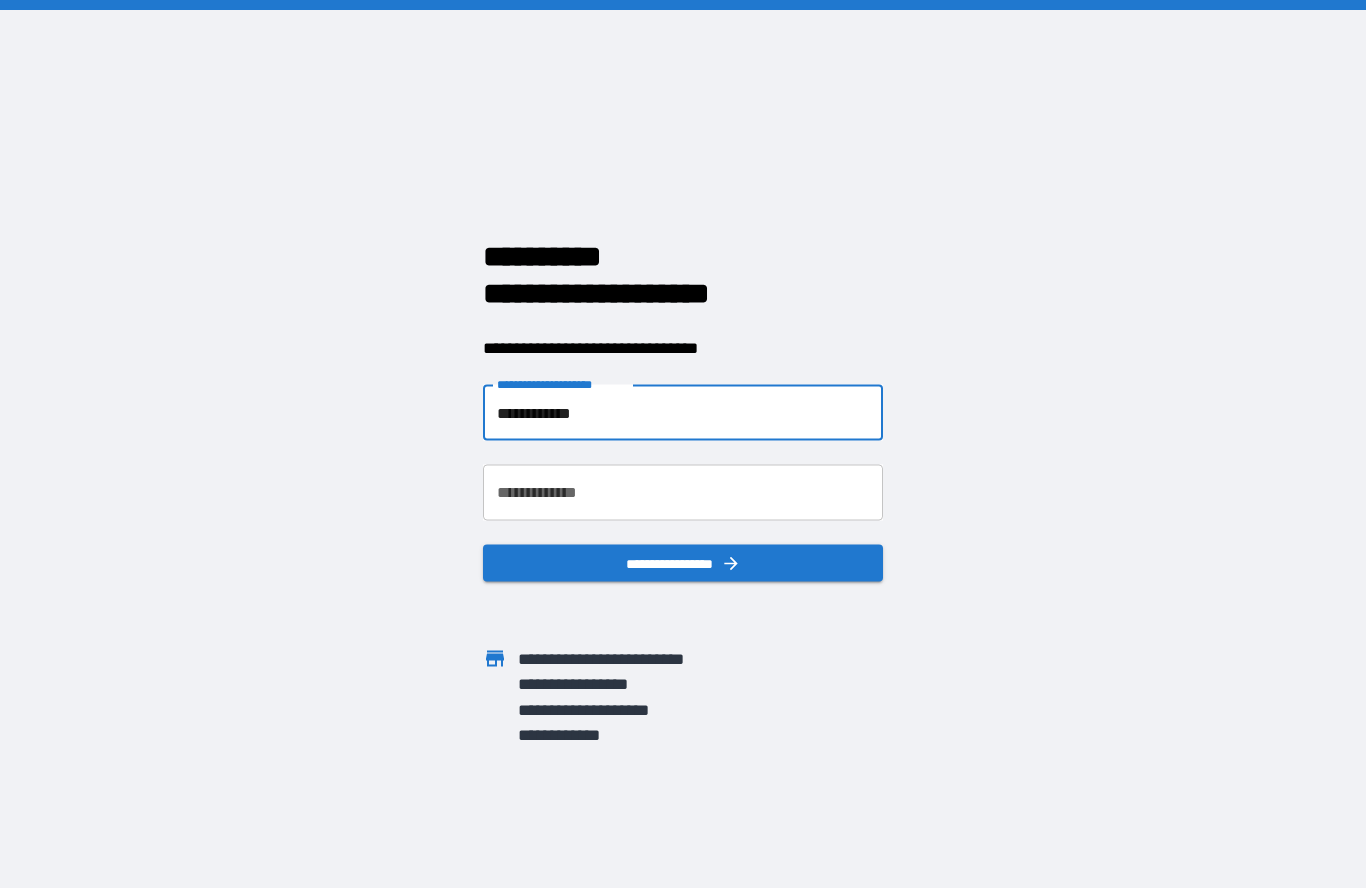 type on "**********" 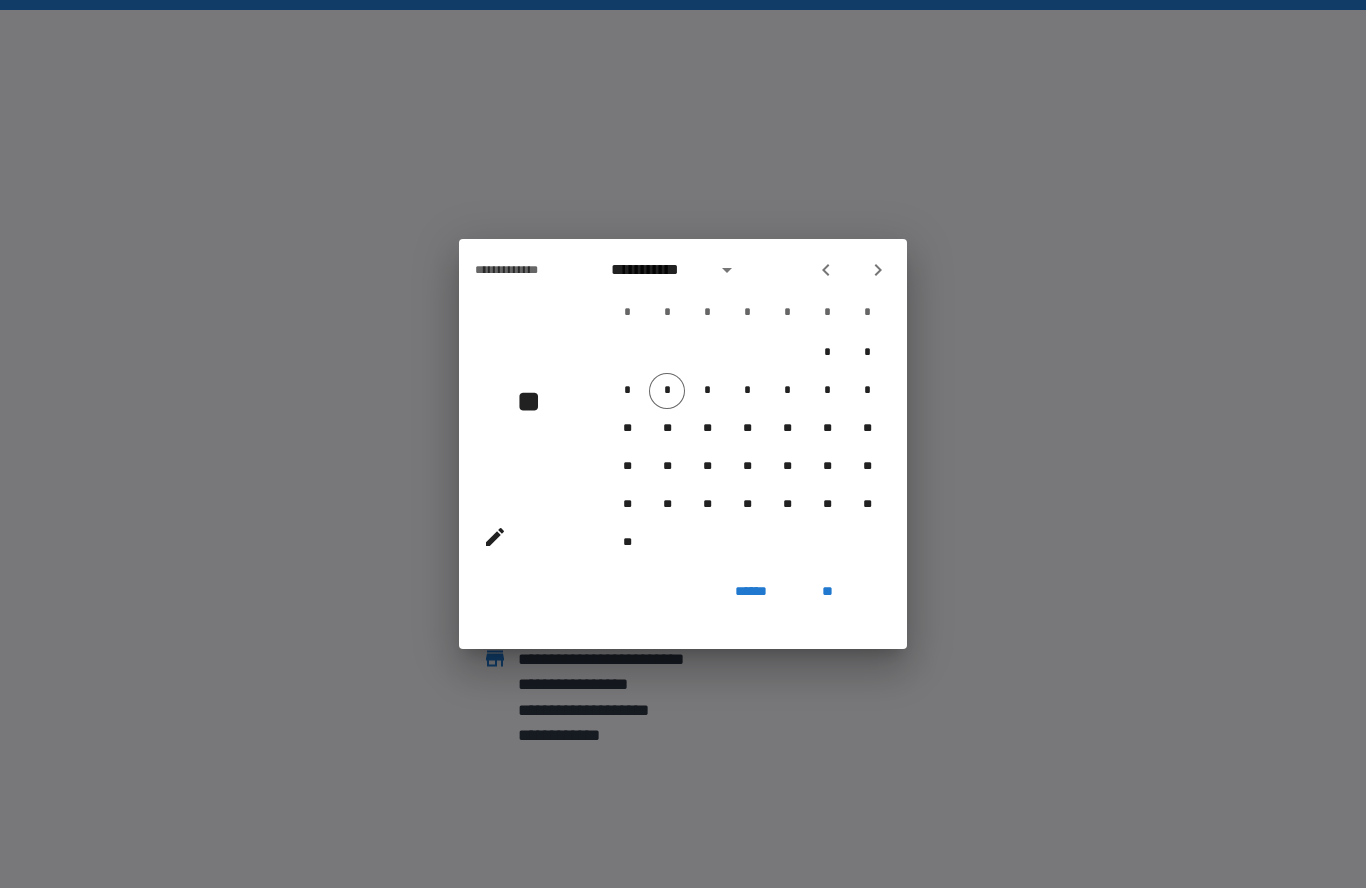 click 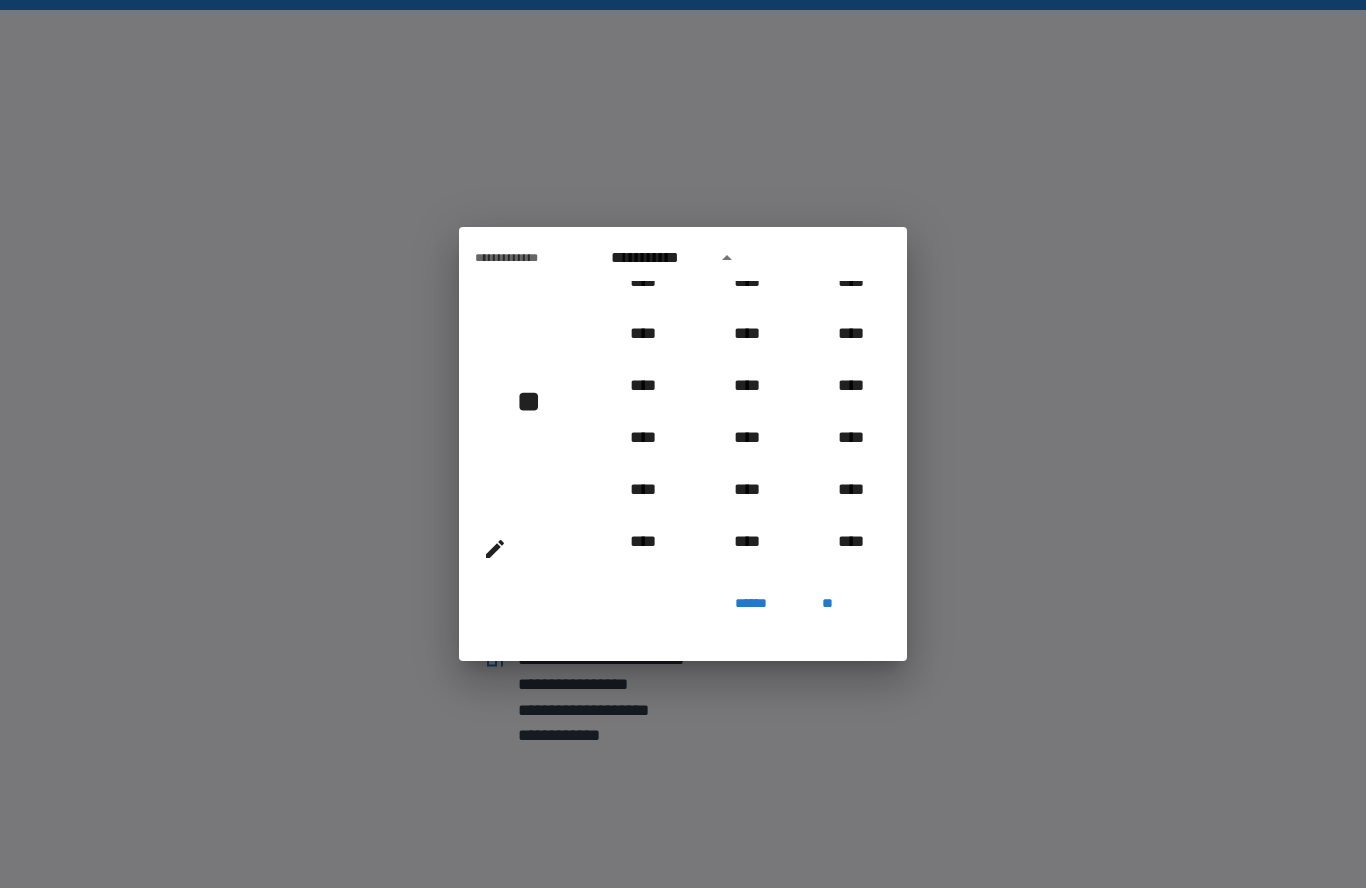 scroll, scrollTop: 1012, scrollLeft: 0, axis: vertical 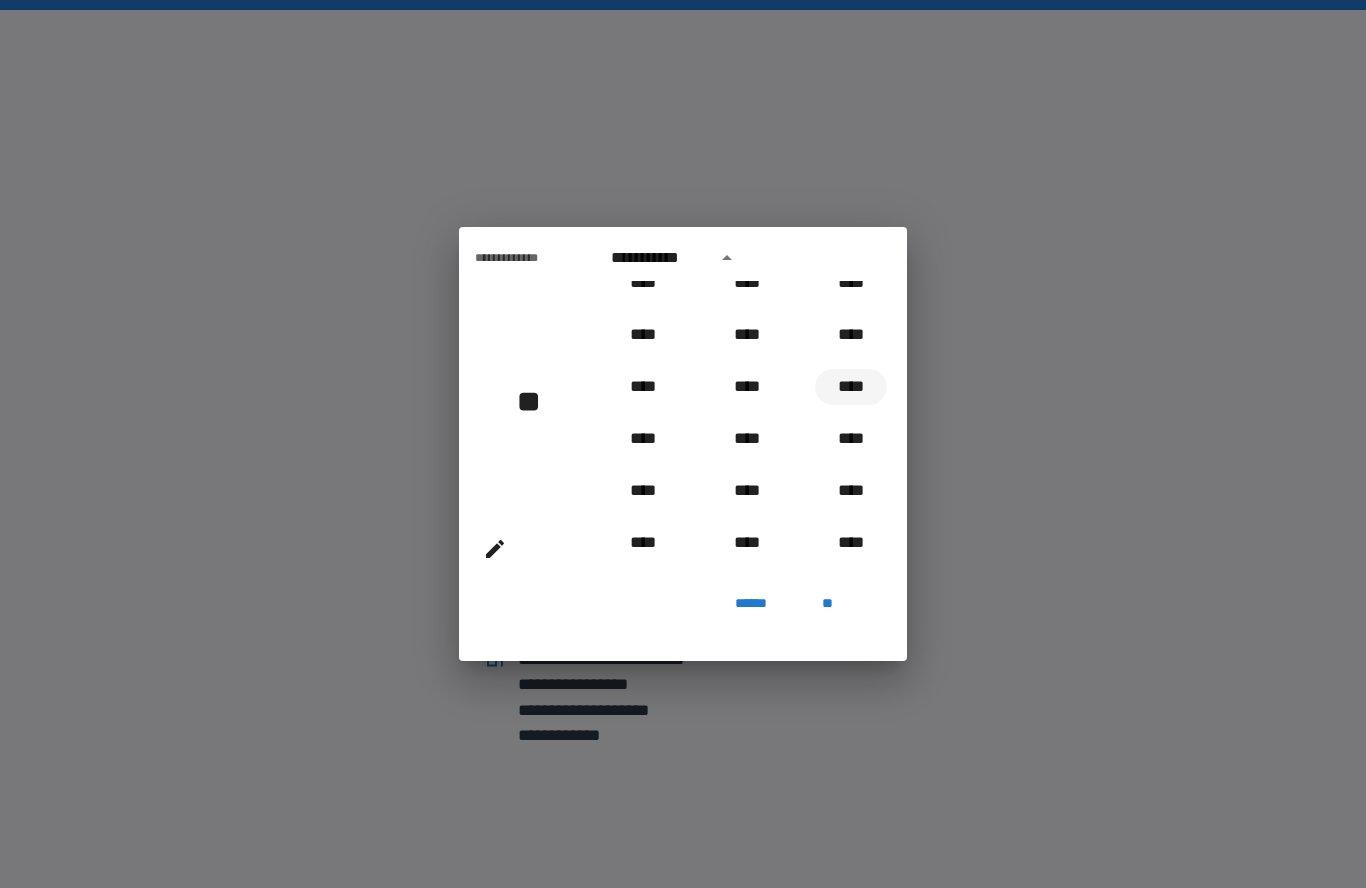click on "****" at bounding box center [851, 387] 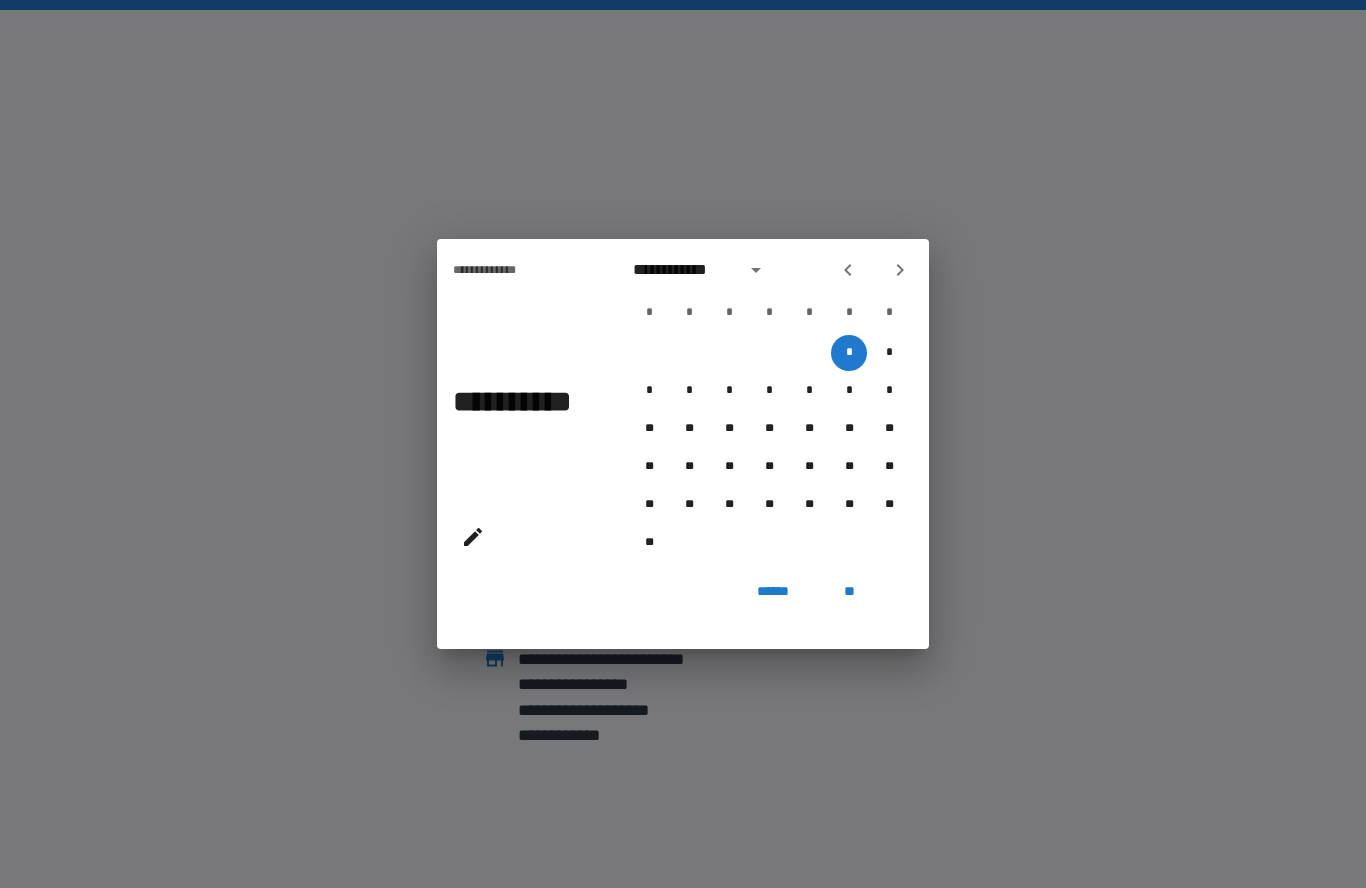 click 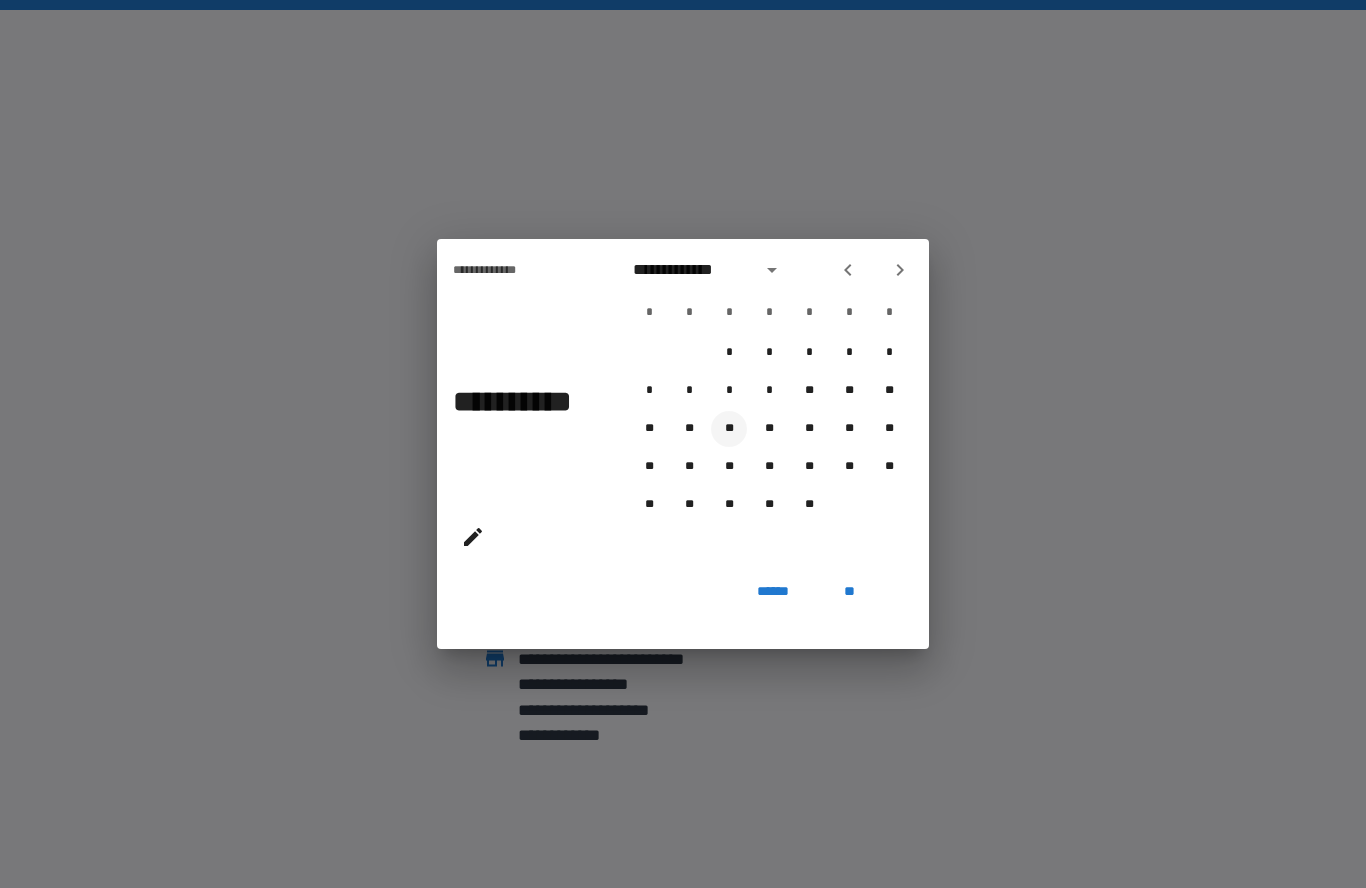 click on "**" at bounding box center [729, 429] 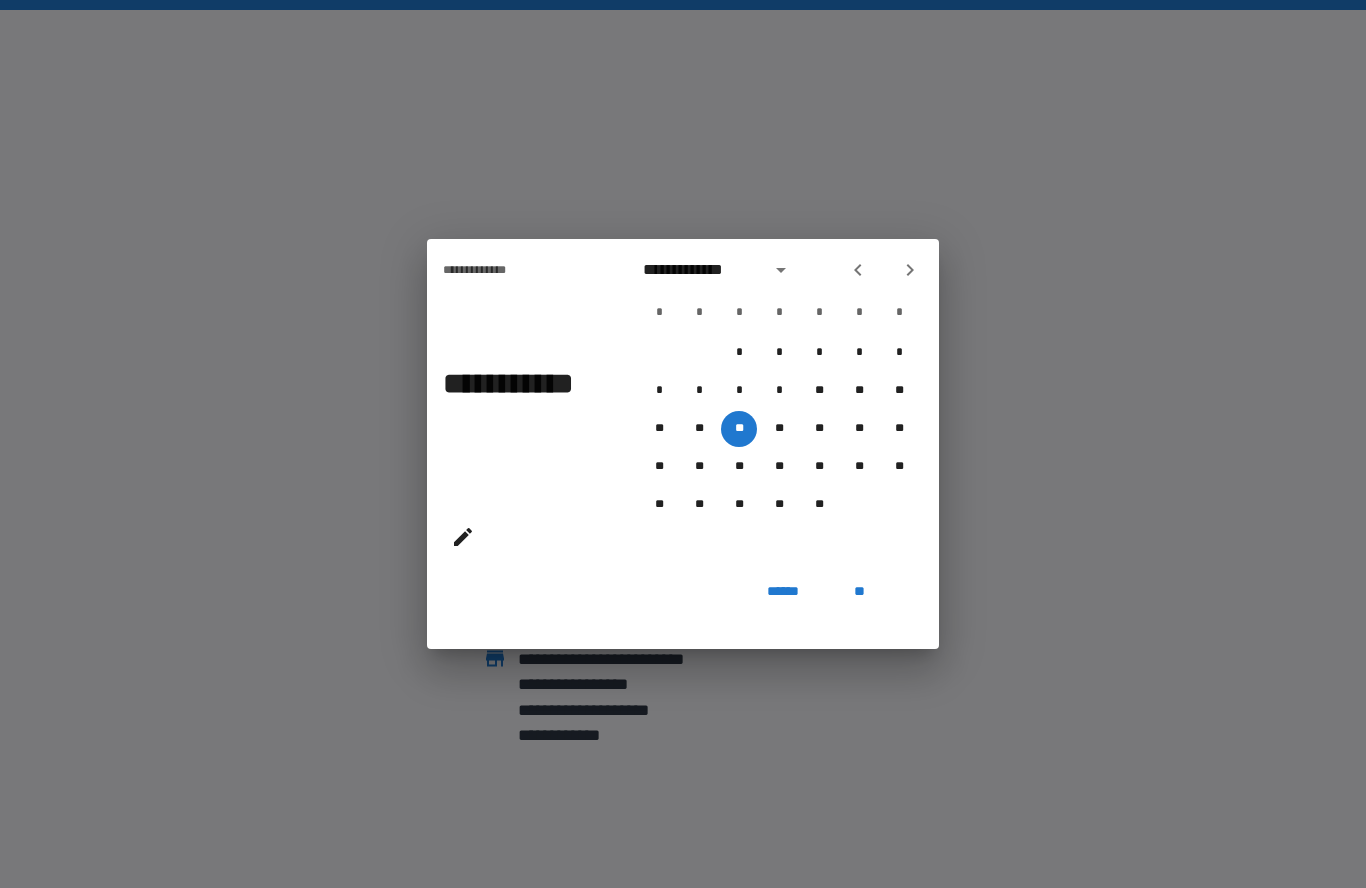 click at bounding box center [781, 270] 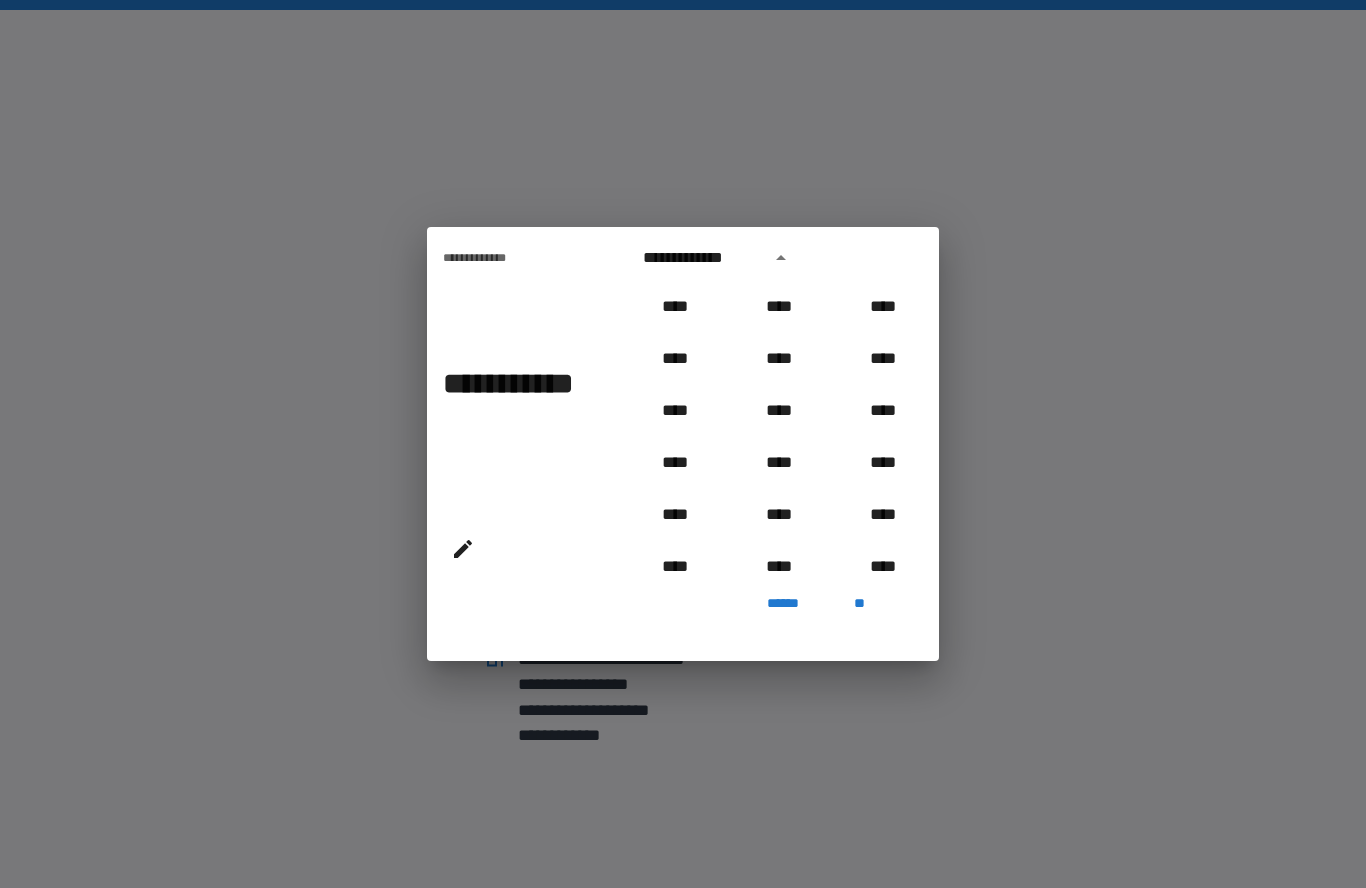 scroll, scrollTop: 966, scrollLeft: 0, axis: vertical 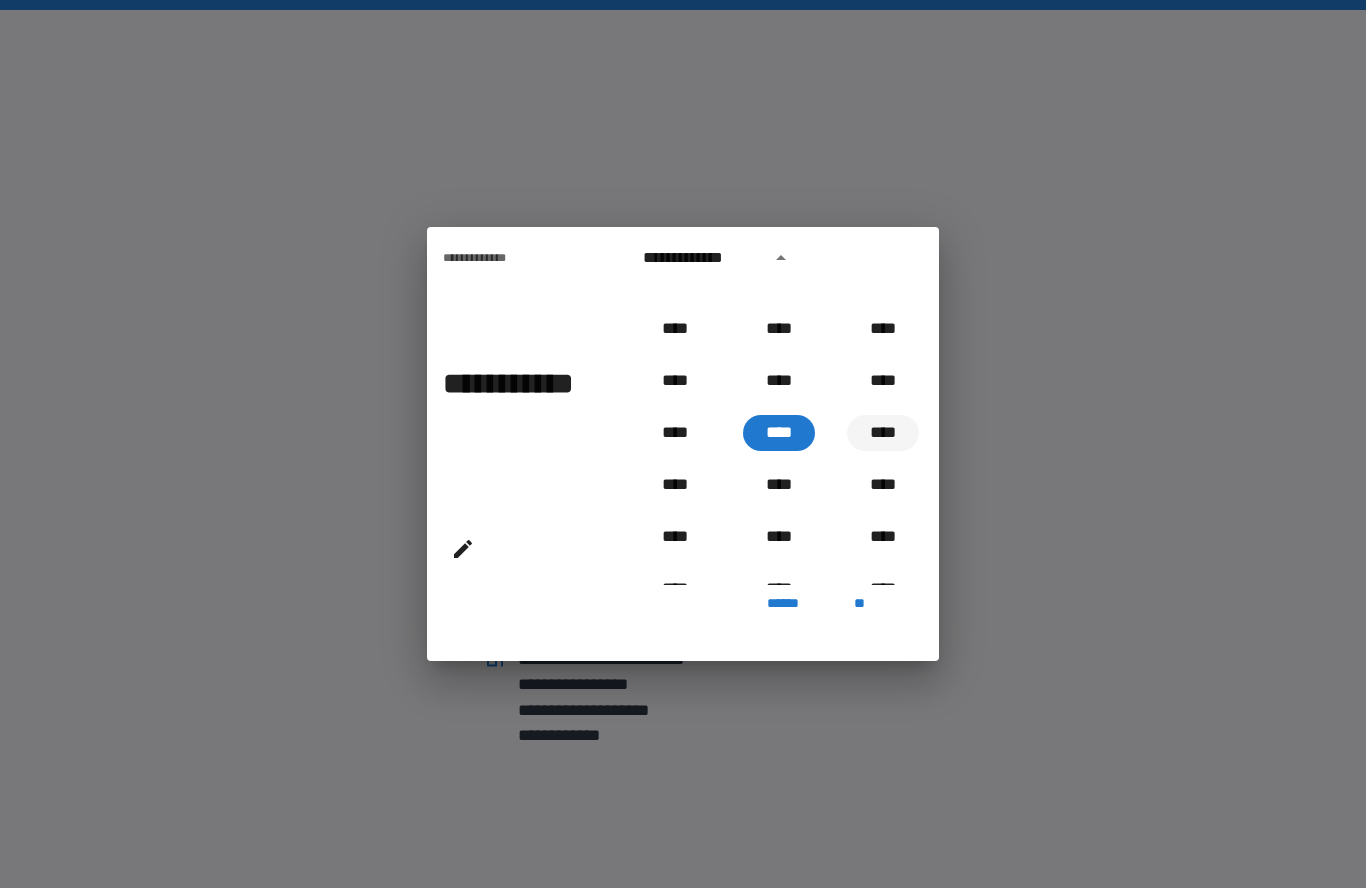 click on "****" at bounding box center [883, 433] 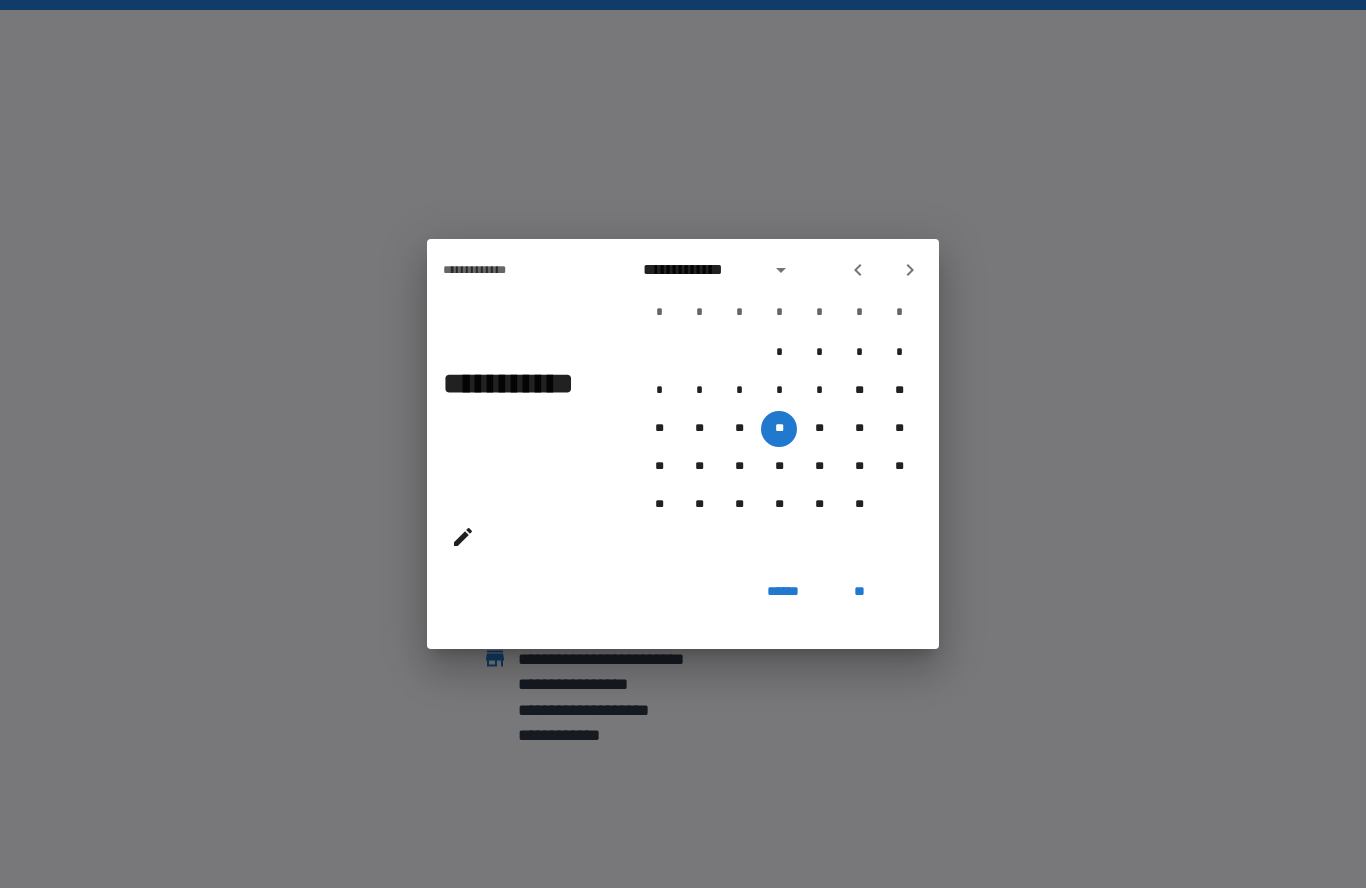 click on "**" at bounding box center [859, 591] 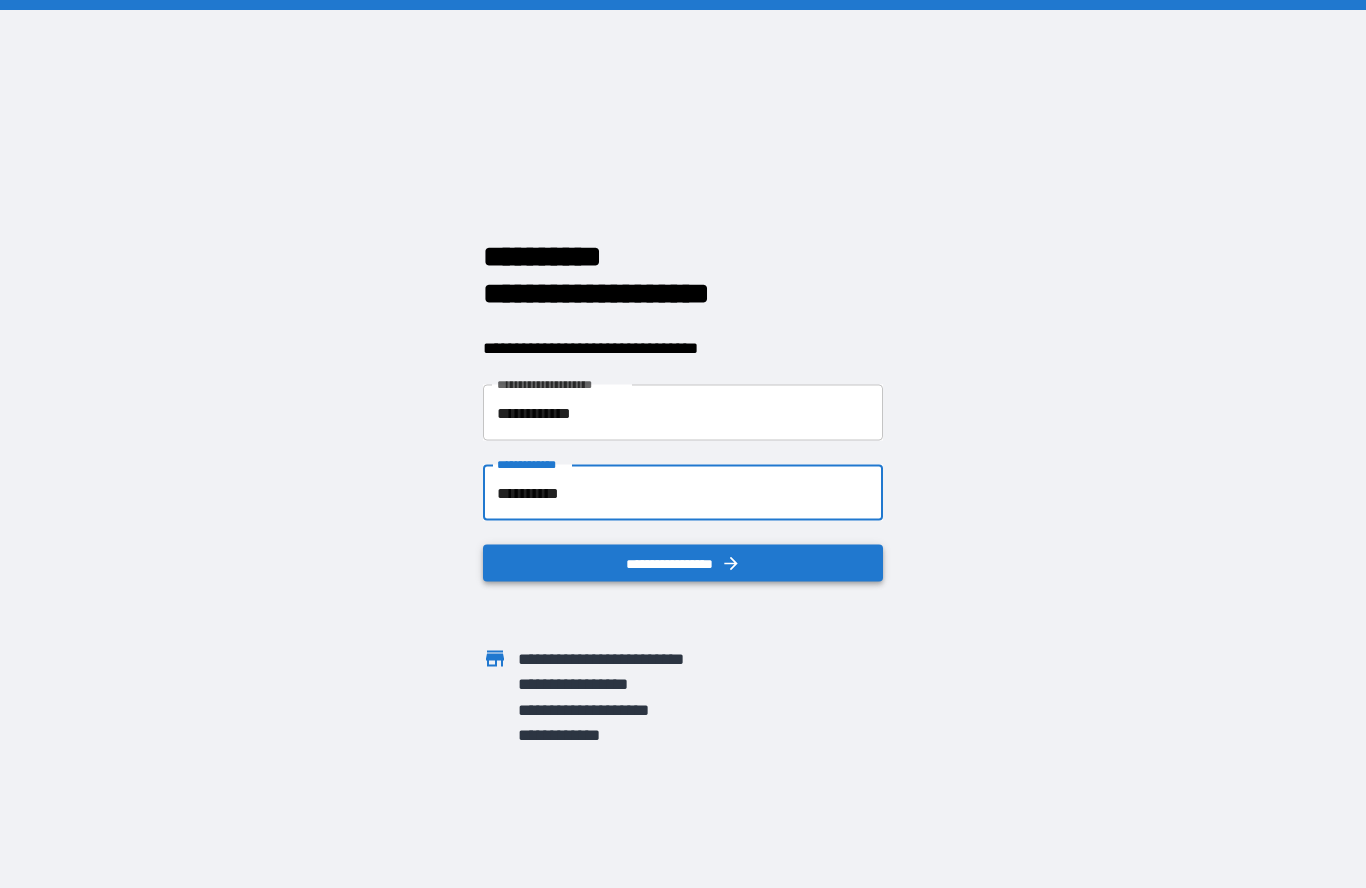 click on "**********" at bounding box center [683, 563] 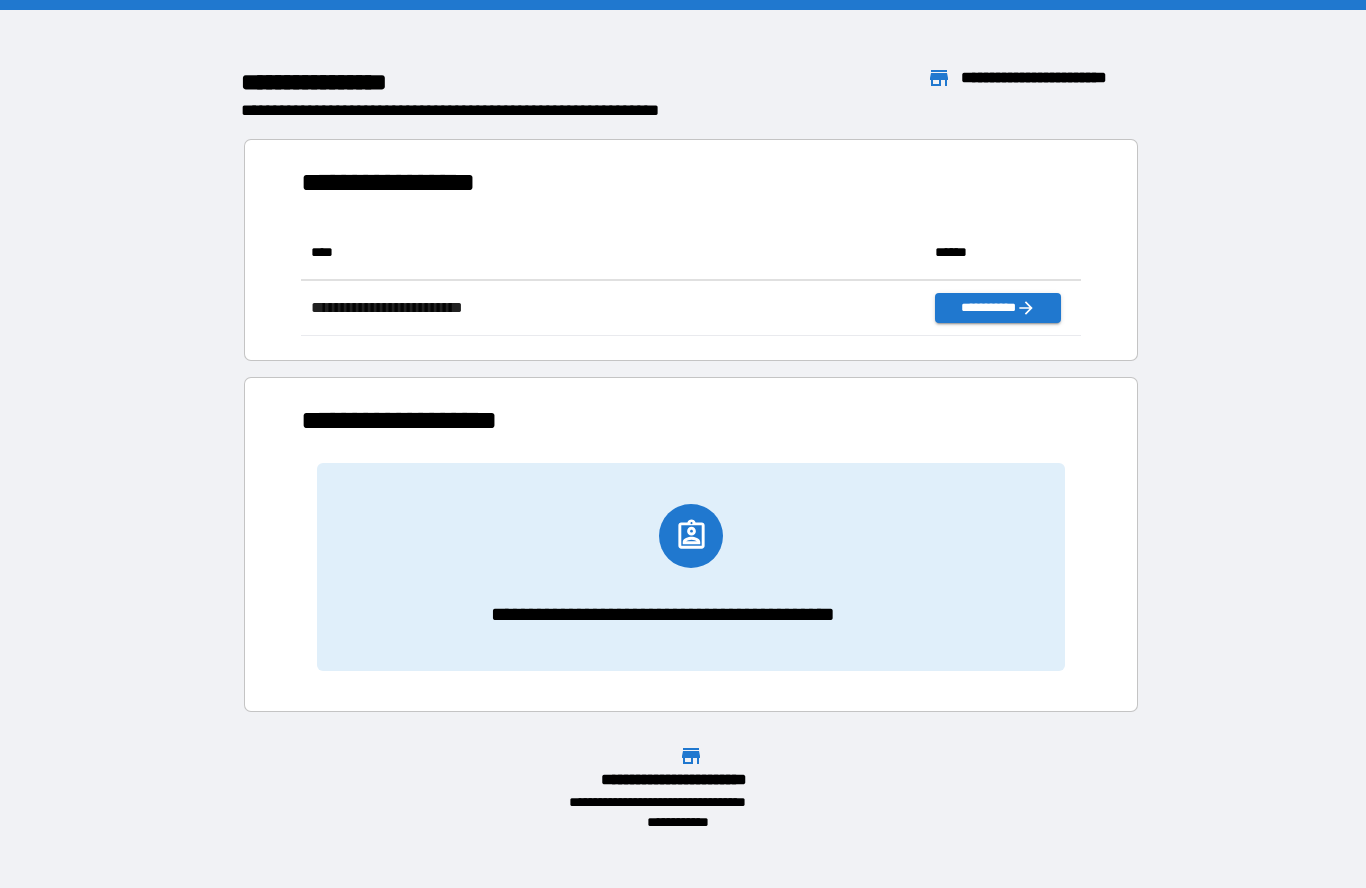scroll, scrollTop: 111, scrollLeft: 780, axis: both 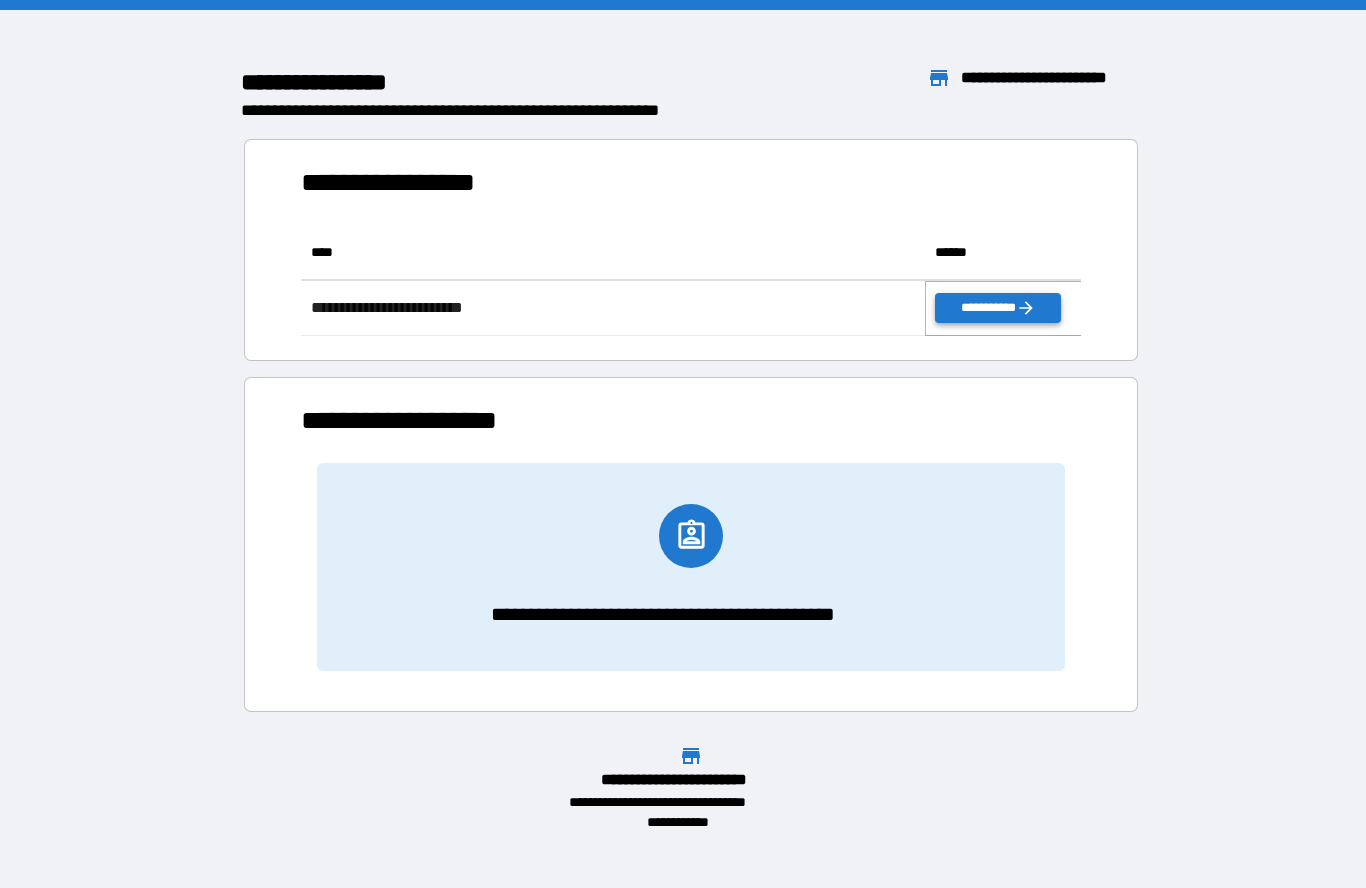 click on "**********" at bounding box center (997, 308) 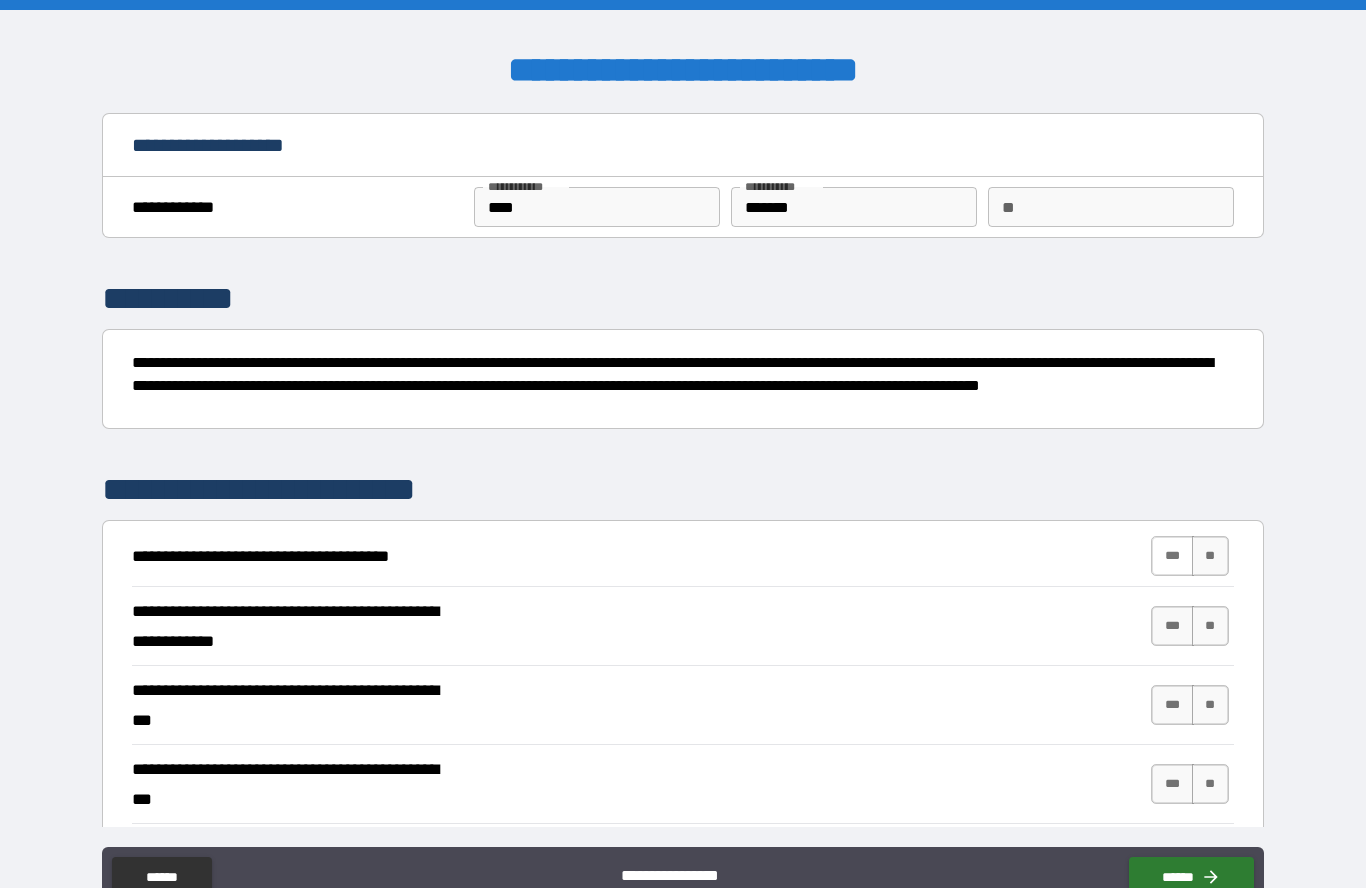 click on "***" at bounding box center [1172, 556] 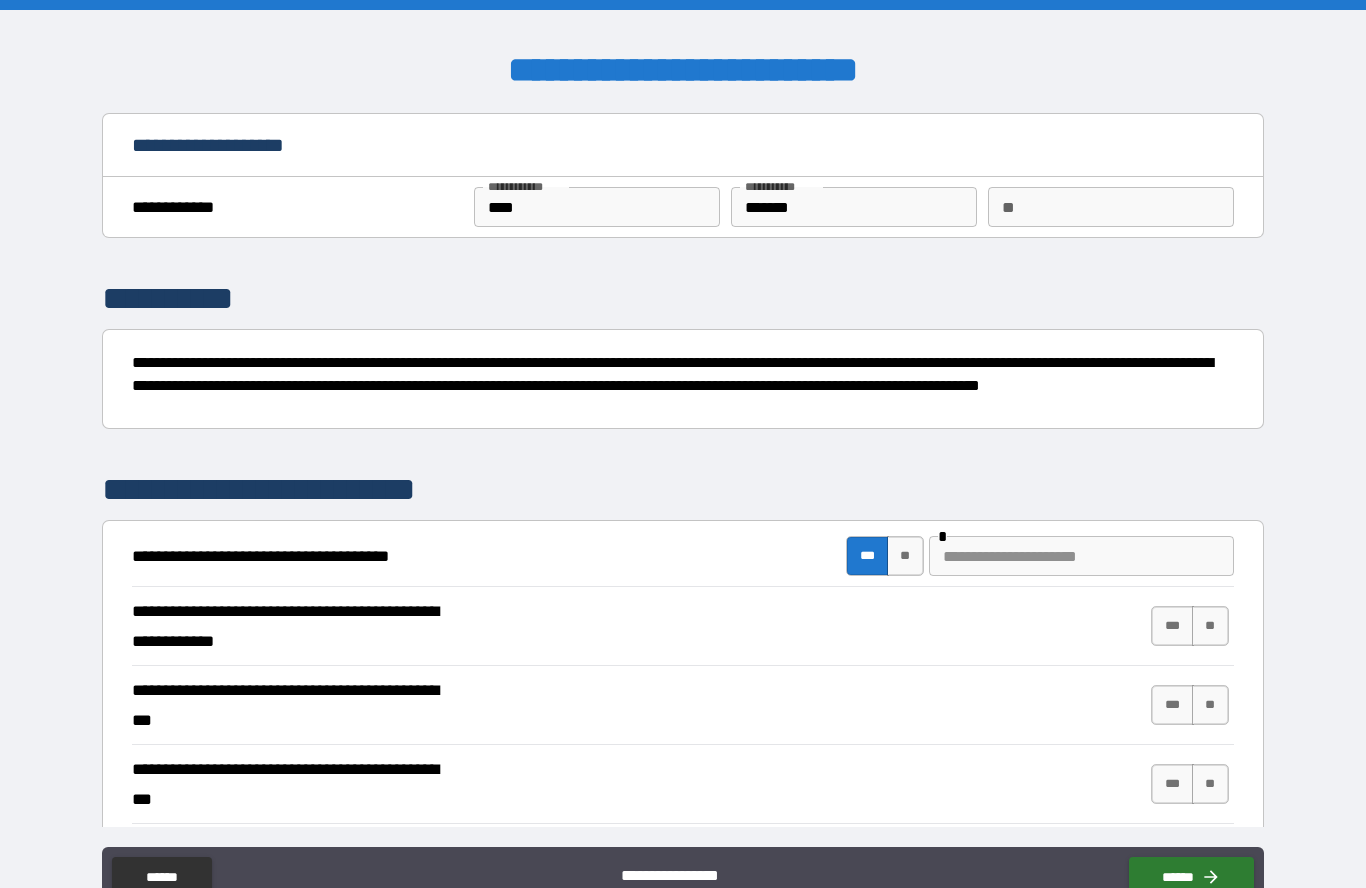 click at bounding box center (1081, 556) 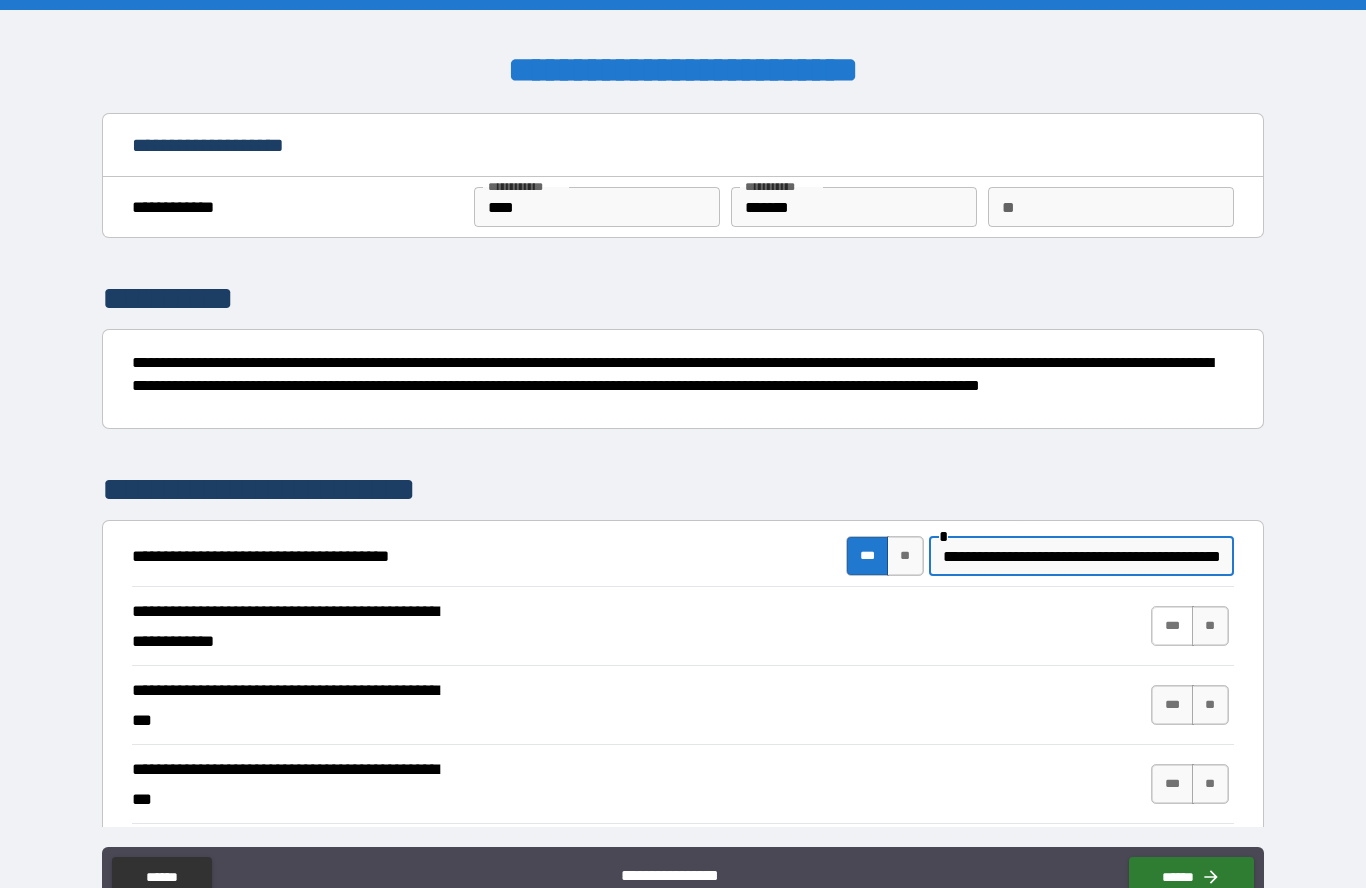 type on "**********" 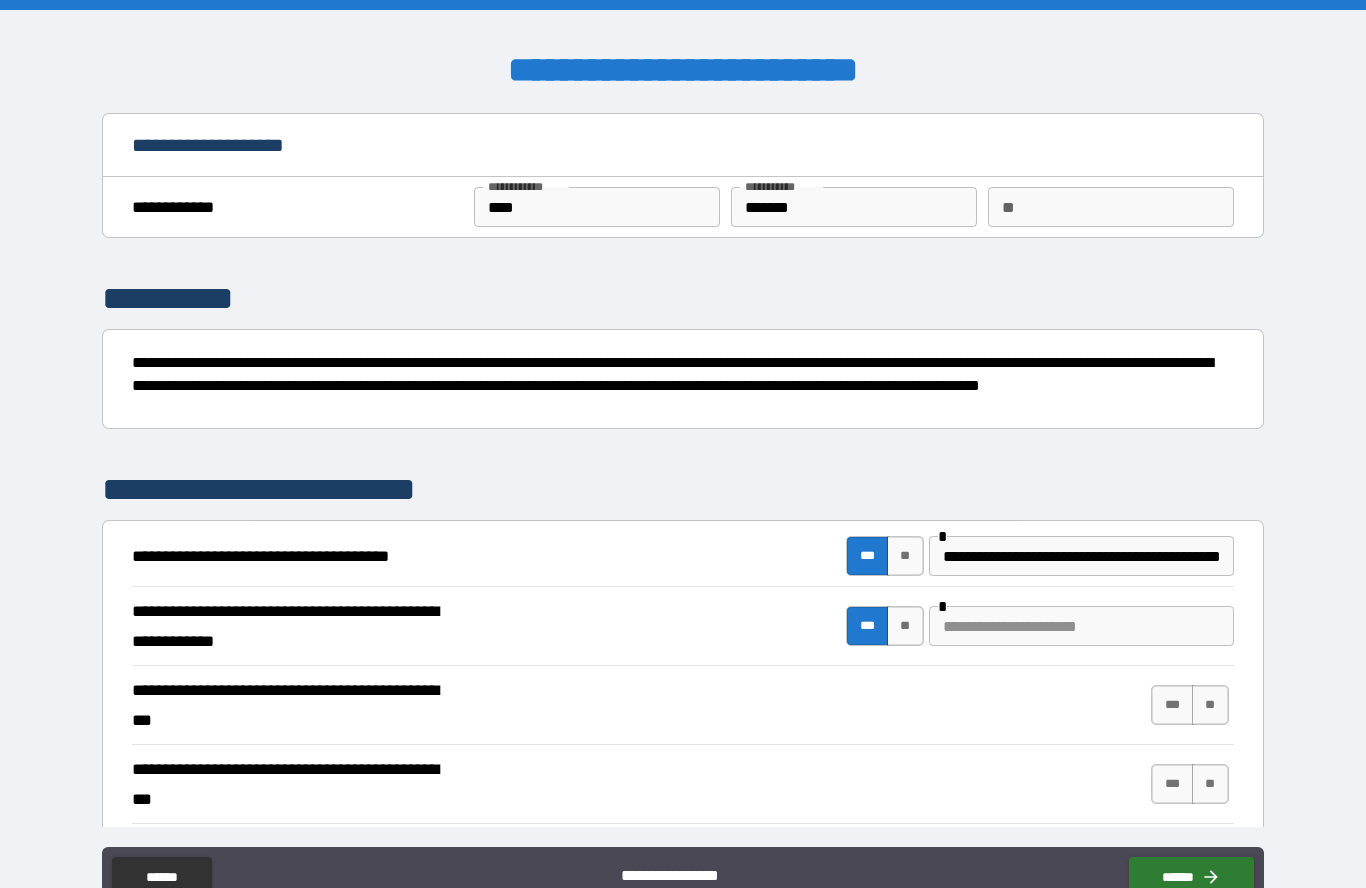 click at bounding box center [1081, 626] 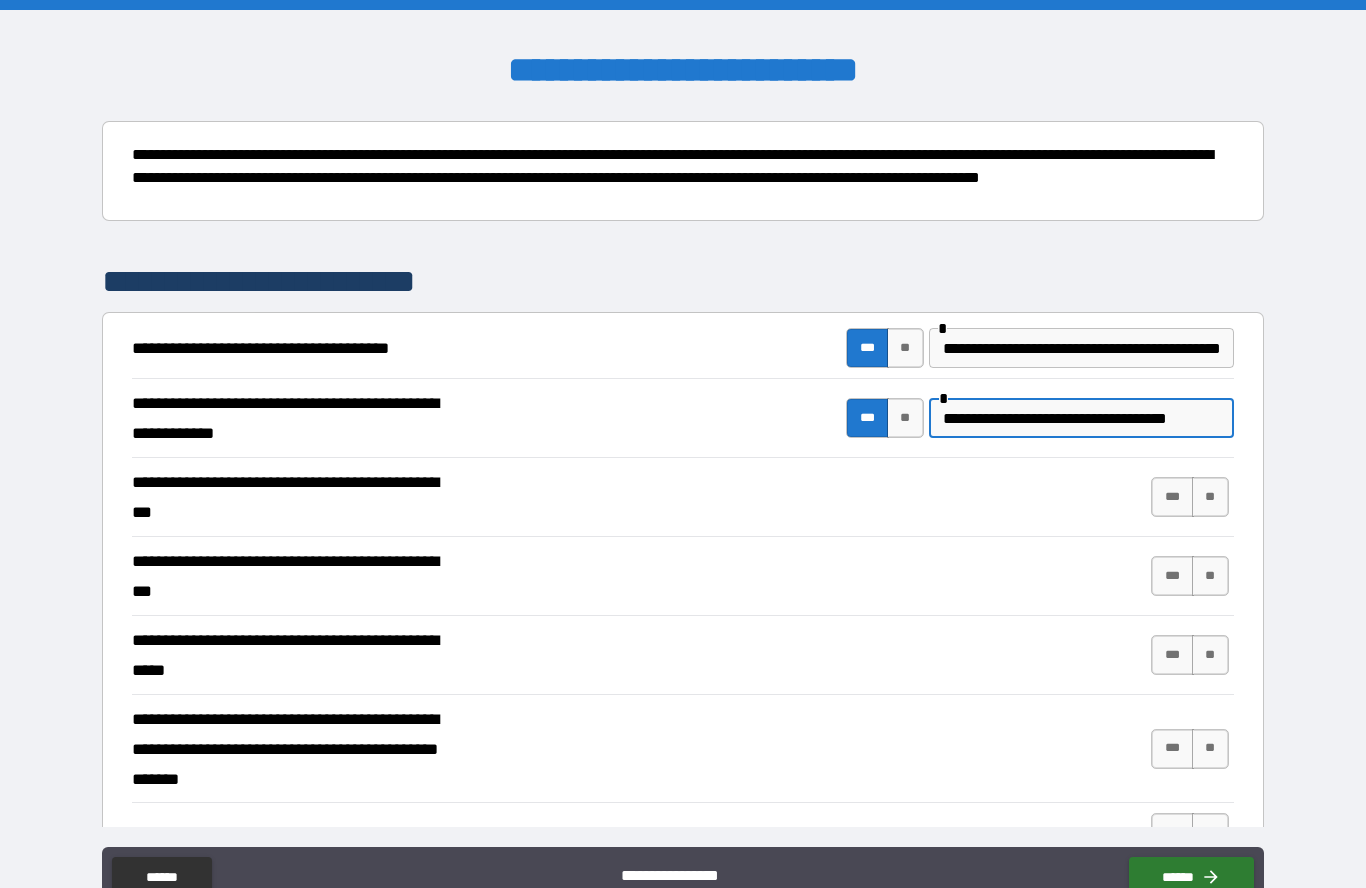 scroll, scrollTop: 213, scrollLeft: 0, axis: vertical 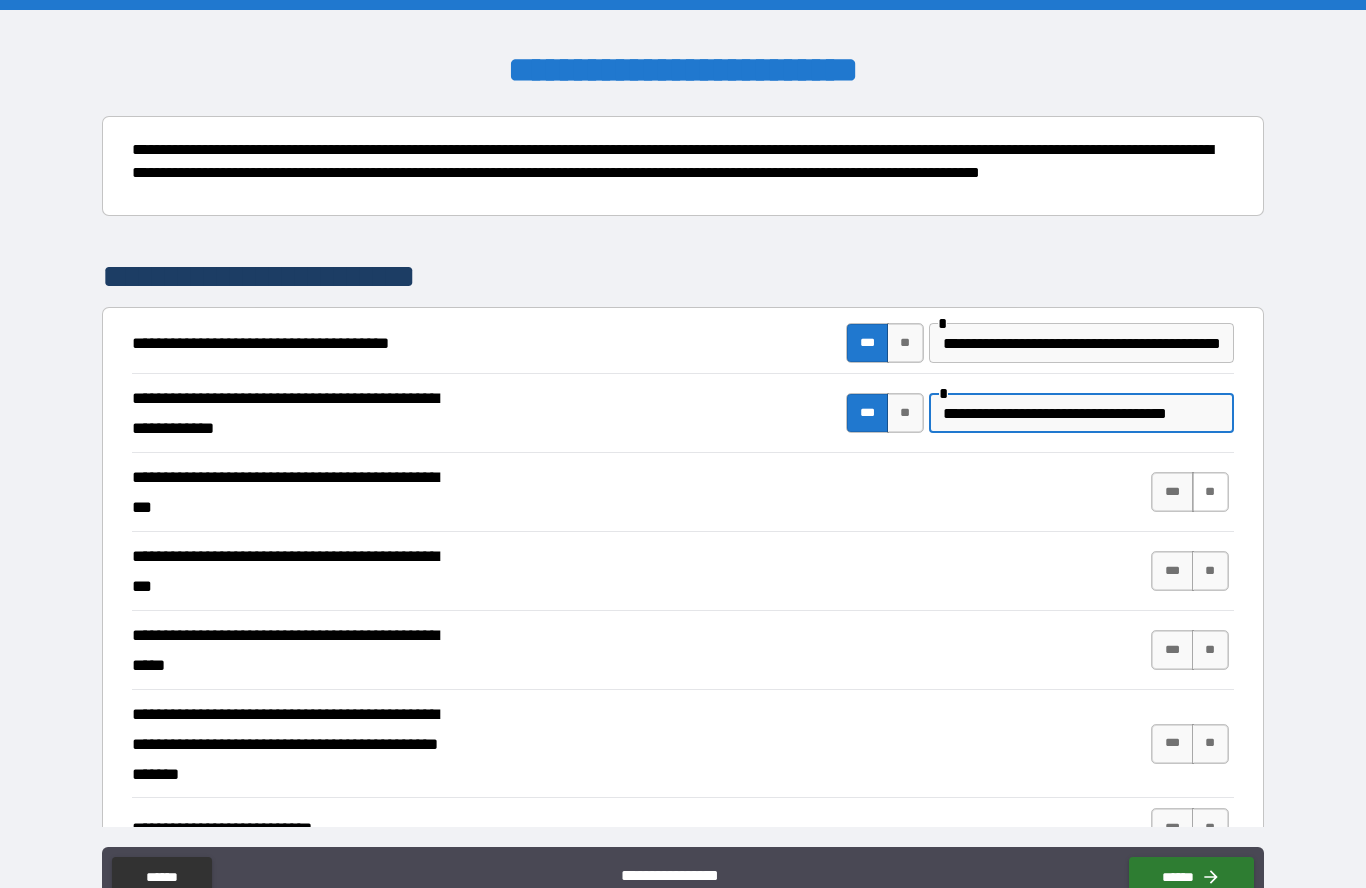 type on "**********" 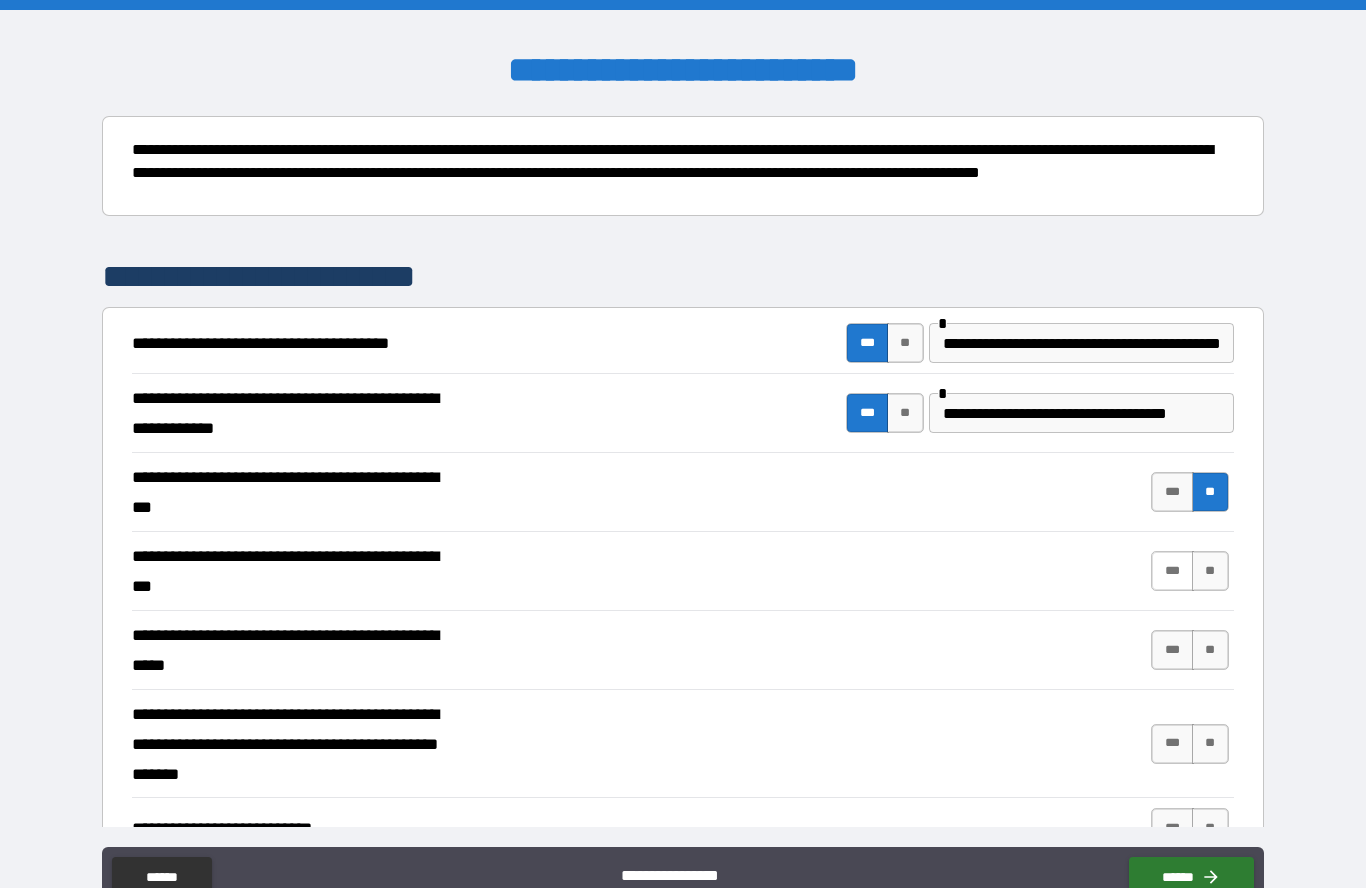 click on "***" at bounding box center [1172, 571] 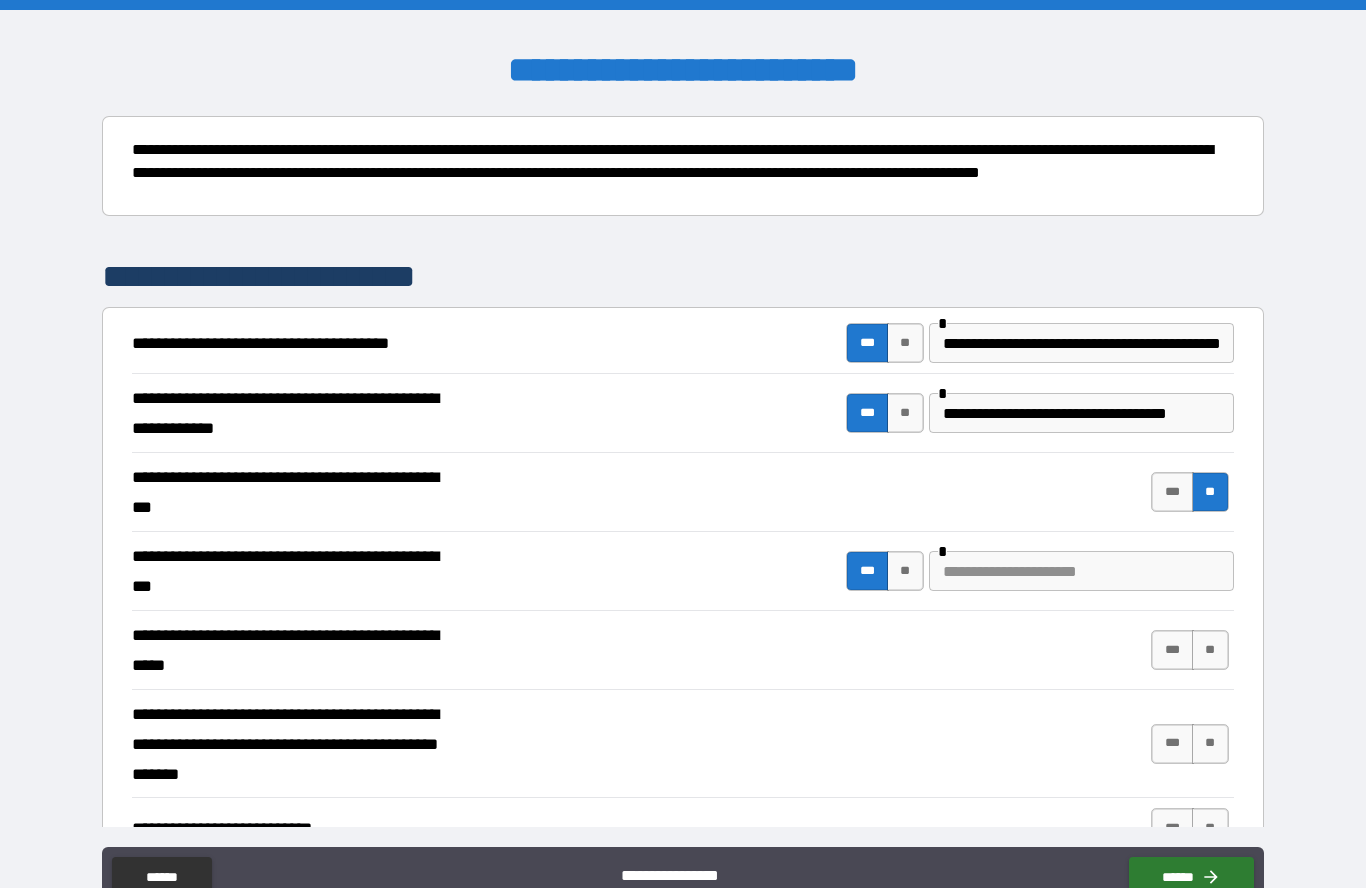 click at bounding box center [1081, 571] 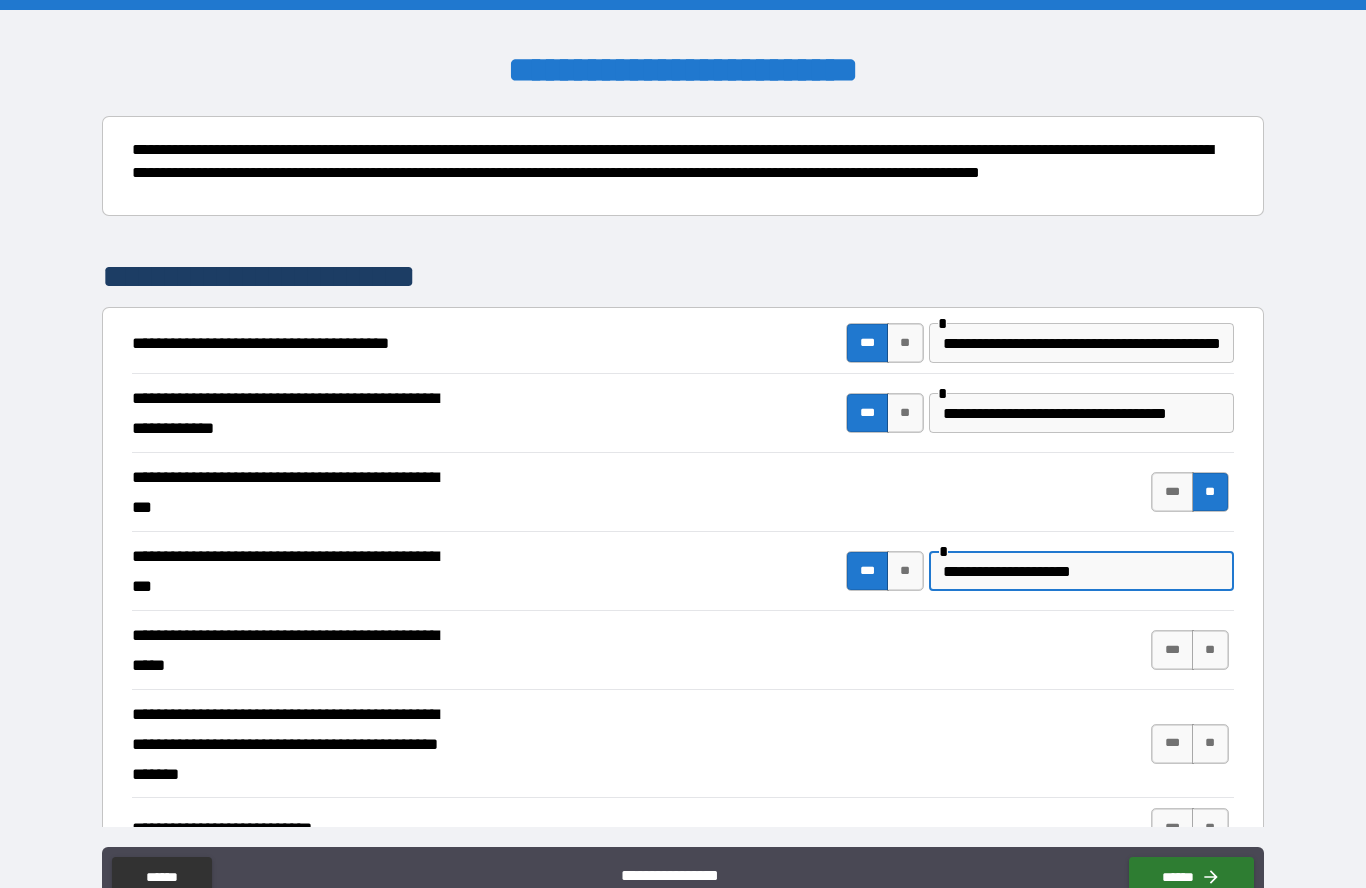 click on "**********" at bounding box center (1081, 571) 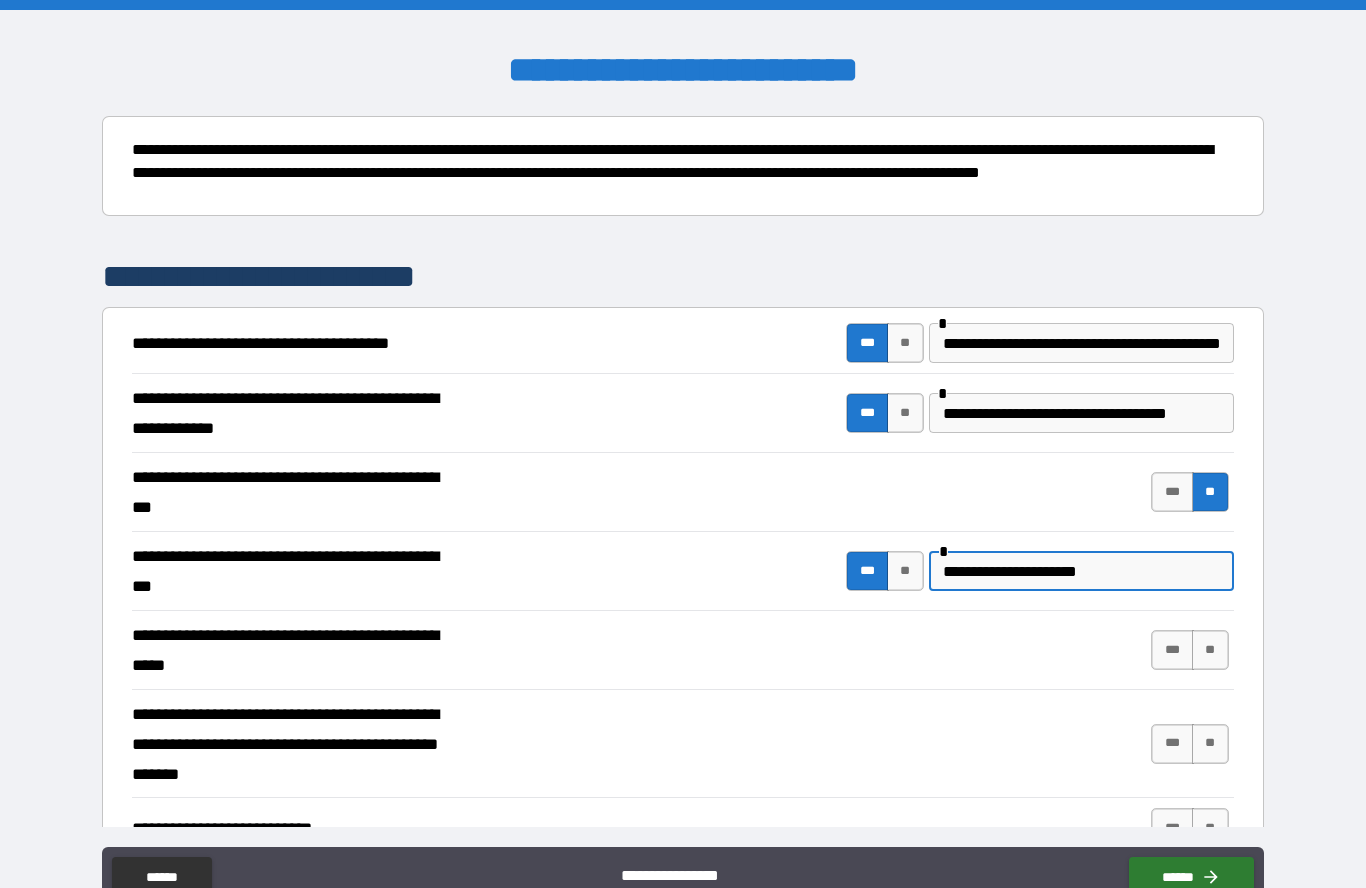 click on "**********" at bounding box center [1081, 571] 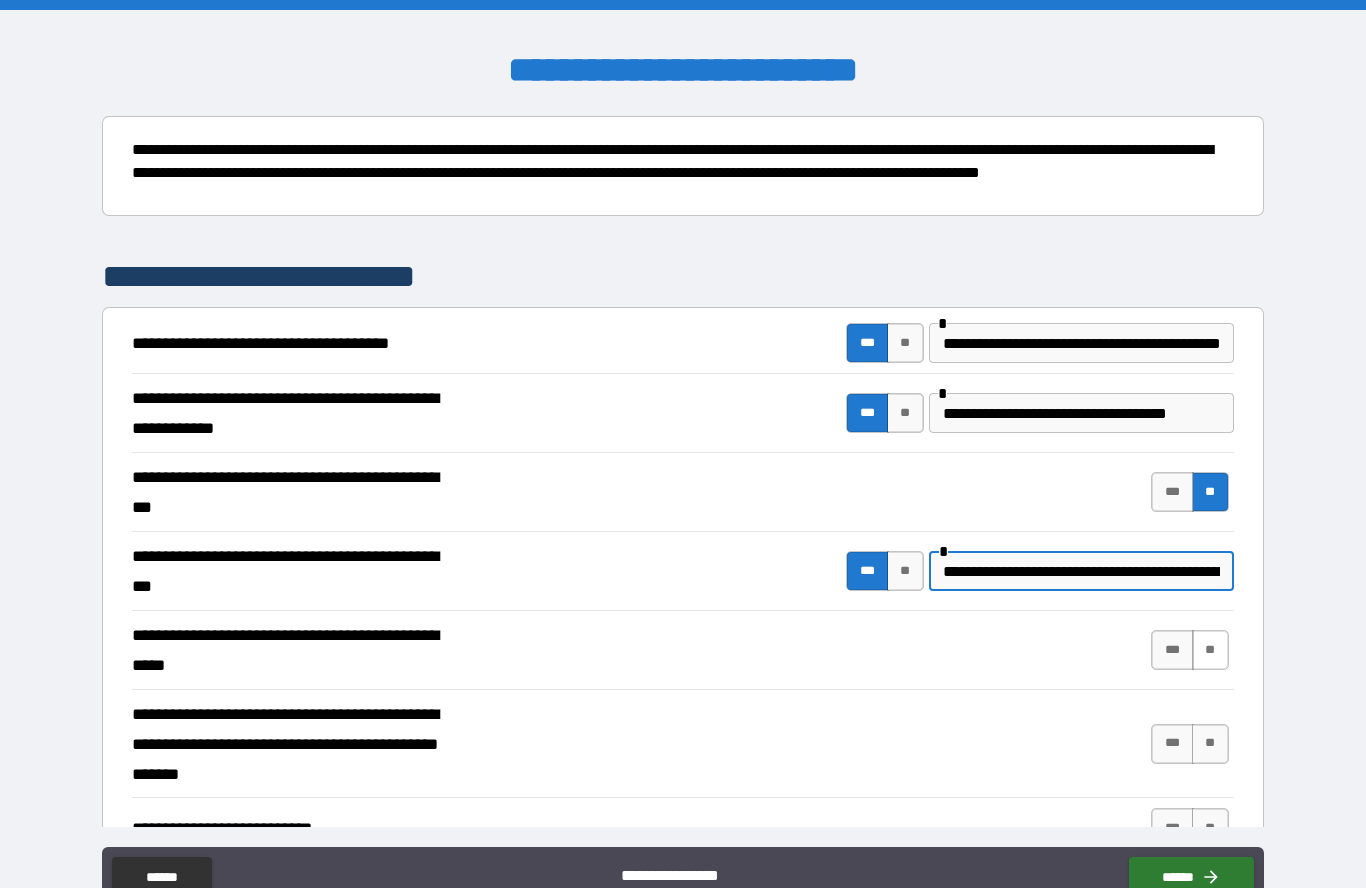 type on "**********" 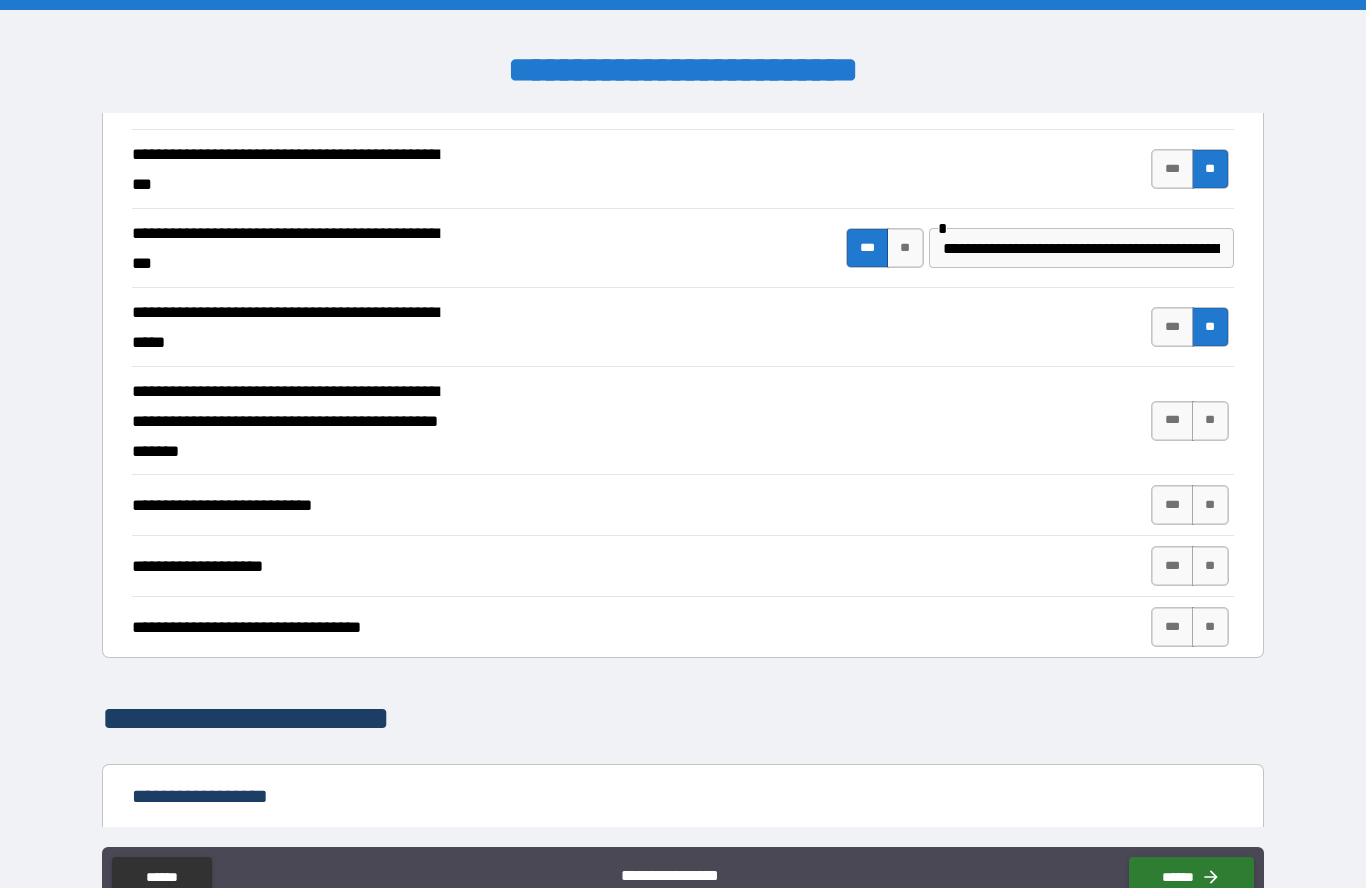 click on "**********" at bounding box center [683, 485] 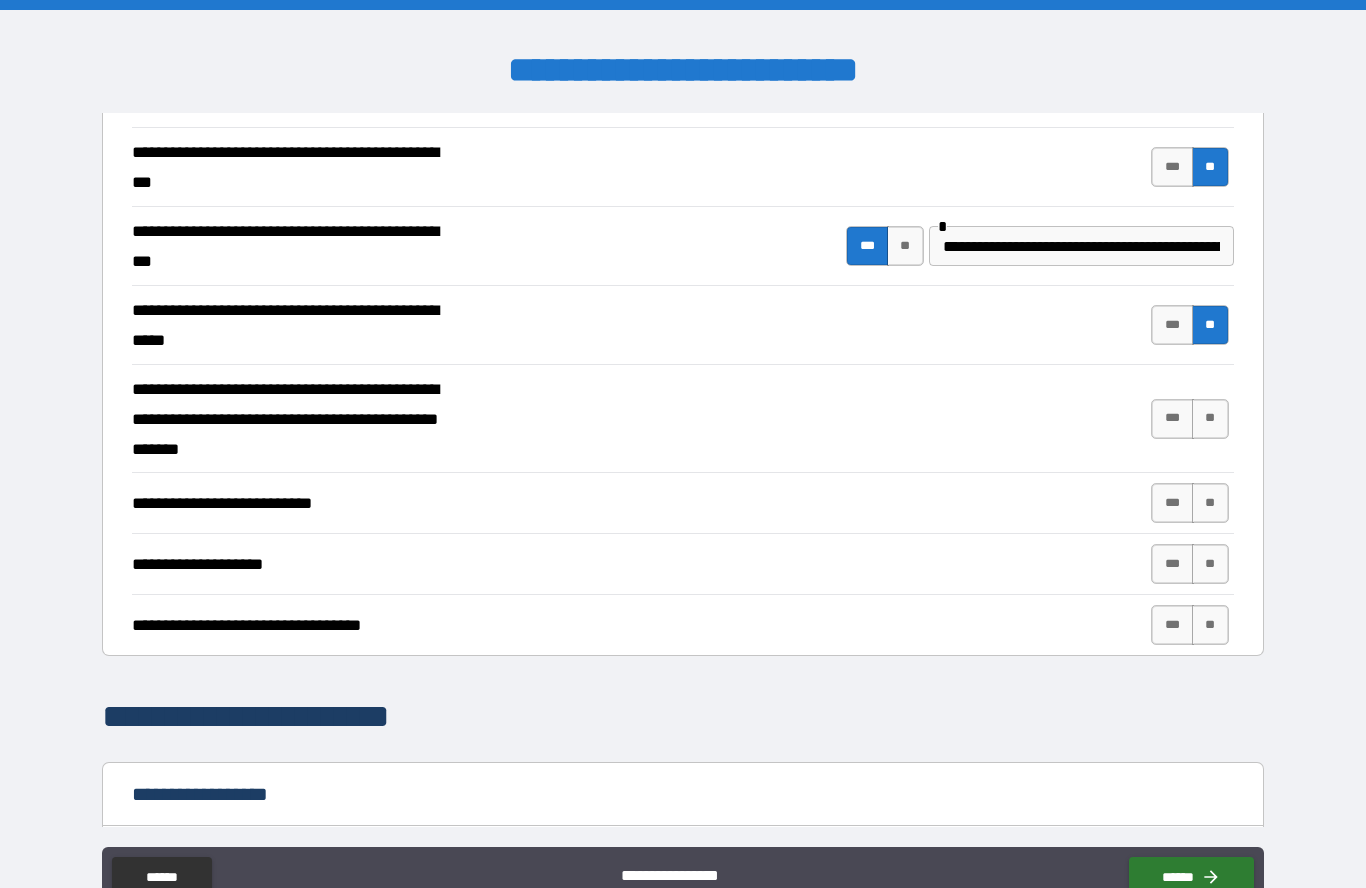 scroll, scrollTop: 537, scrollLeft: 0, axis: vertical 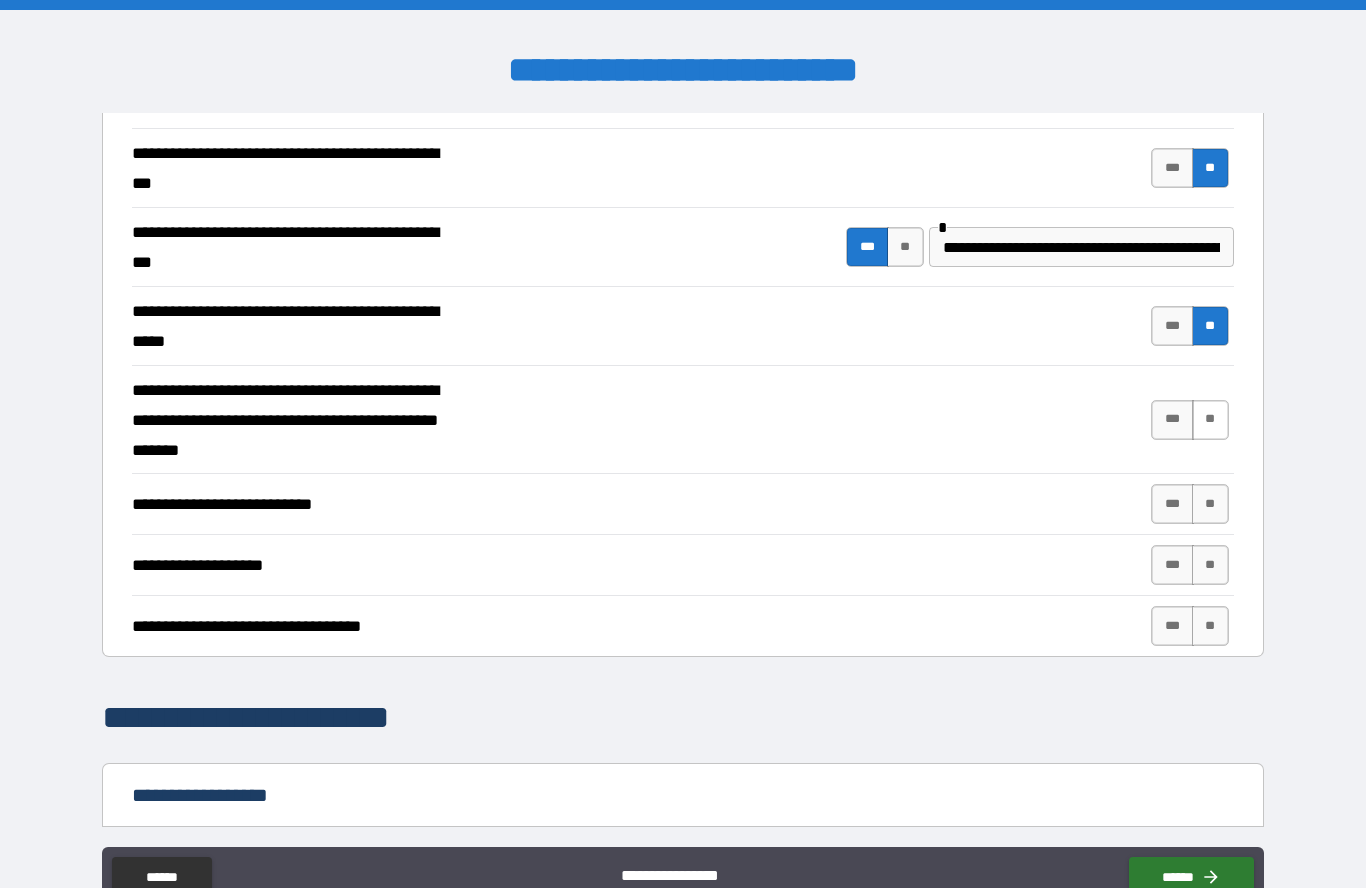 click on "**" at bounding box center (1210, 420) 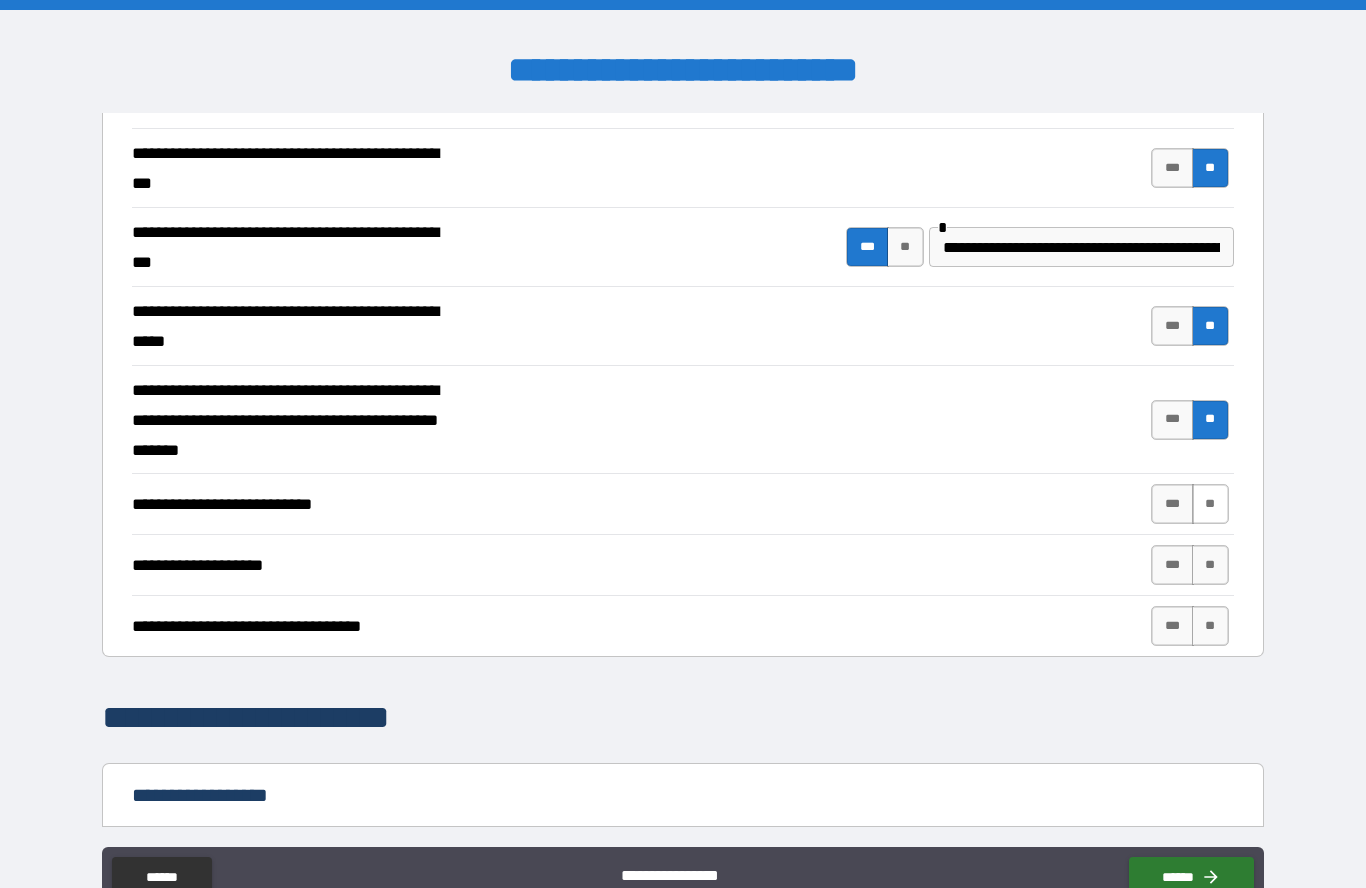 click on "**" at bounding box center [1210, 504] 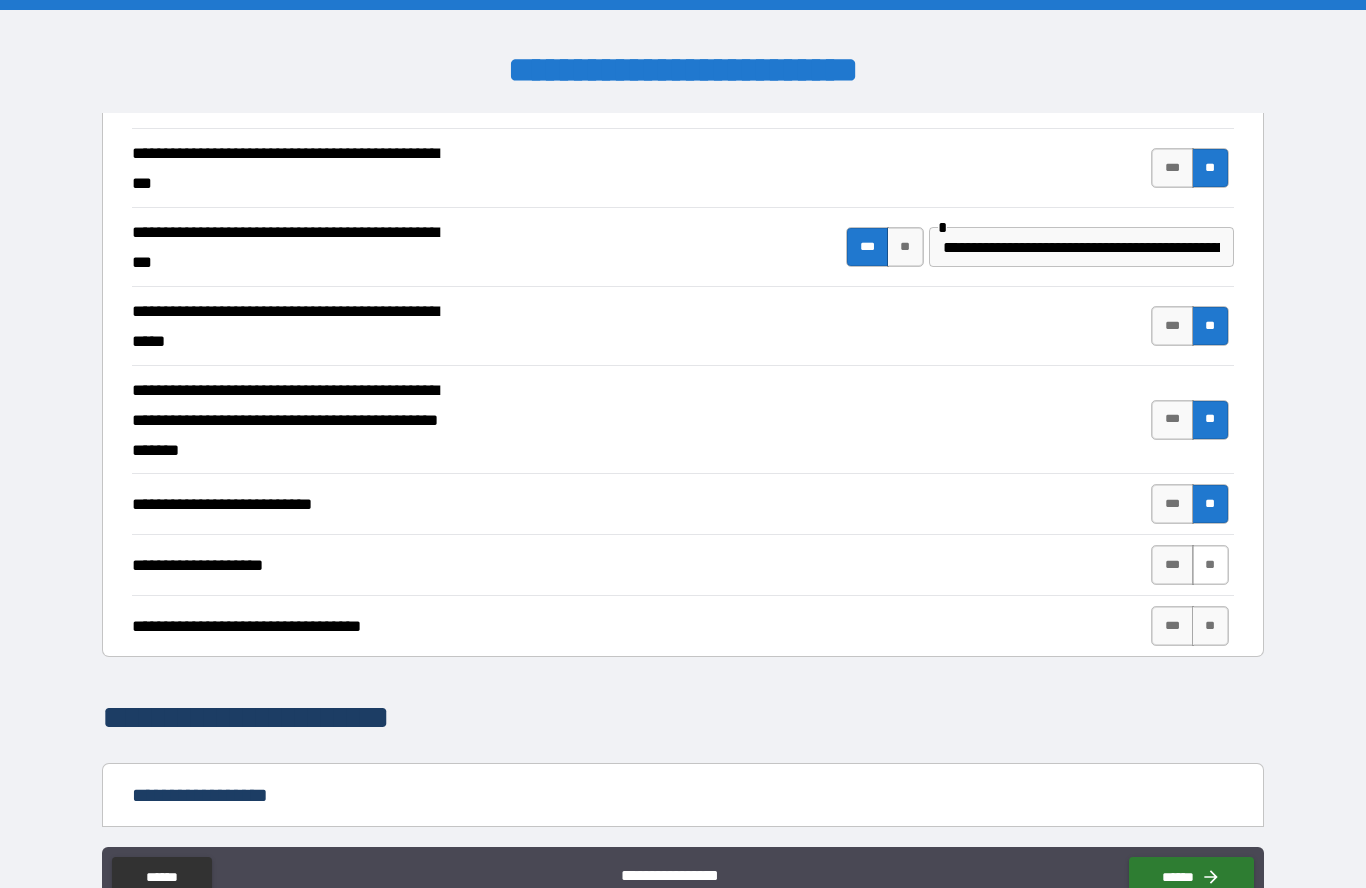 click on "**" at bounding box center [1210, 565] 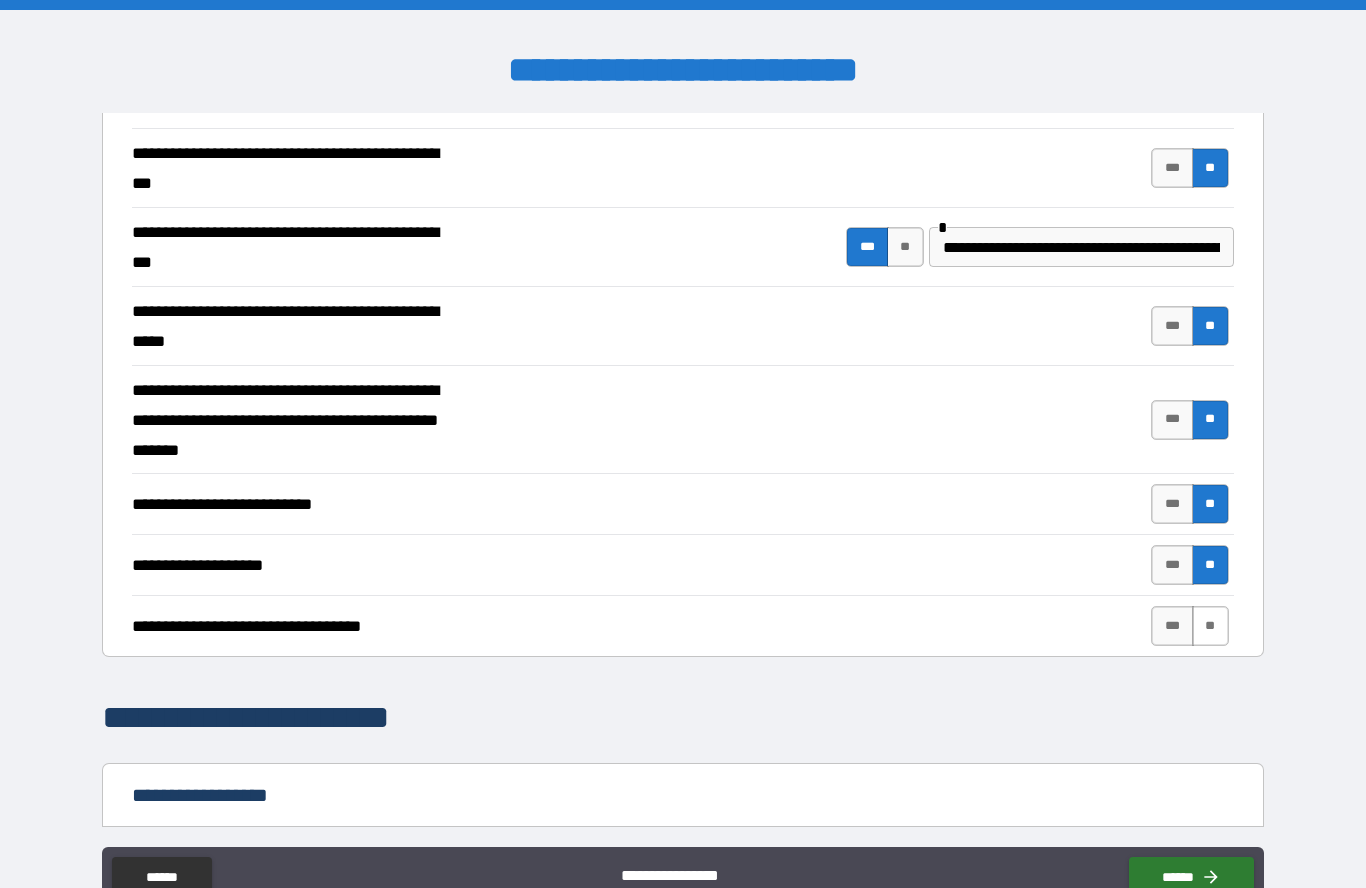 click on "**" at bounding box center [1210, 626] 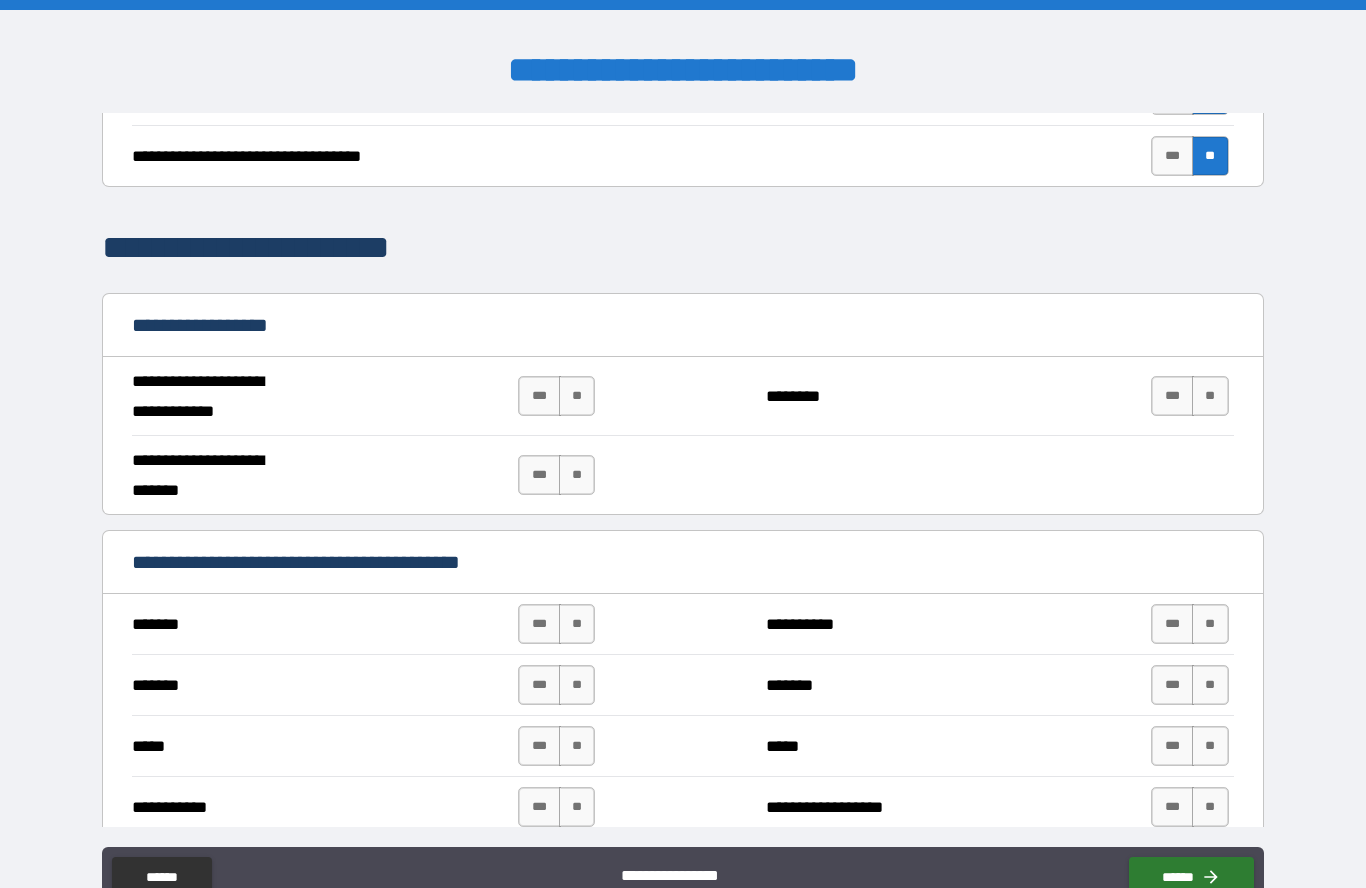 click on "**********" at bounding box center (683, 485) 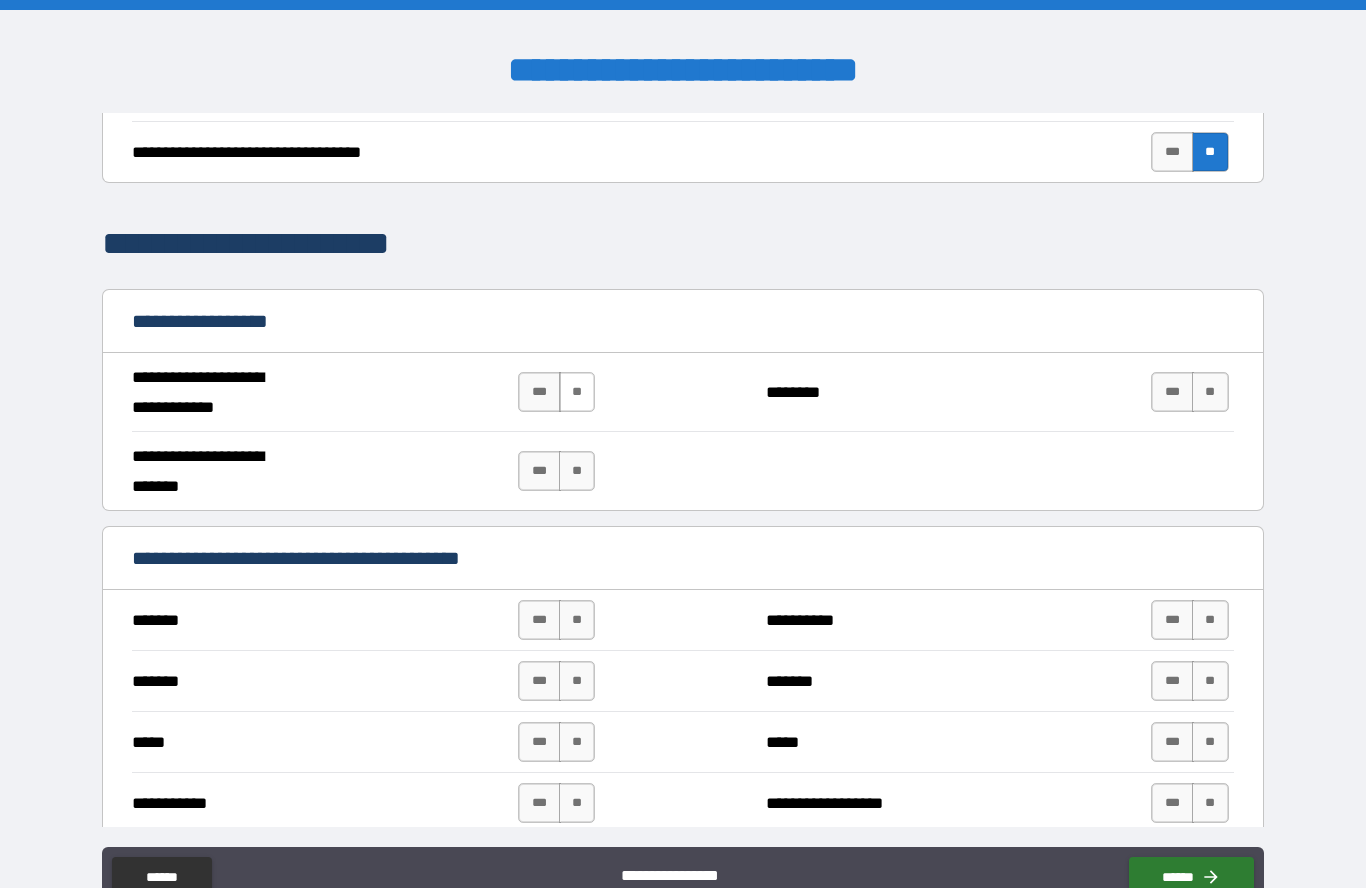 click on "**" at bounding box center (577, 392) 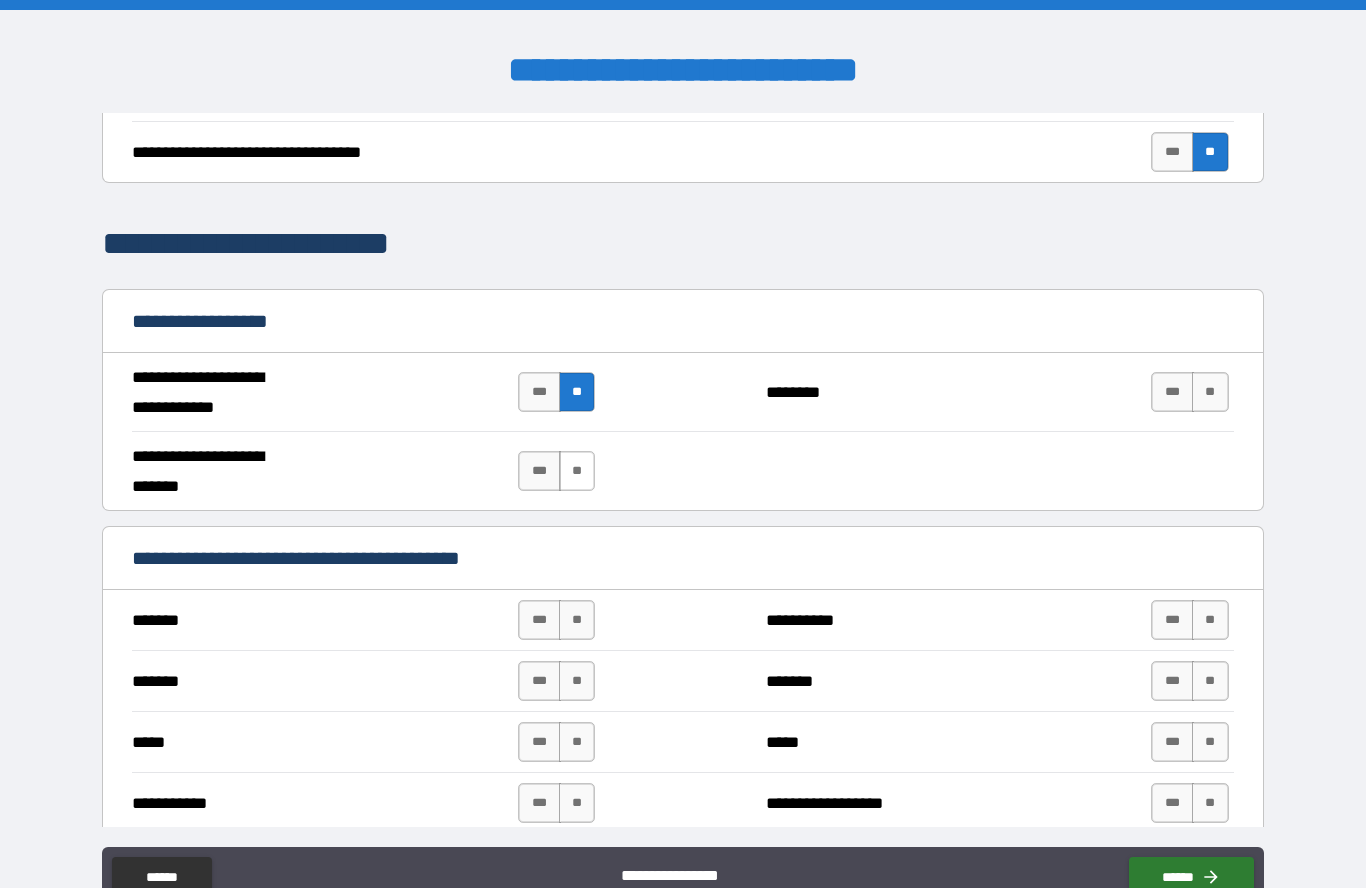 click on "**" at bounding box center (577, 471) 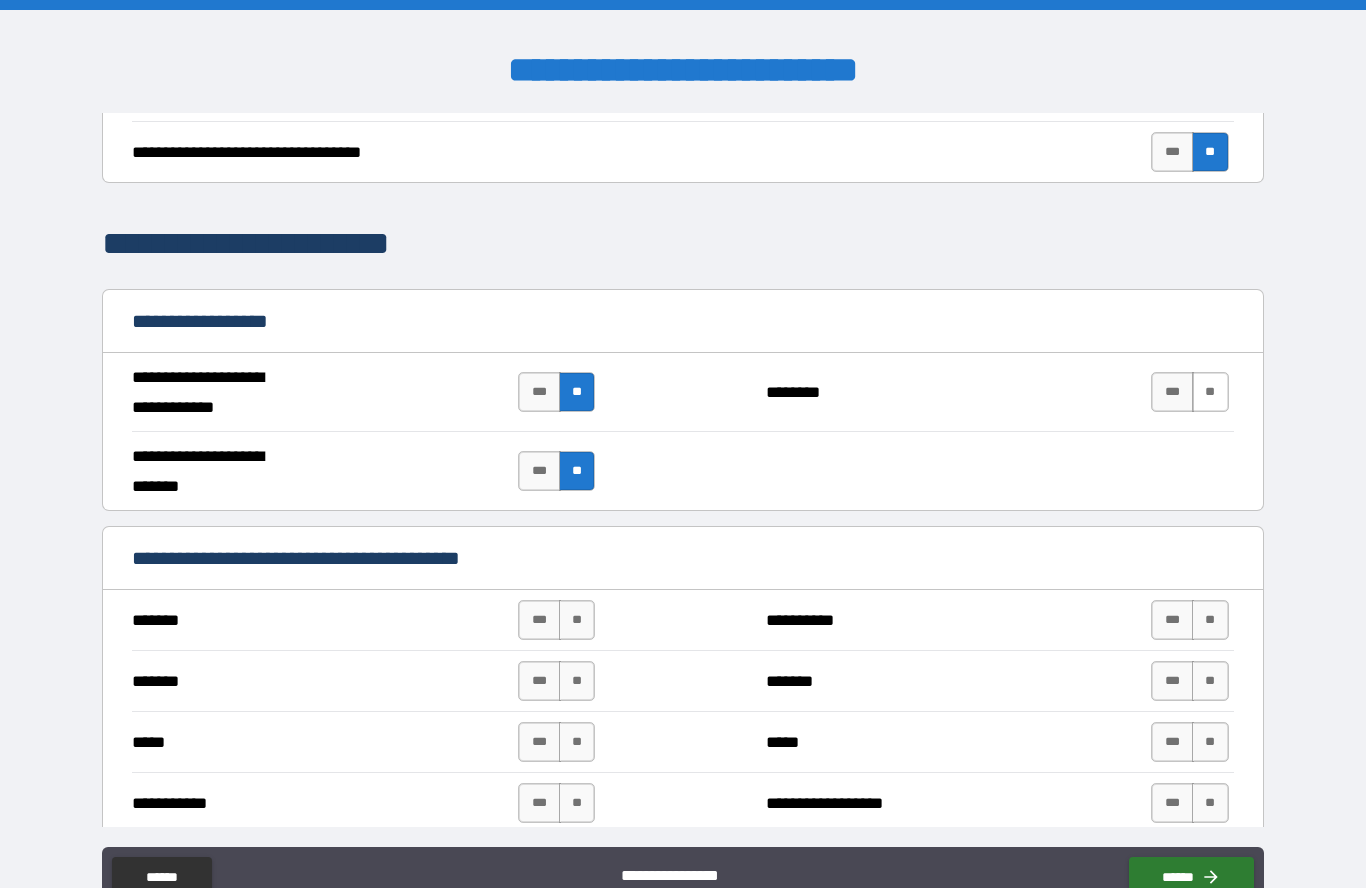 click on "**" at bounding box center [1210, 392] 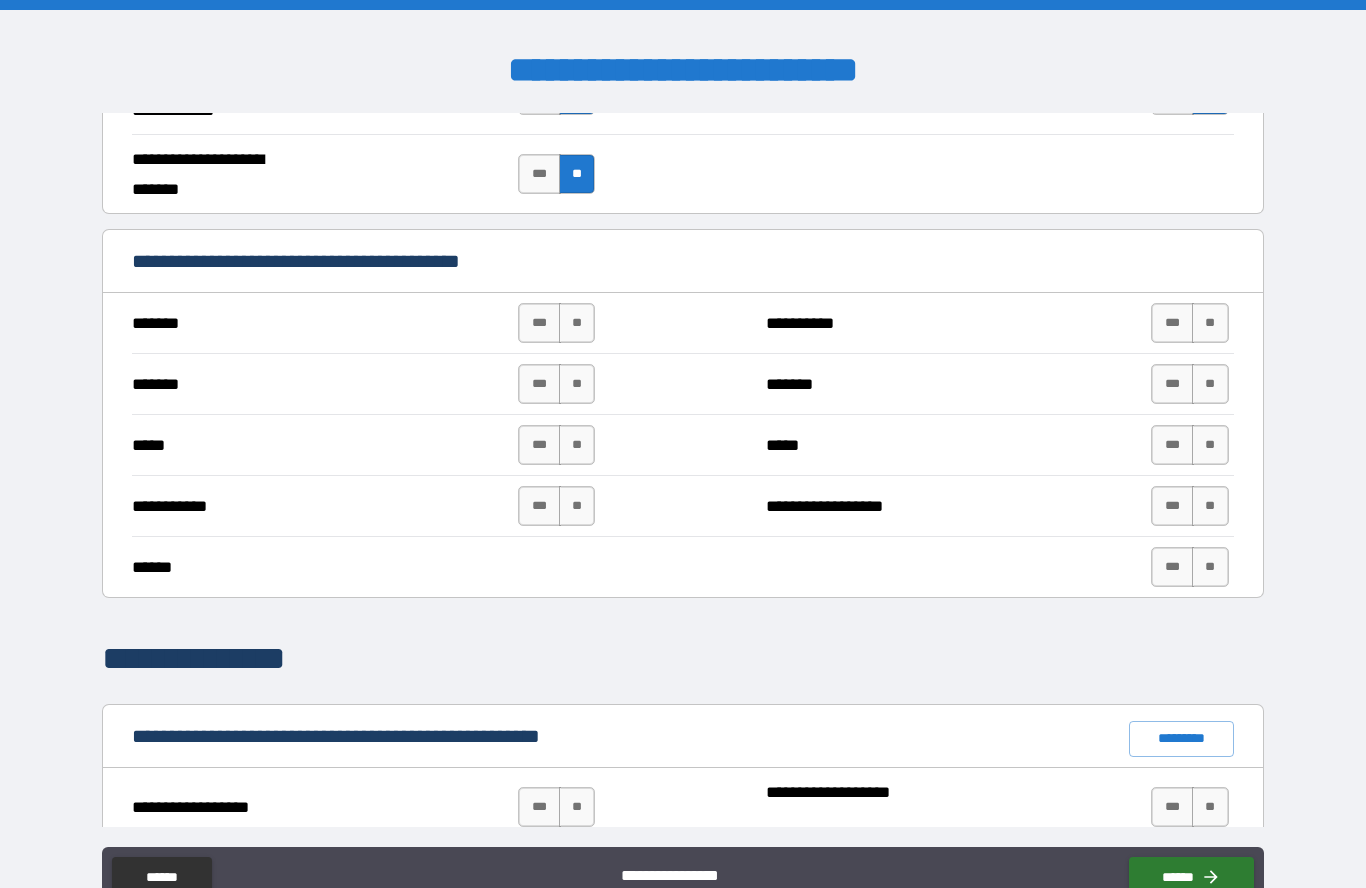 scroll, scrollTop: 1329, scrollLeft: 0, axis: vertical 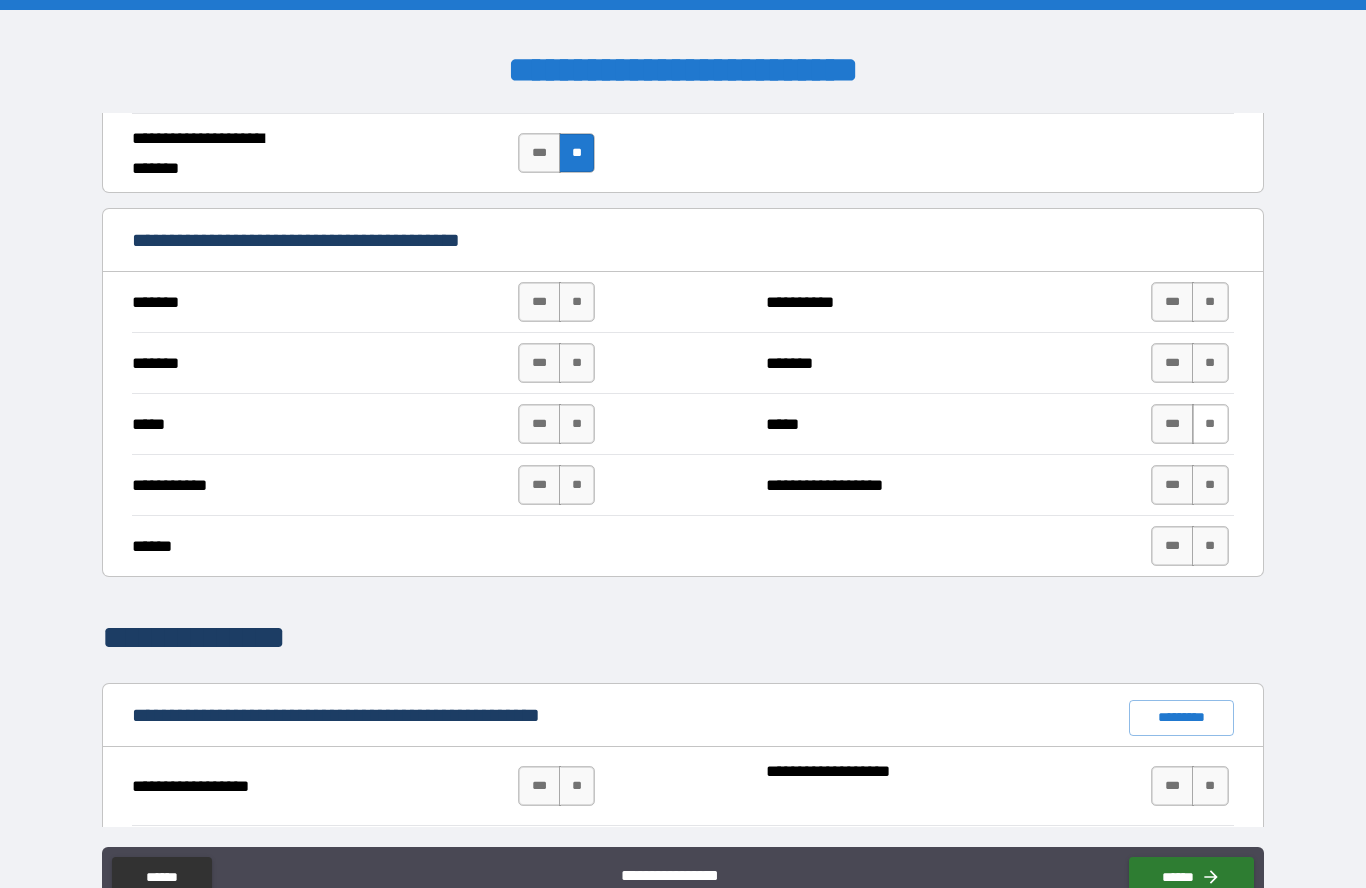 click on "**" at bounding box center [1210, 424] 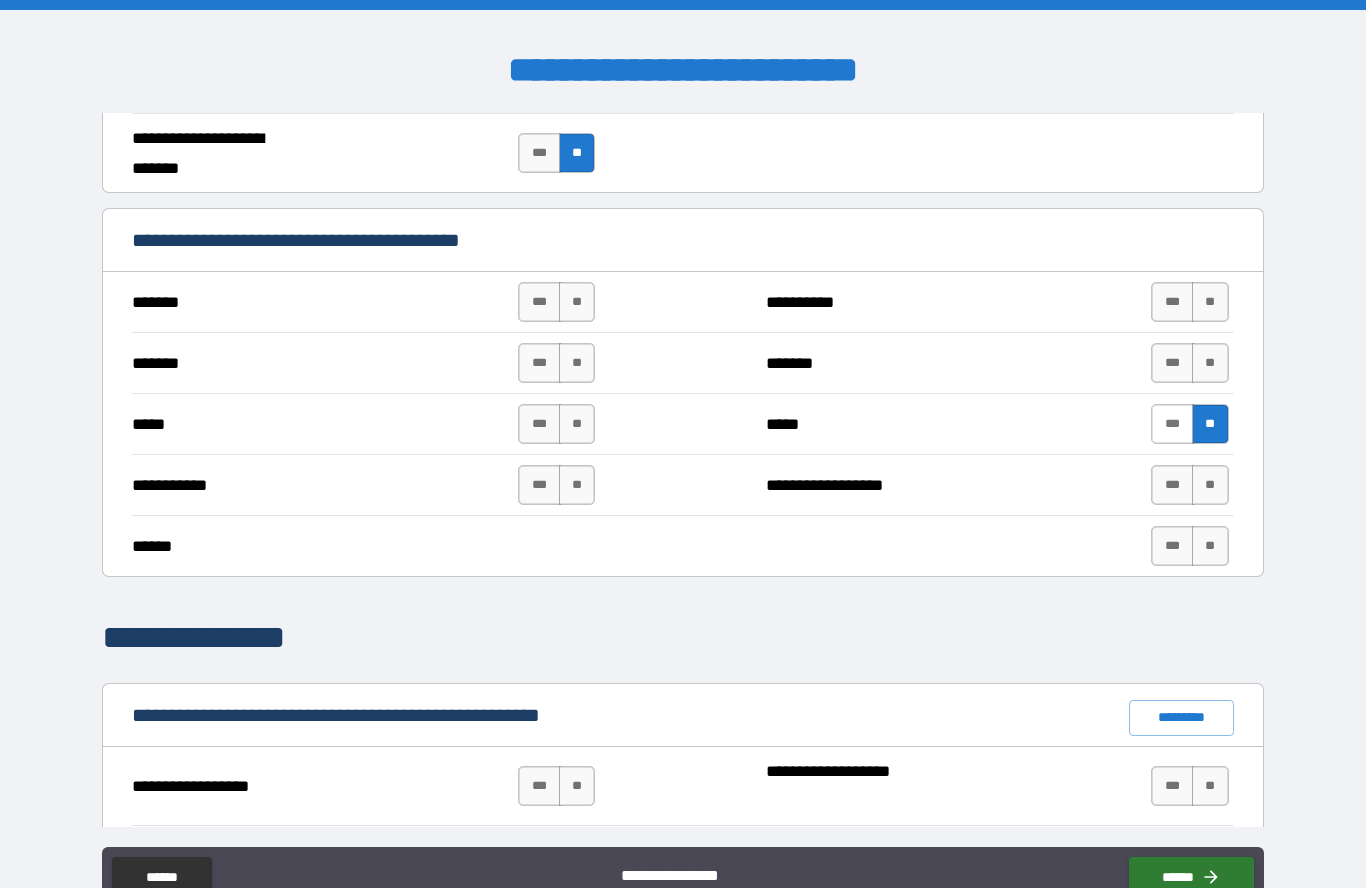 click on "***" at bounding box center (1172, 424) 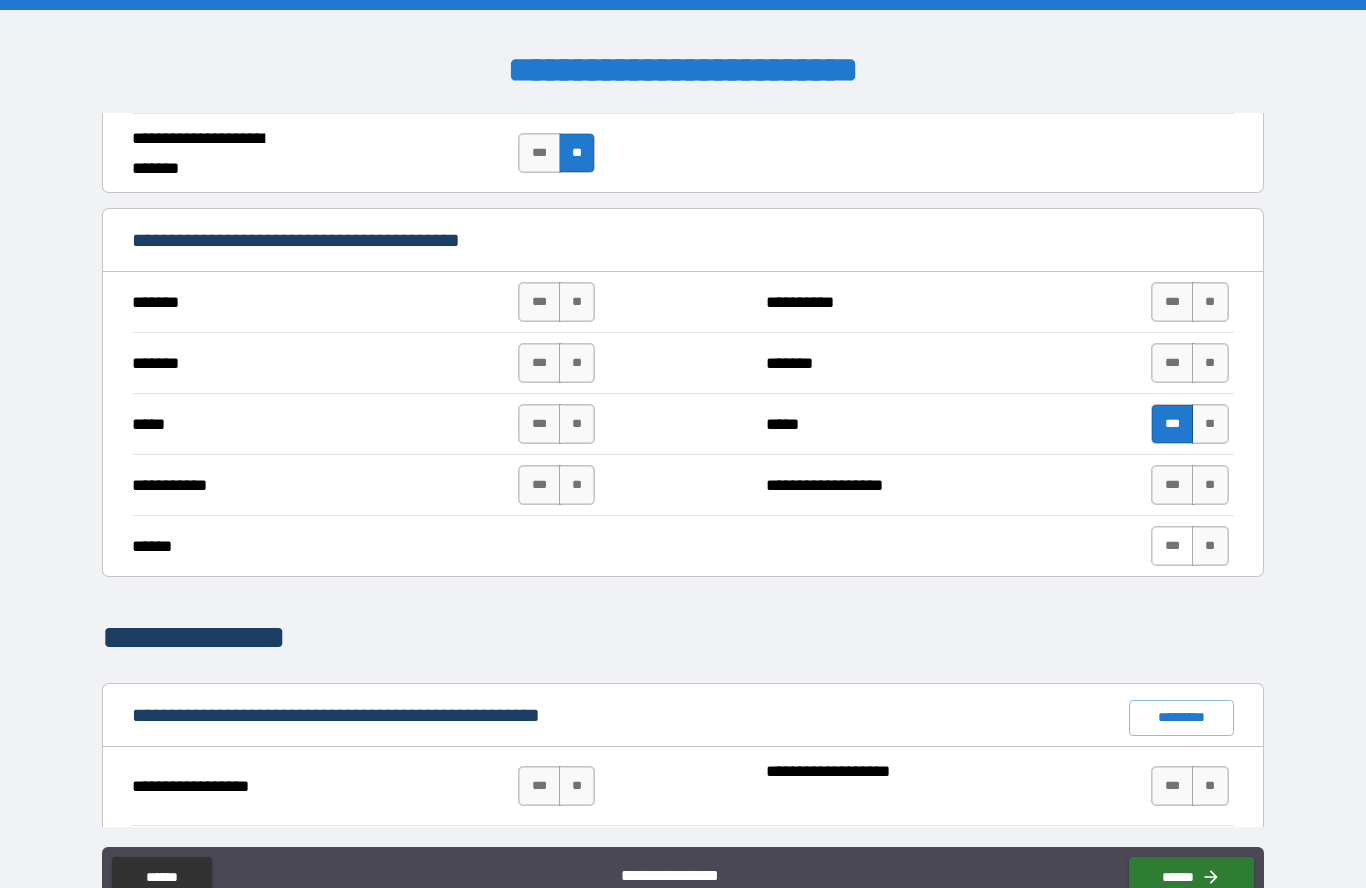 click on "***" at bounding box center (1172, 546) 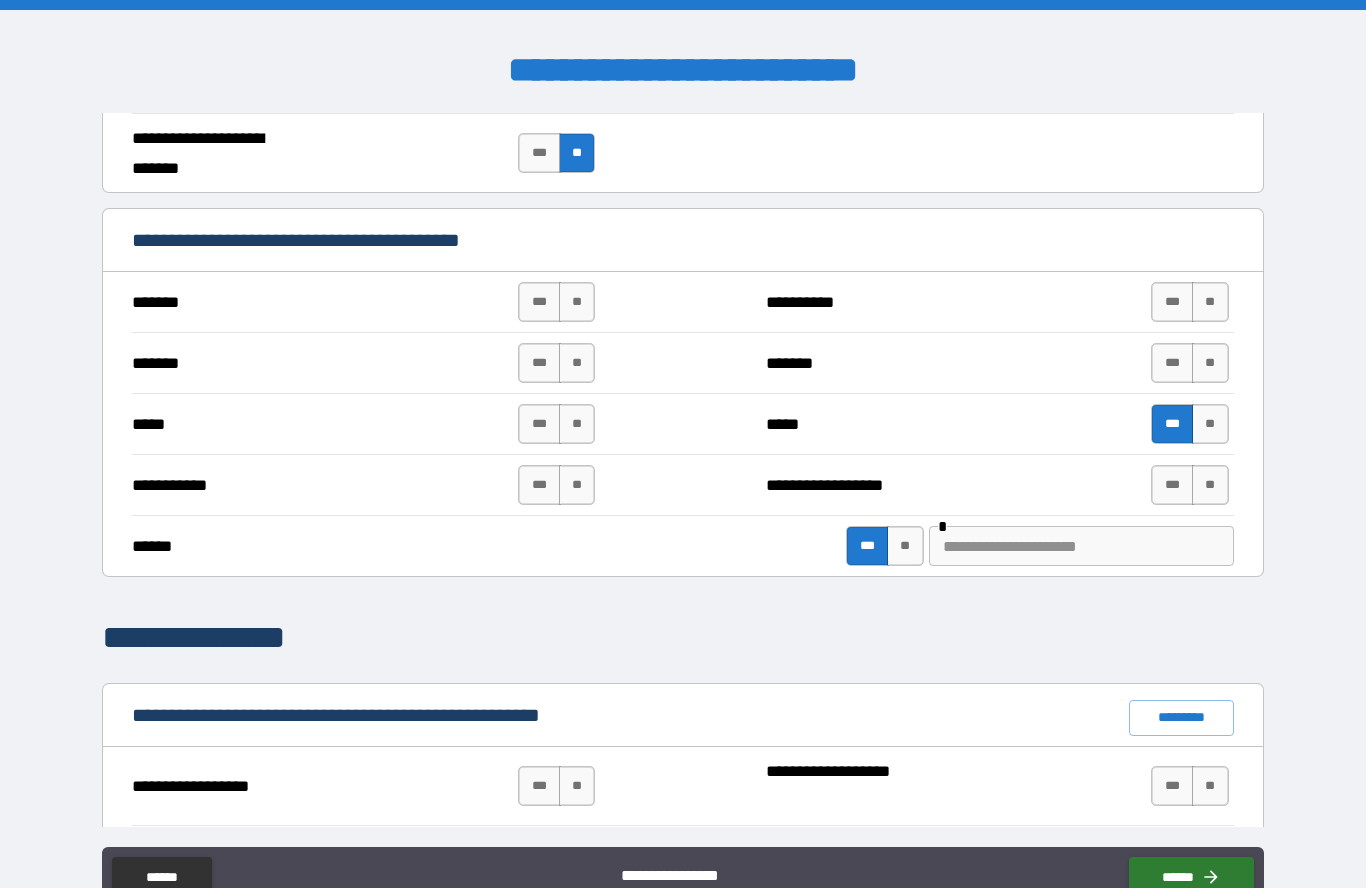 click at bounding box center [1081, 546] 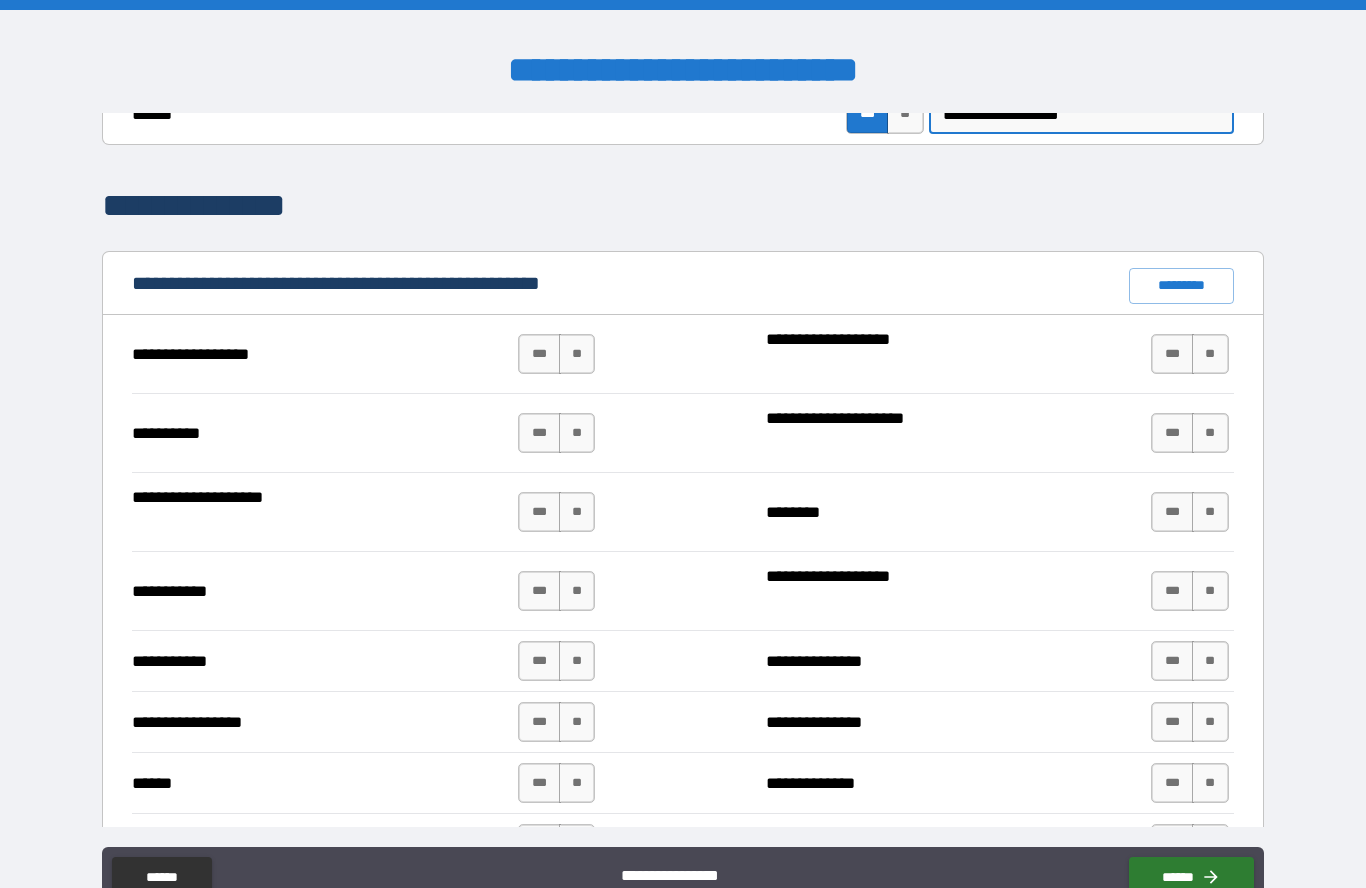 scroll, scrollTop: 1762, scrollLeft: 0, axis: vertical 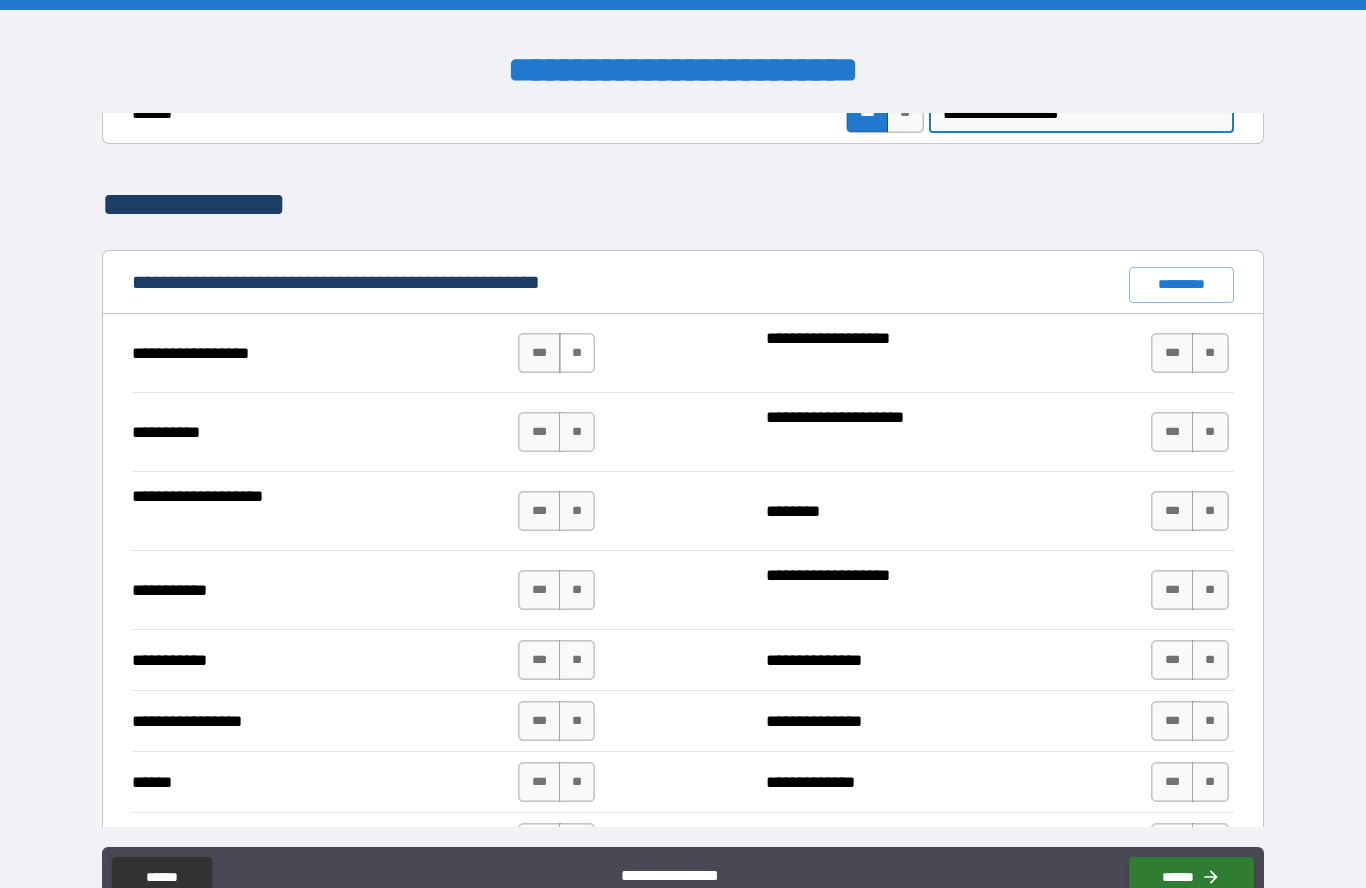 type on "**********" 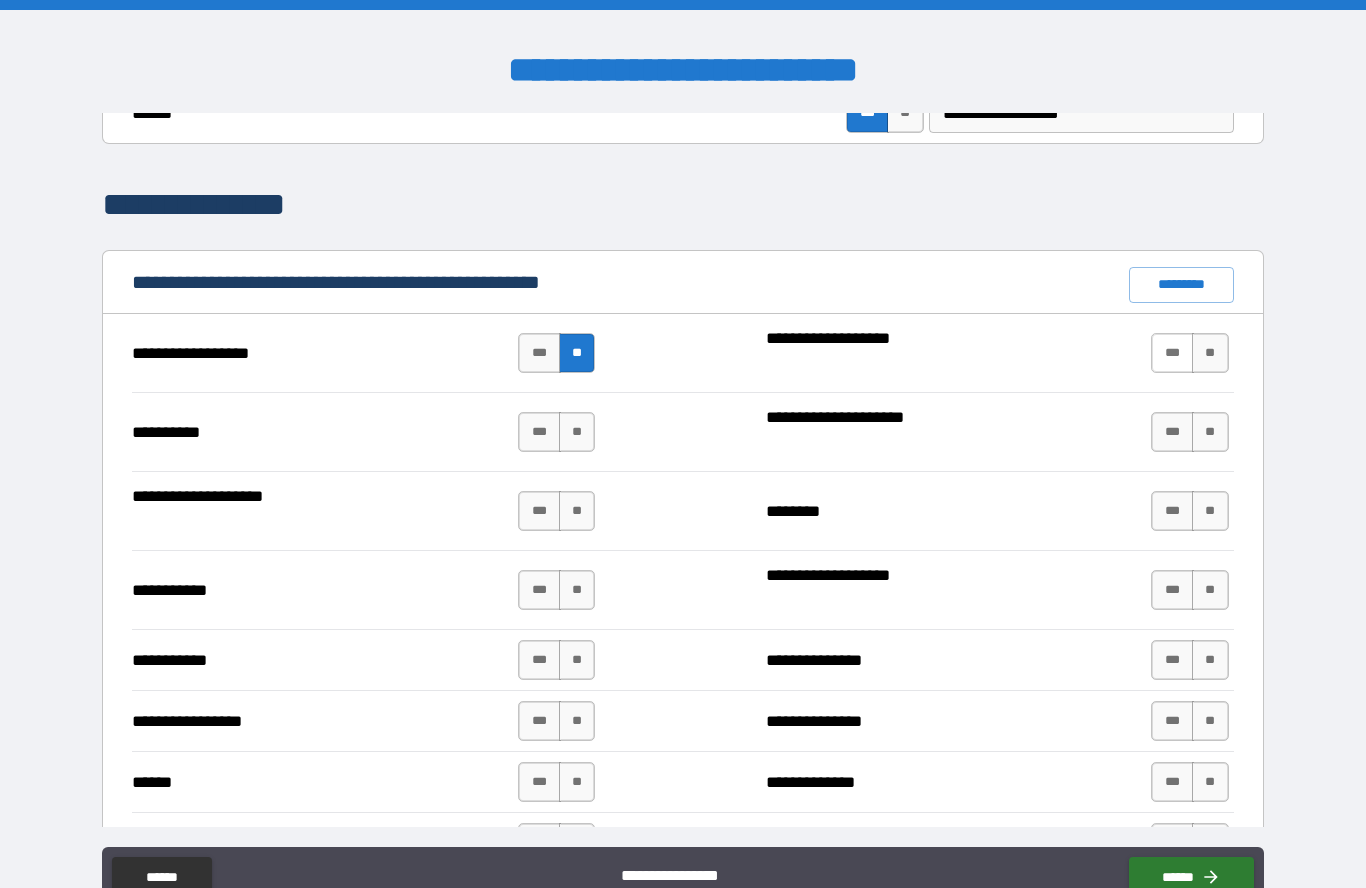 click on "***" at bounding box center [1172, 353] 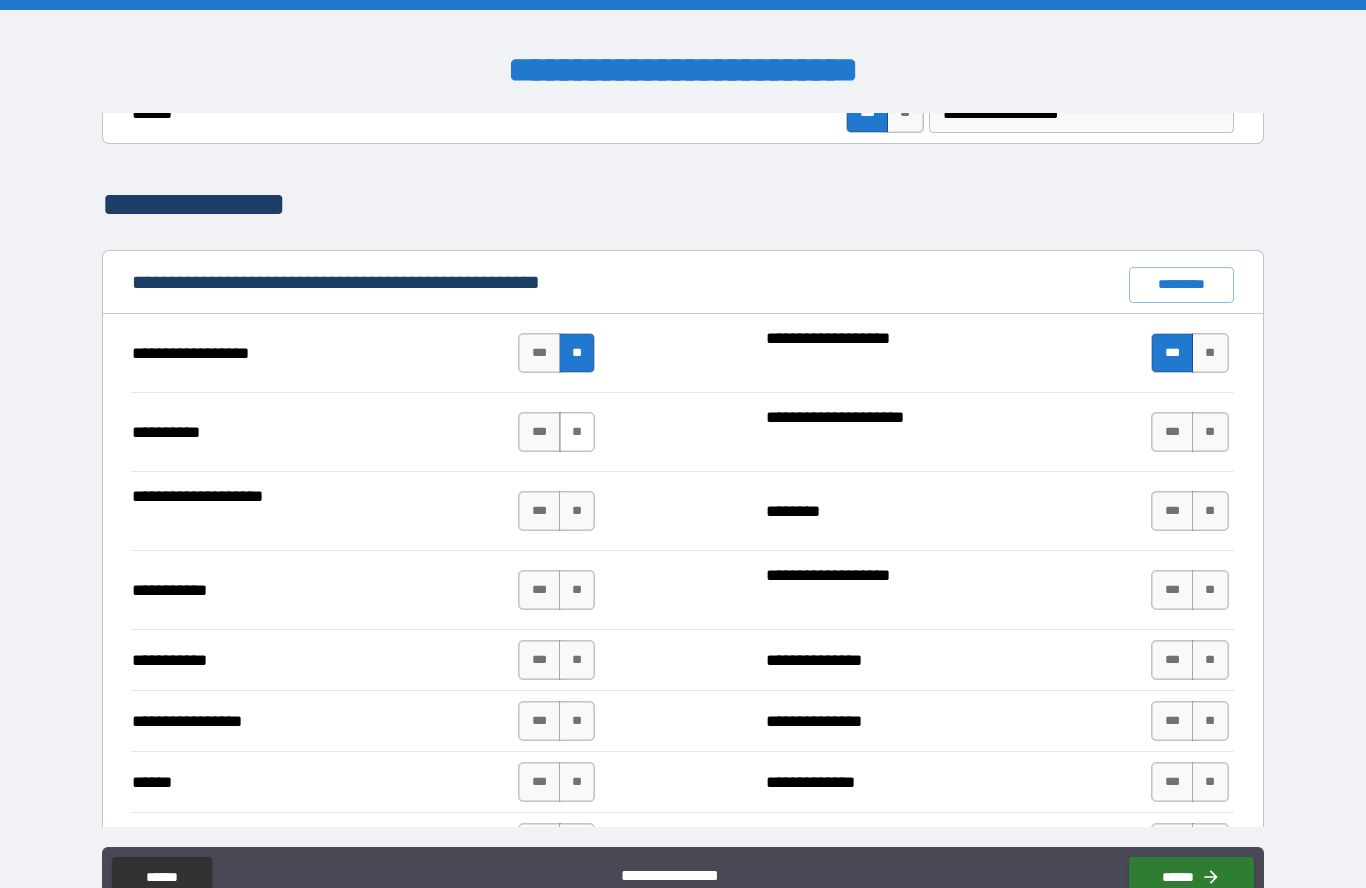 click on "**" at bounding box center (577, 432) 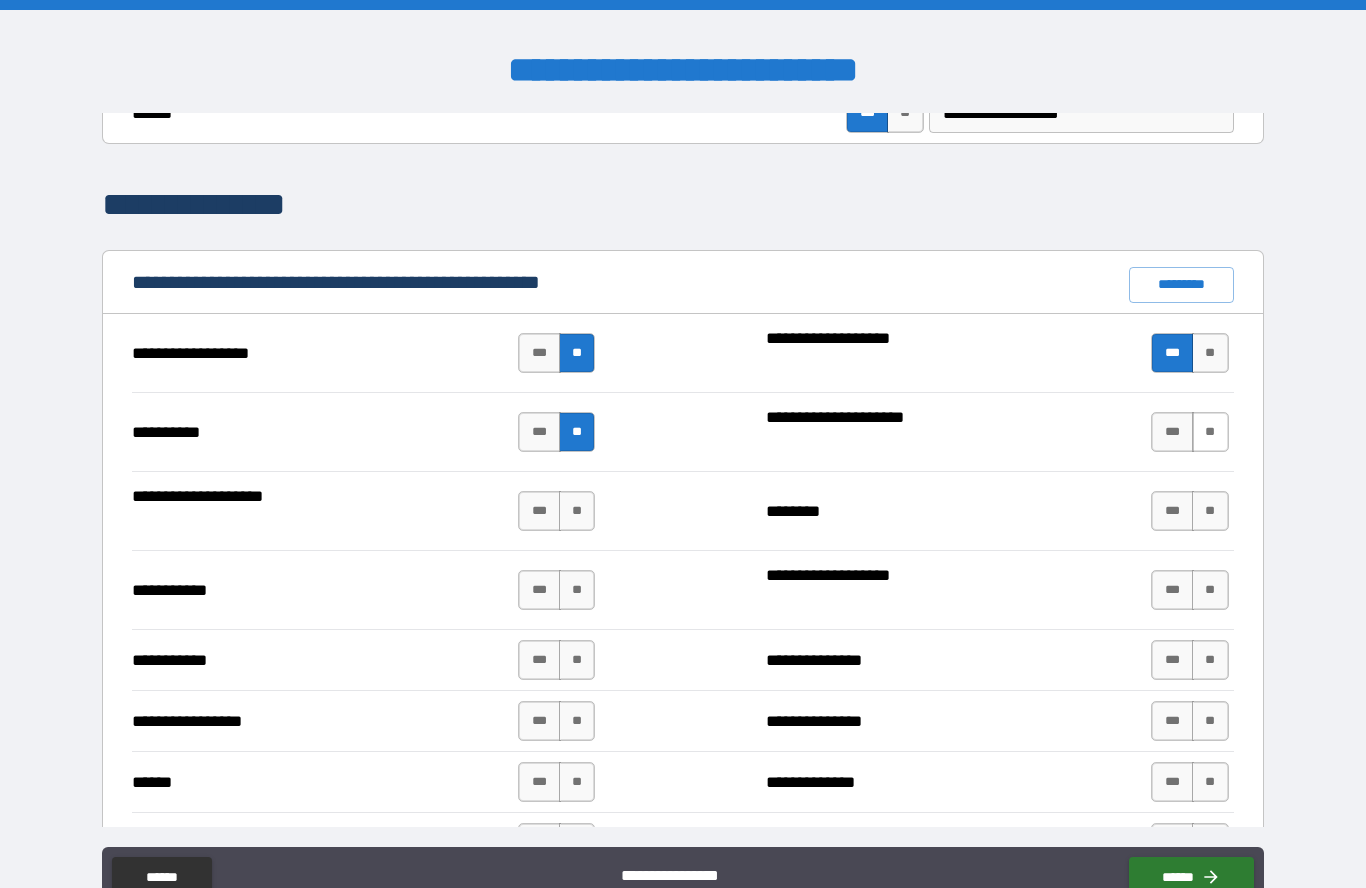click on "**" at bounding box center [1210, 432] 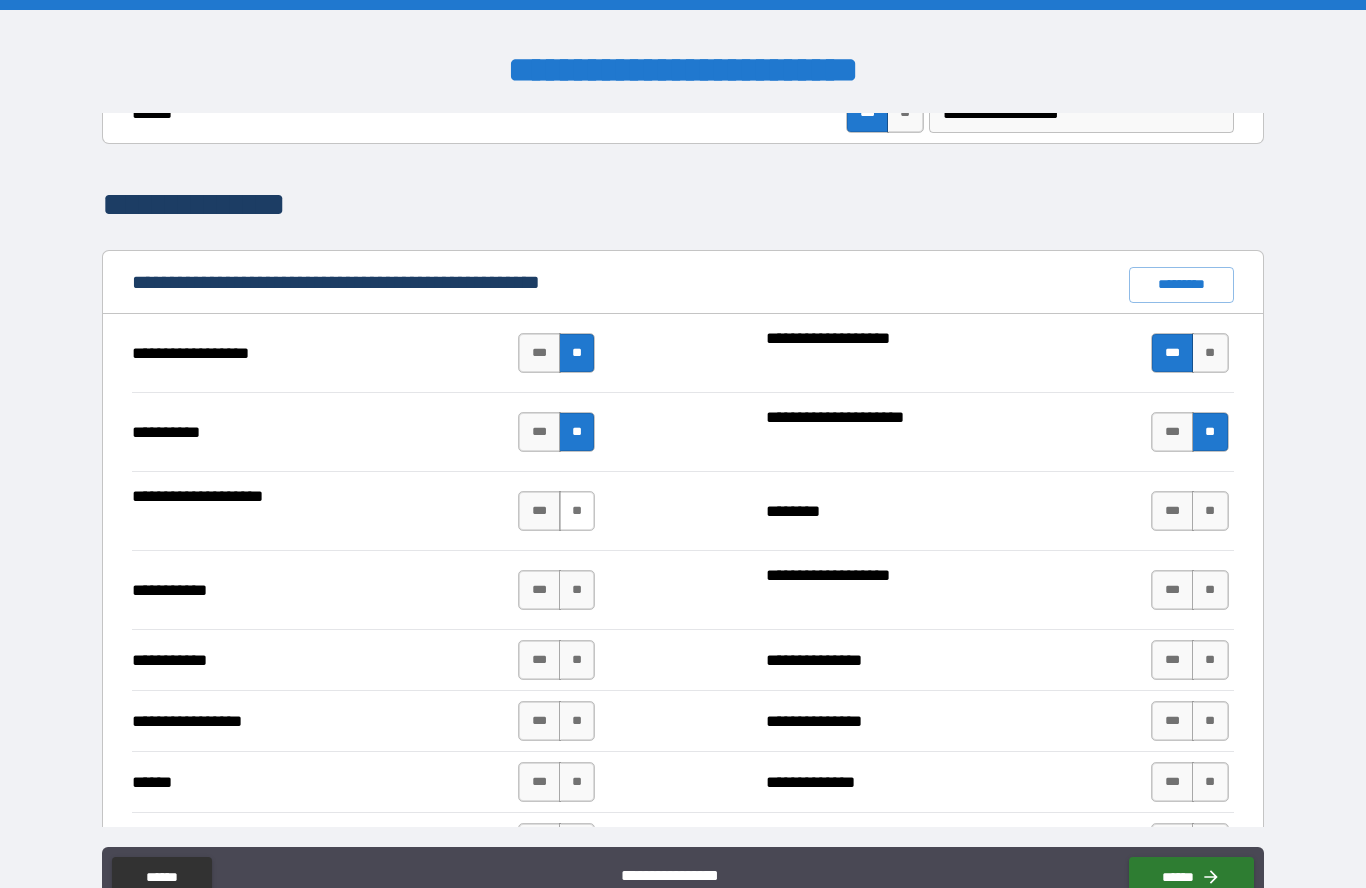 click on "**" at bounding box center (577, 511) 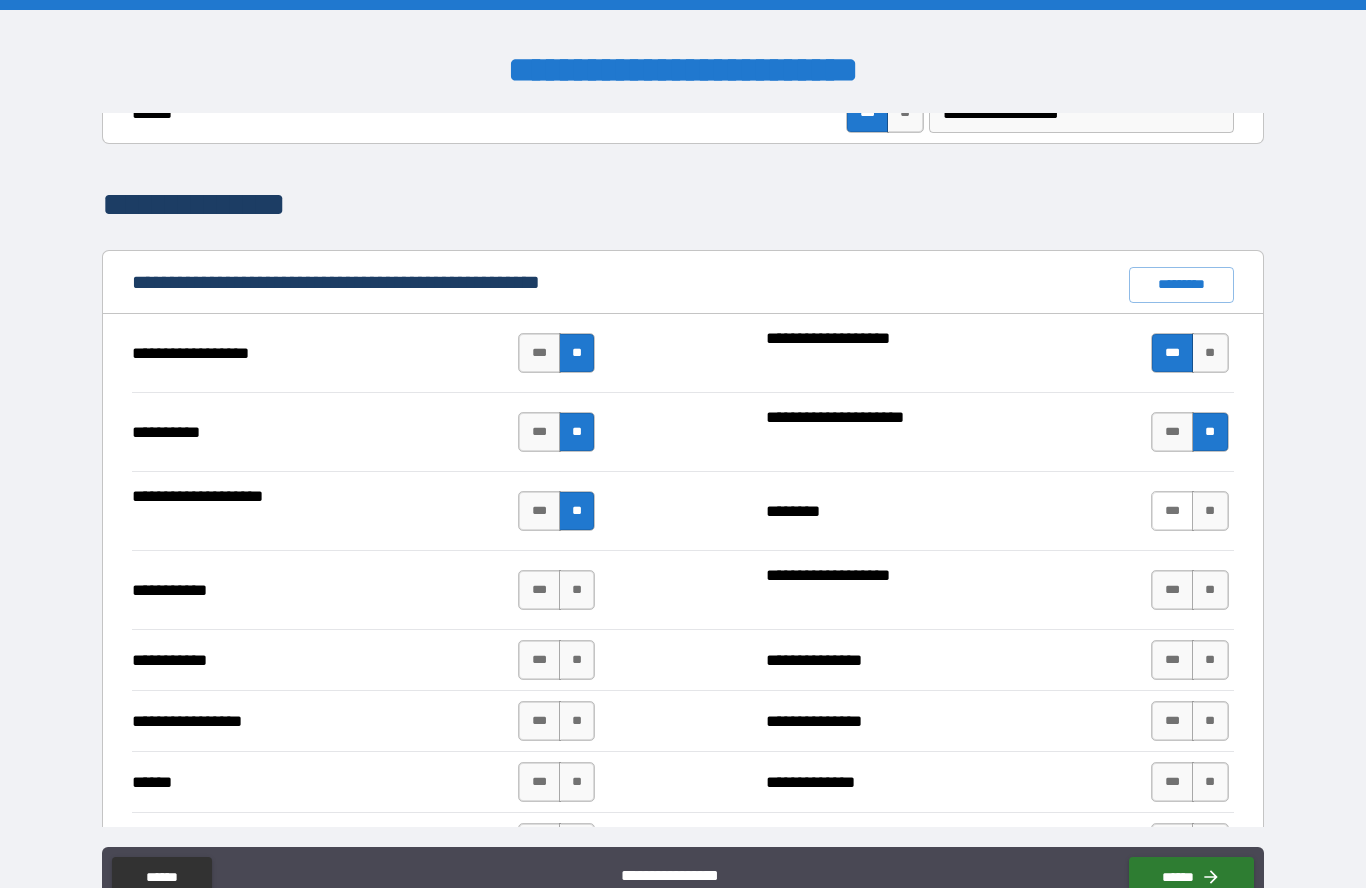 click on "***" at bounding box center [1172, 511] 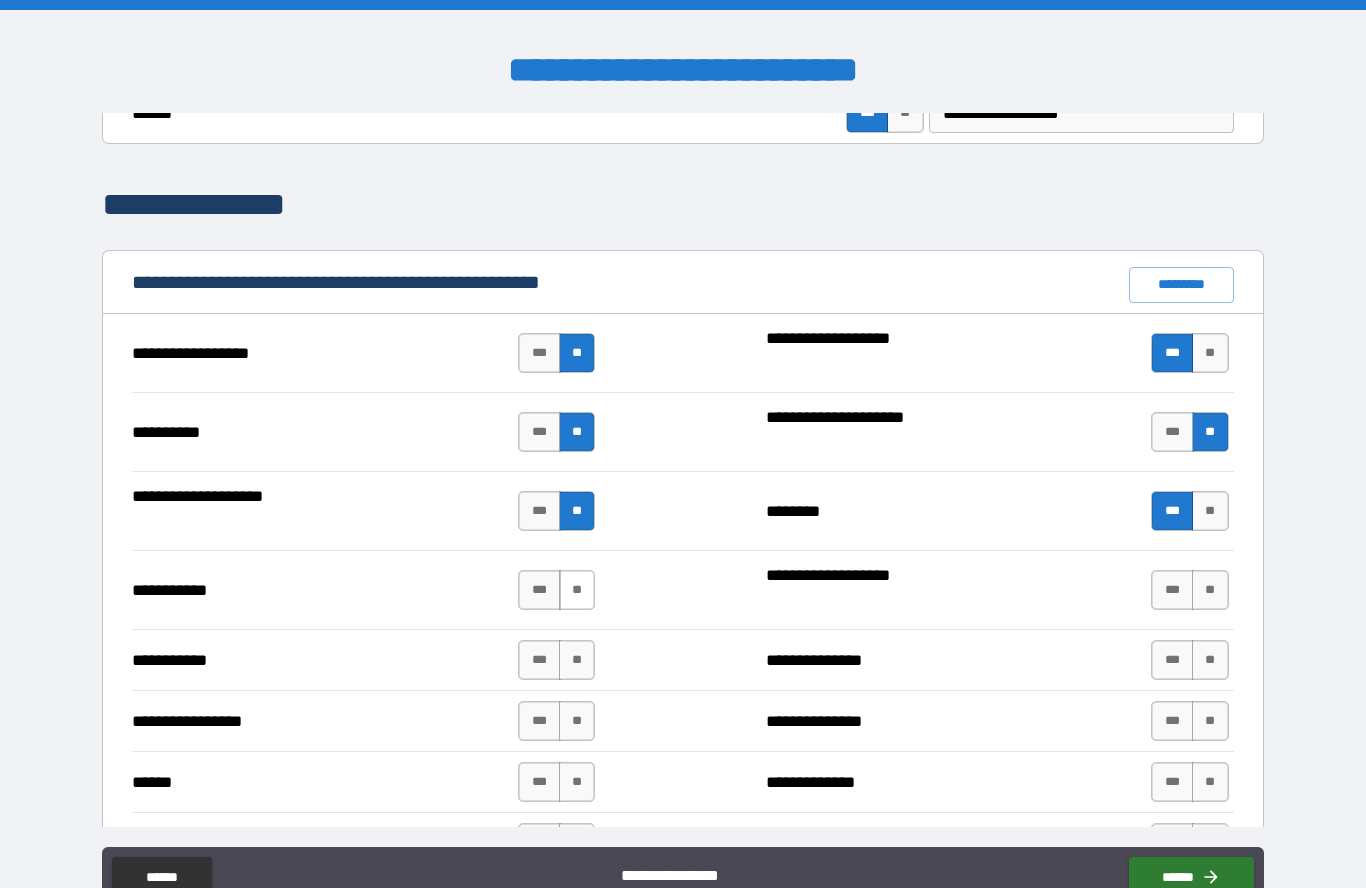 click on "**" at bounding box center (577, 590) 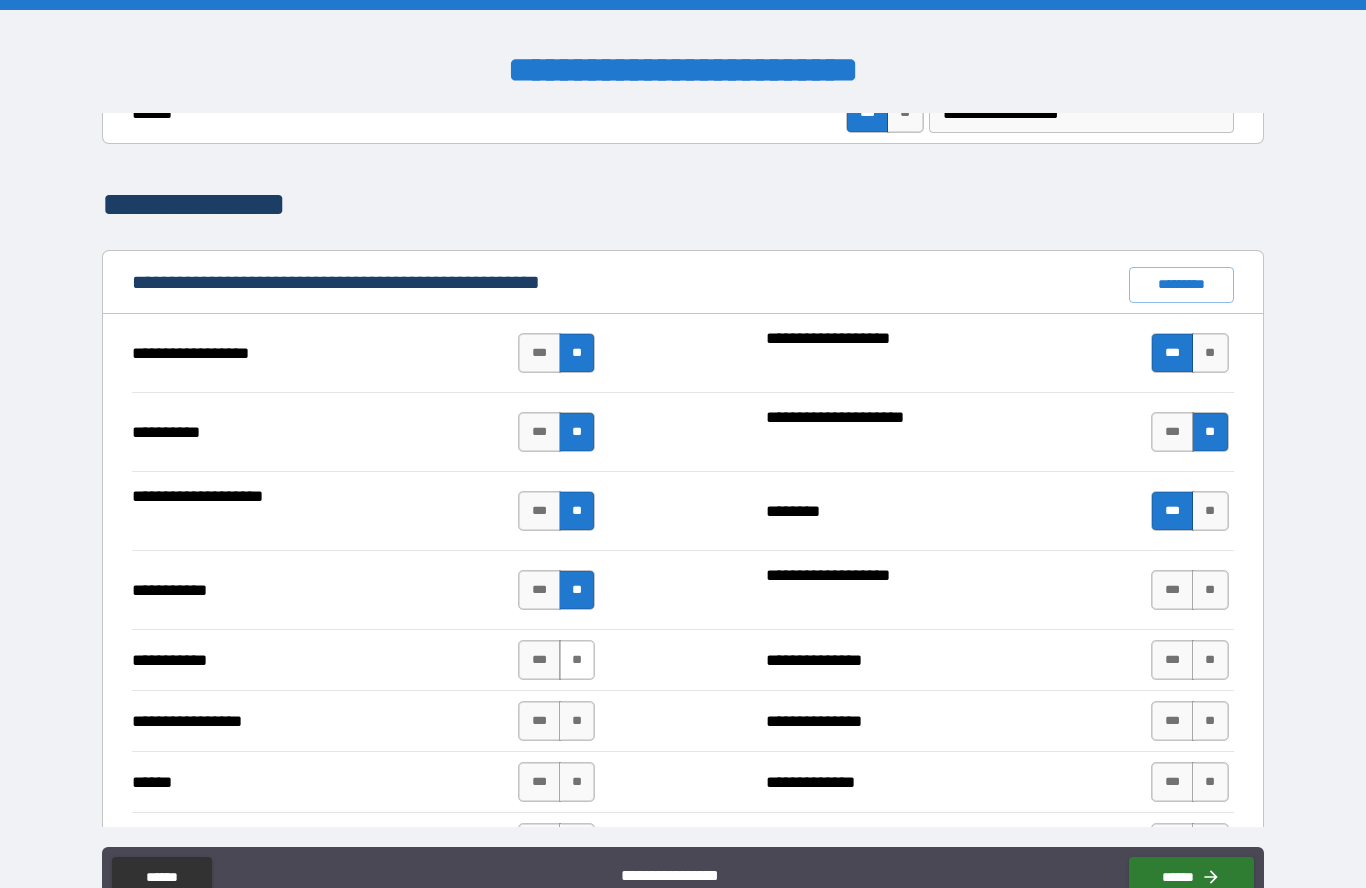 click on "**" at bounding box center (577, 660) 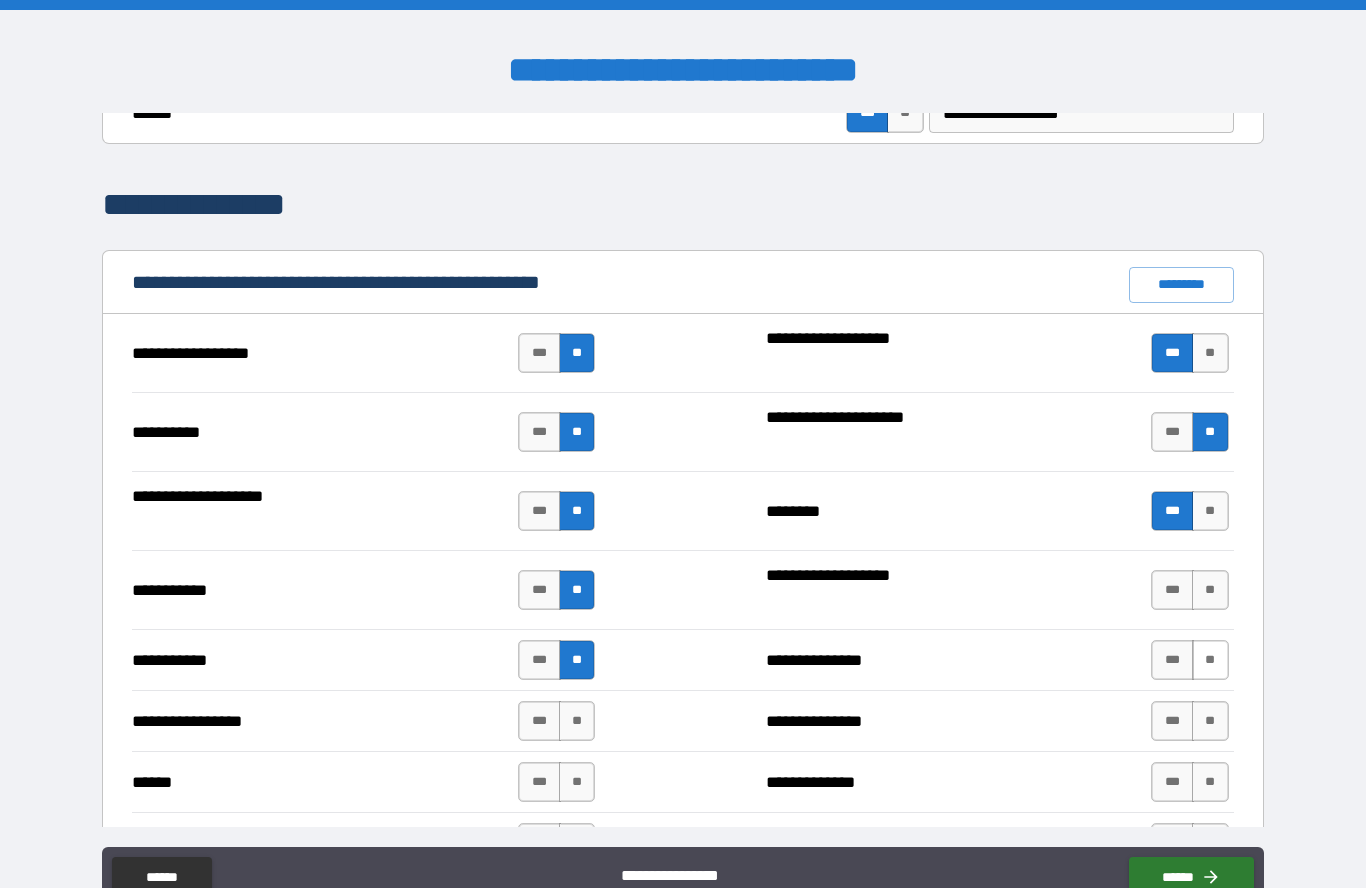 click on "**" at bounding box center [1210, 660] 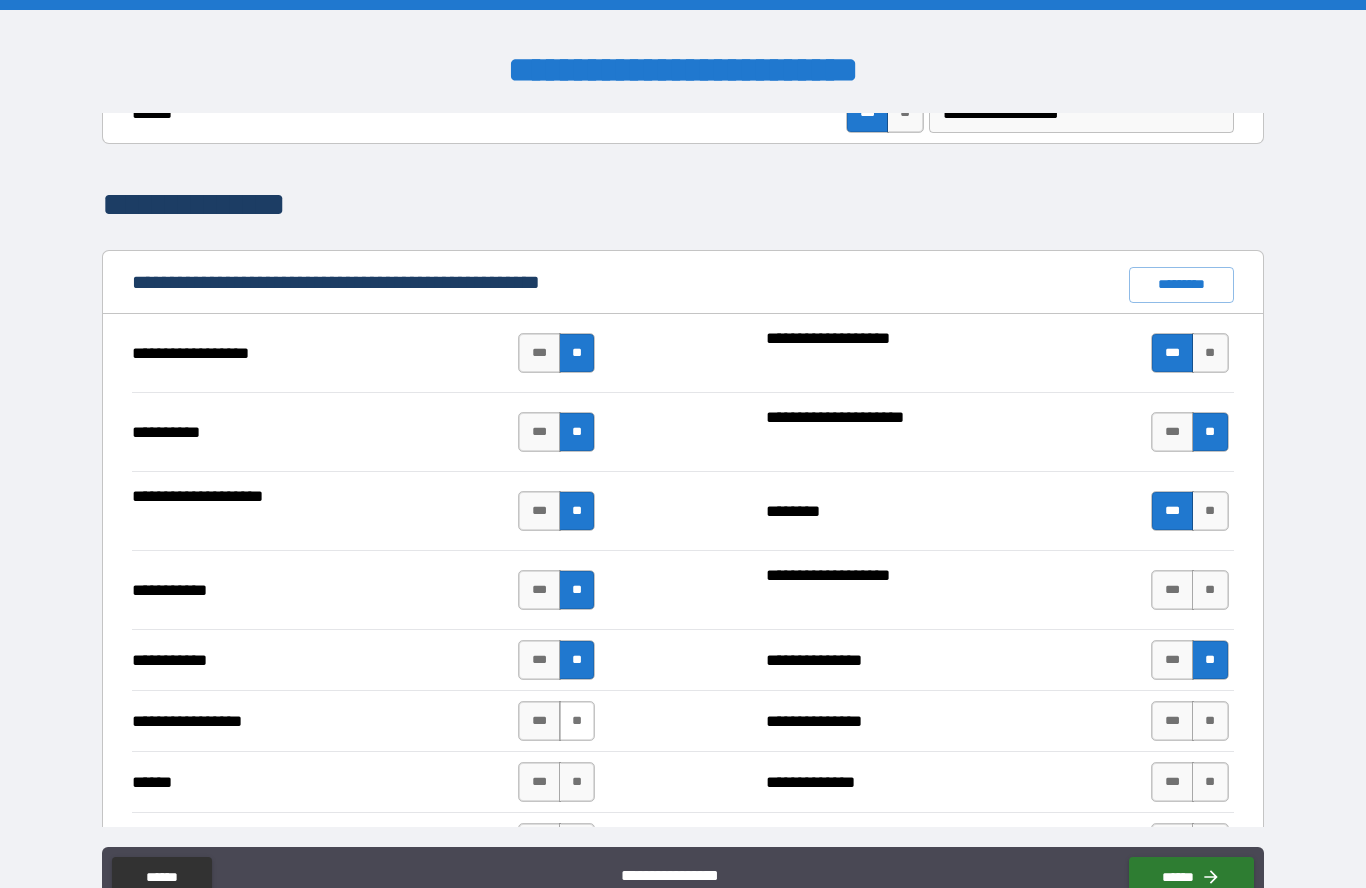 click on "**" at bounding box center (577, 721) 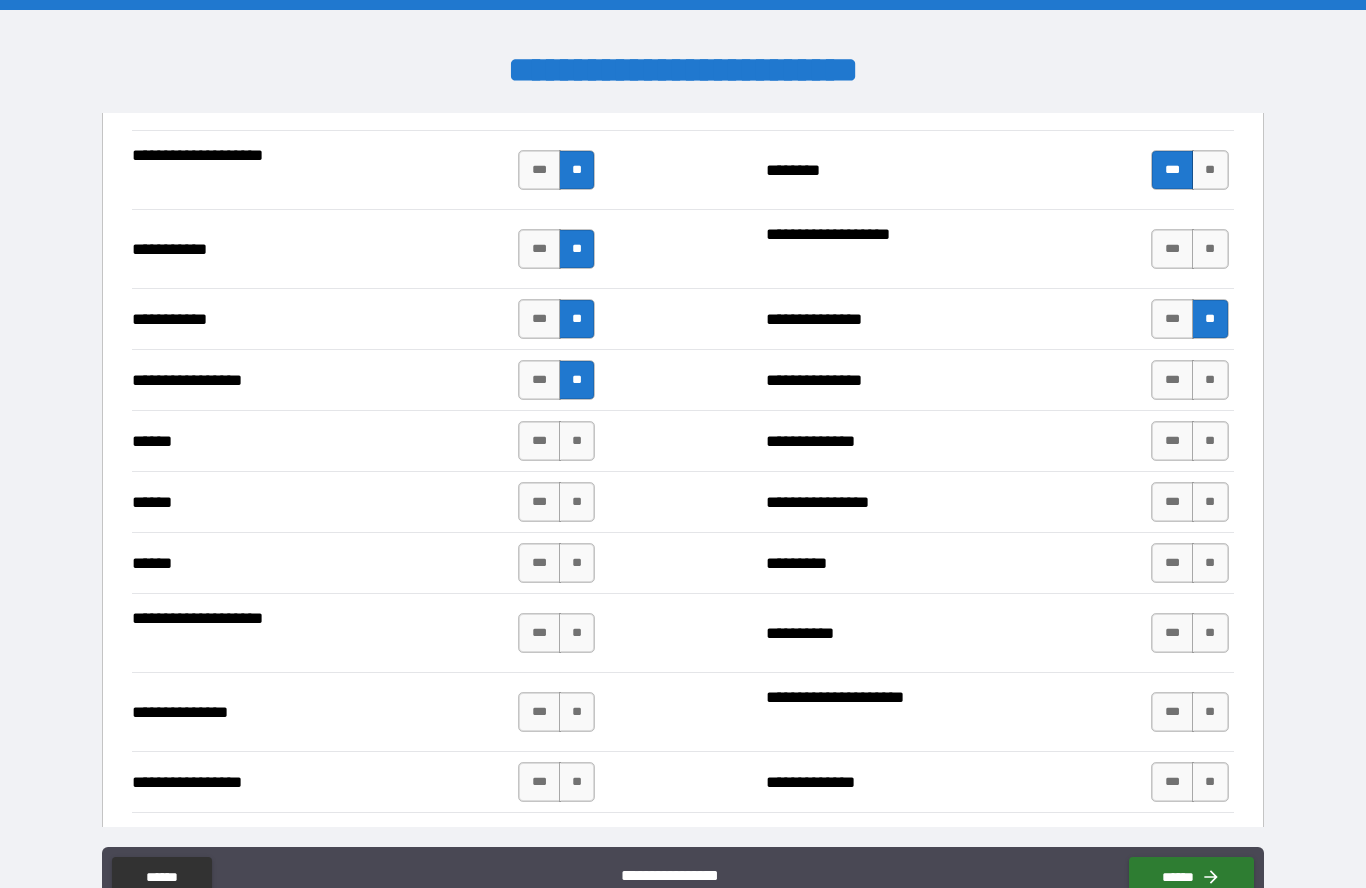 scroll, scrollTop: 2112, scrollLeft: 0, axis: vertical 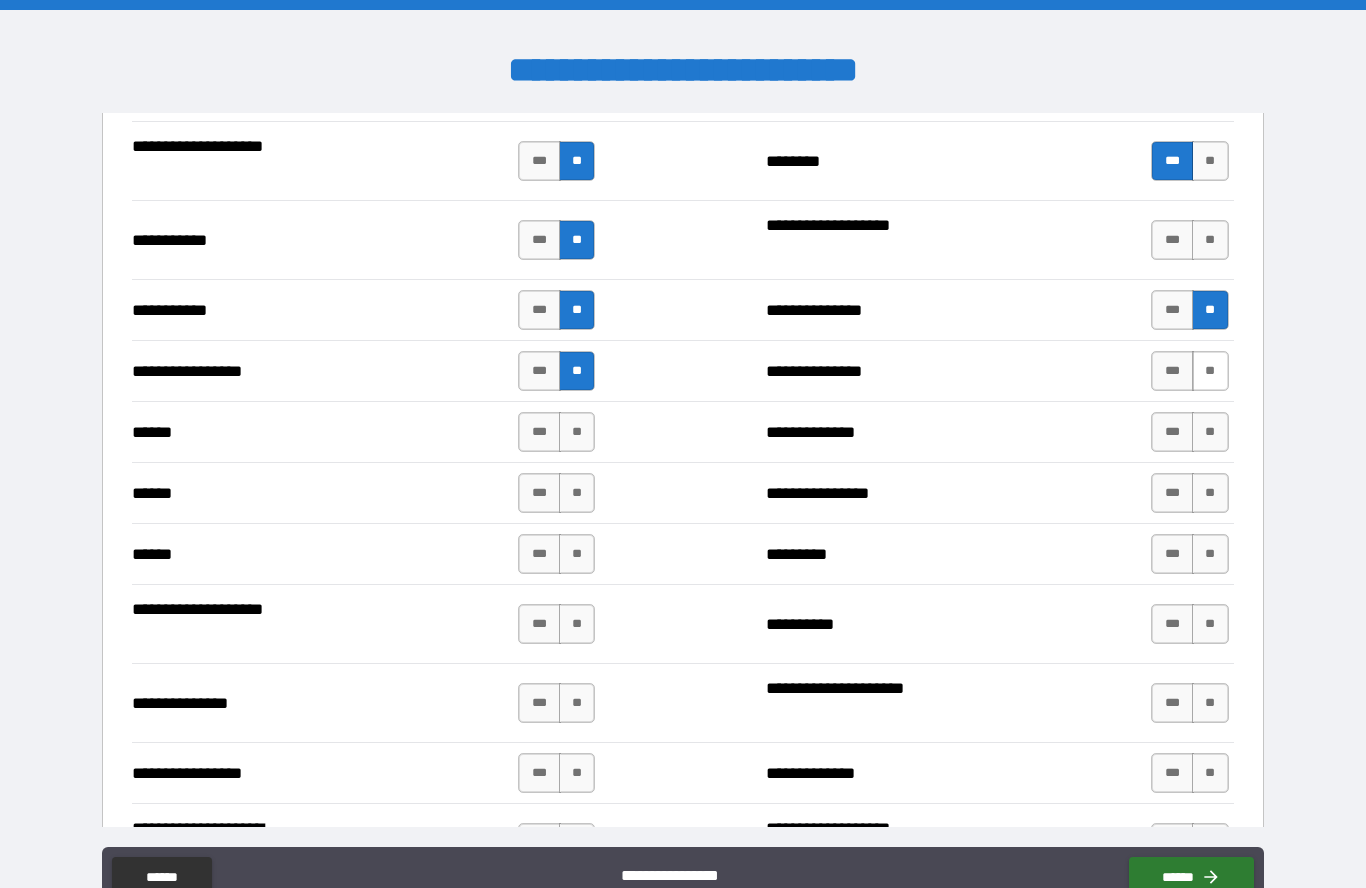 click on "**" at bounding box center (1210, 371) 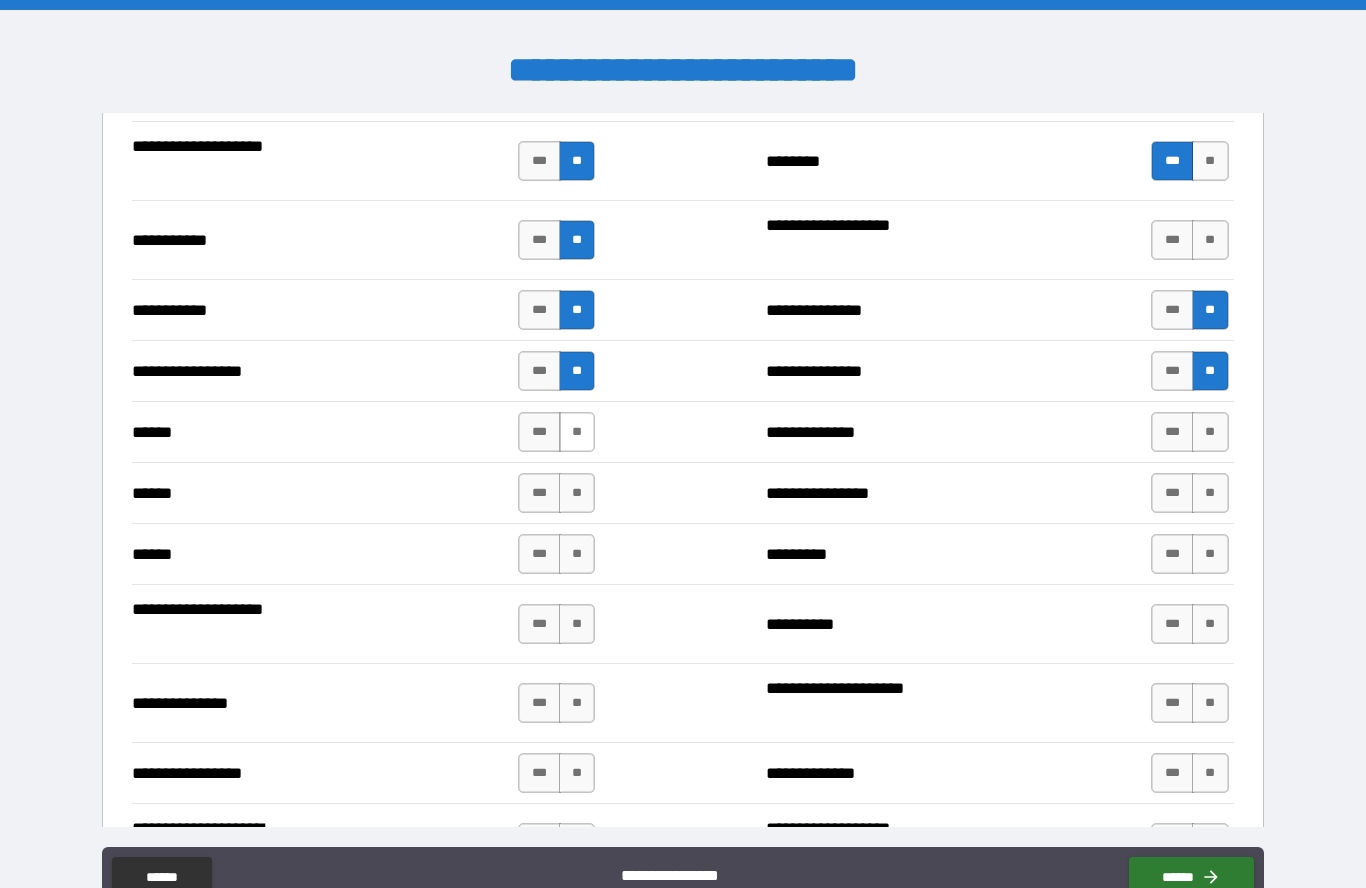 click on "**" at bounding box center (577, 432) 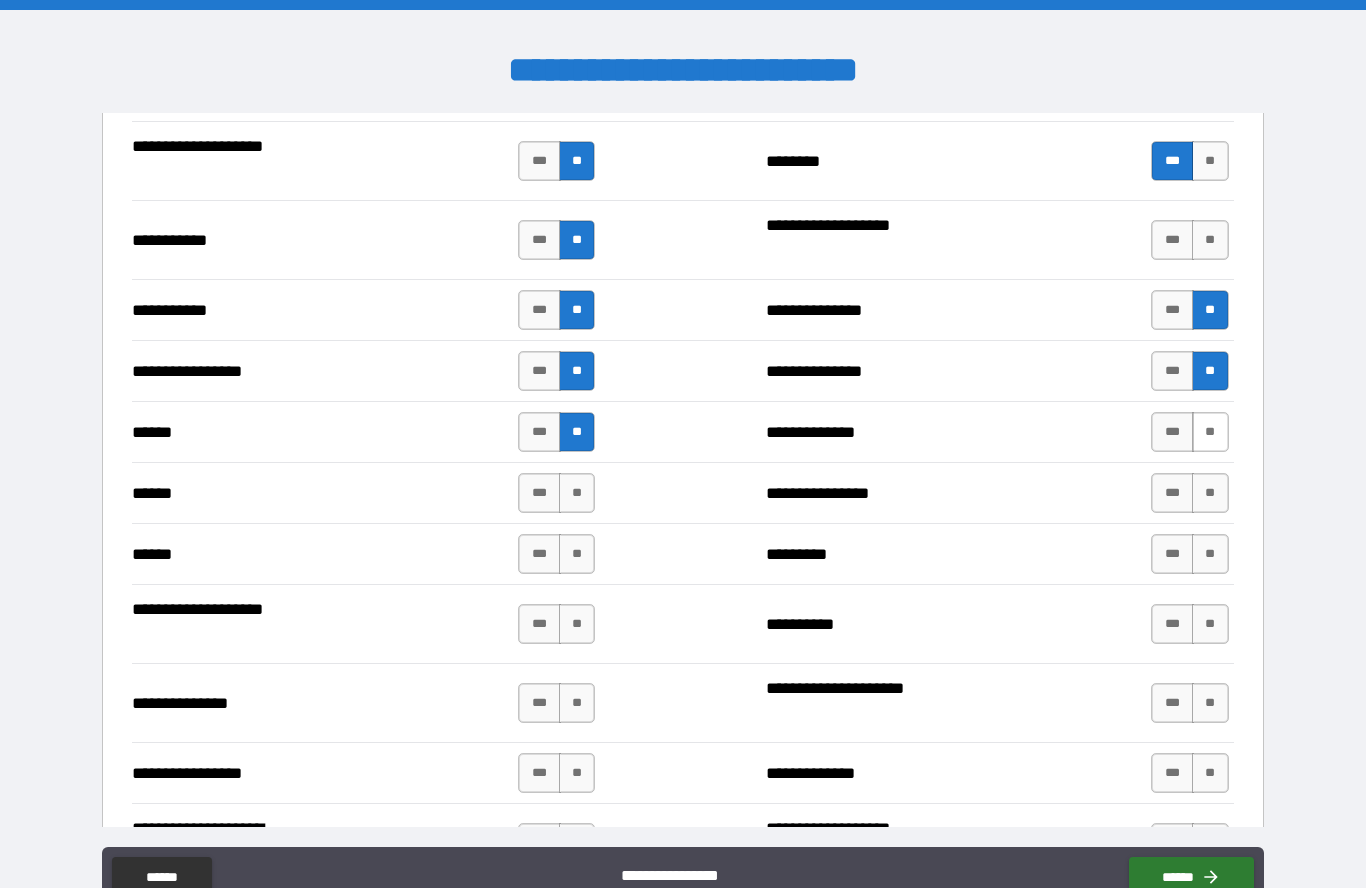 click on "**" at bounding box center [1210, 432] 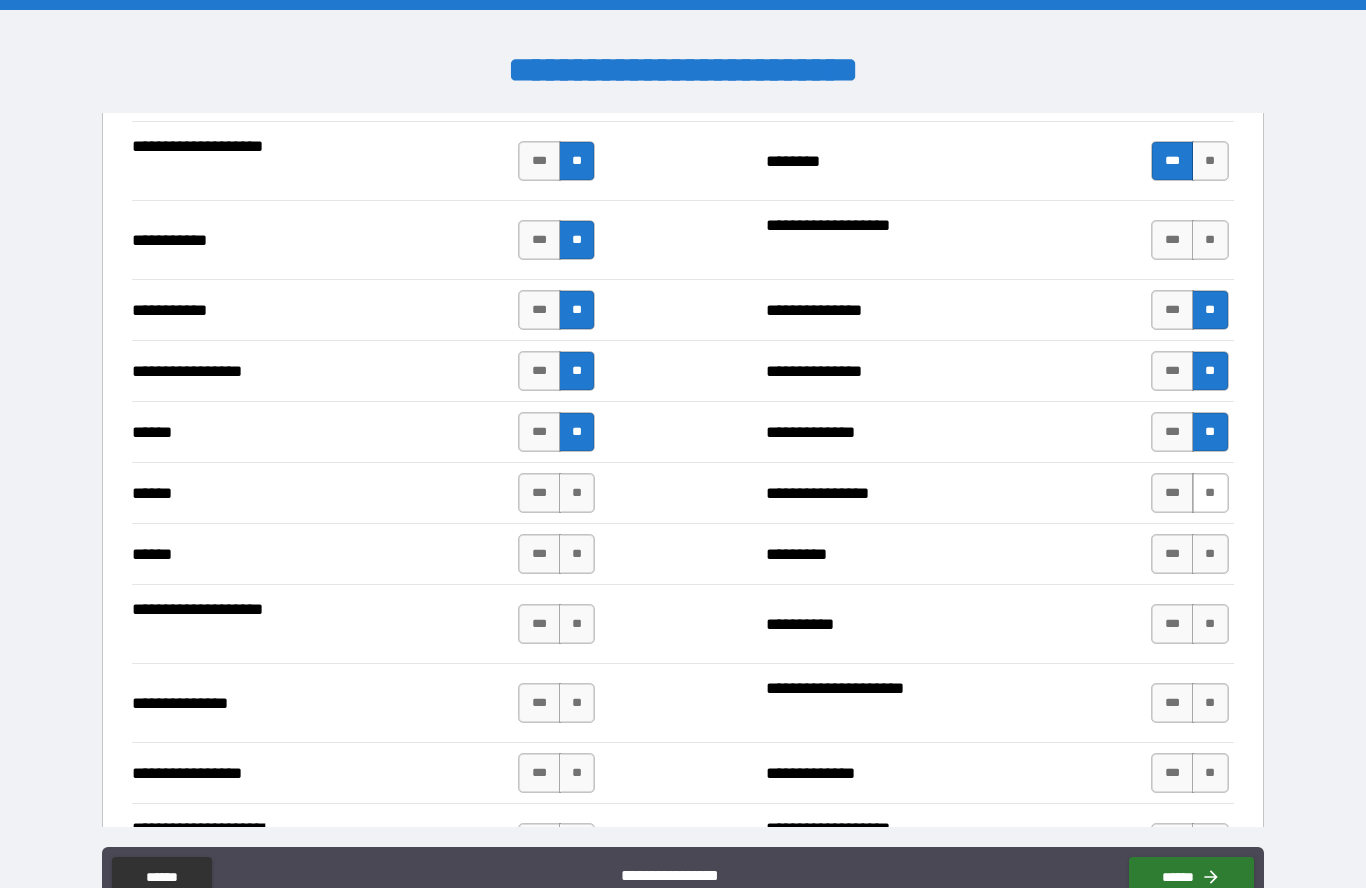 click on "**" at bounding box center [1210, 493] 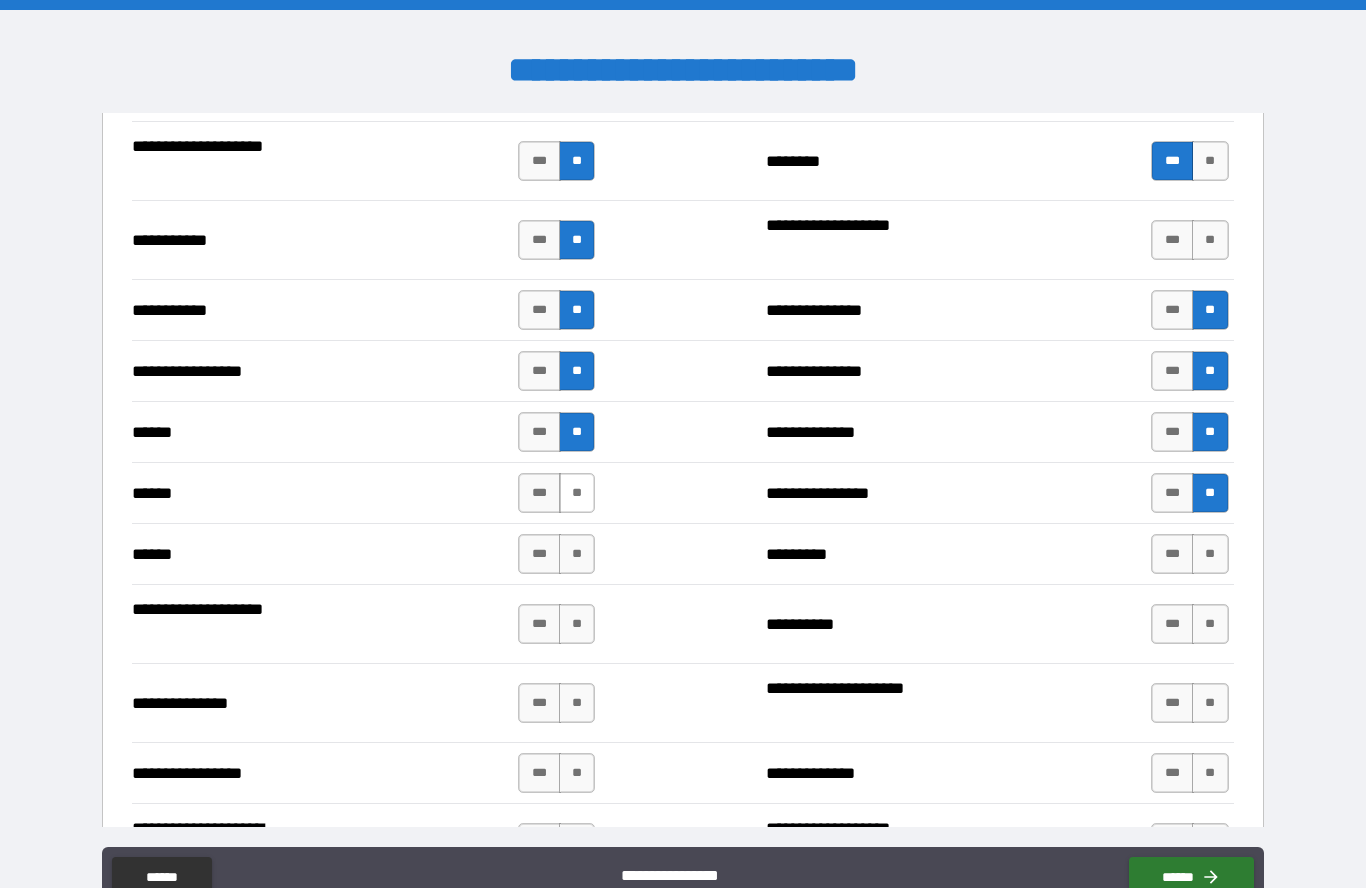 click on "**" at bounding box center [577, 493] 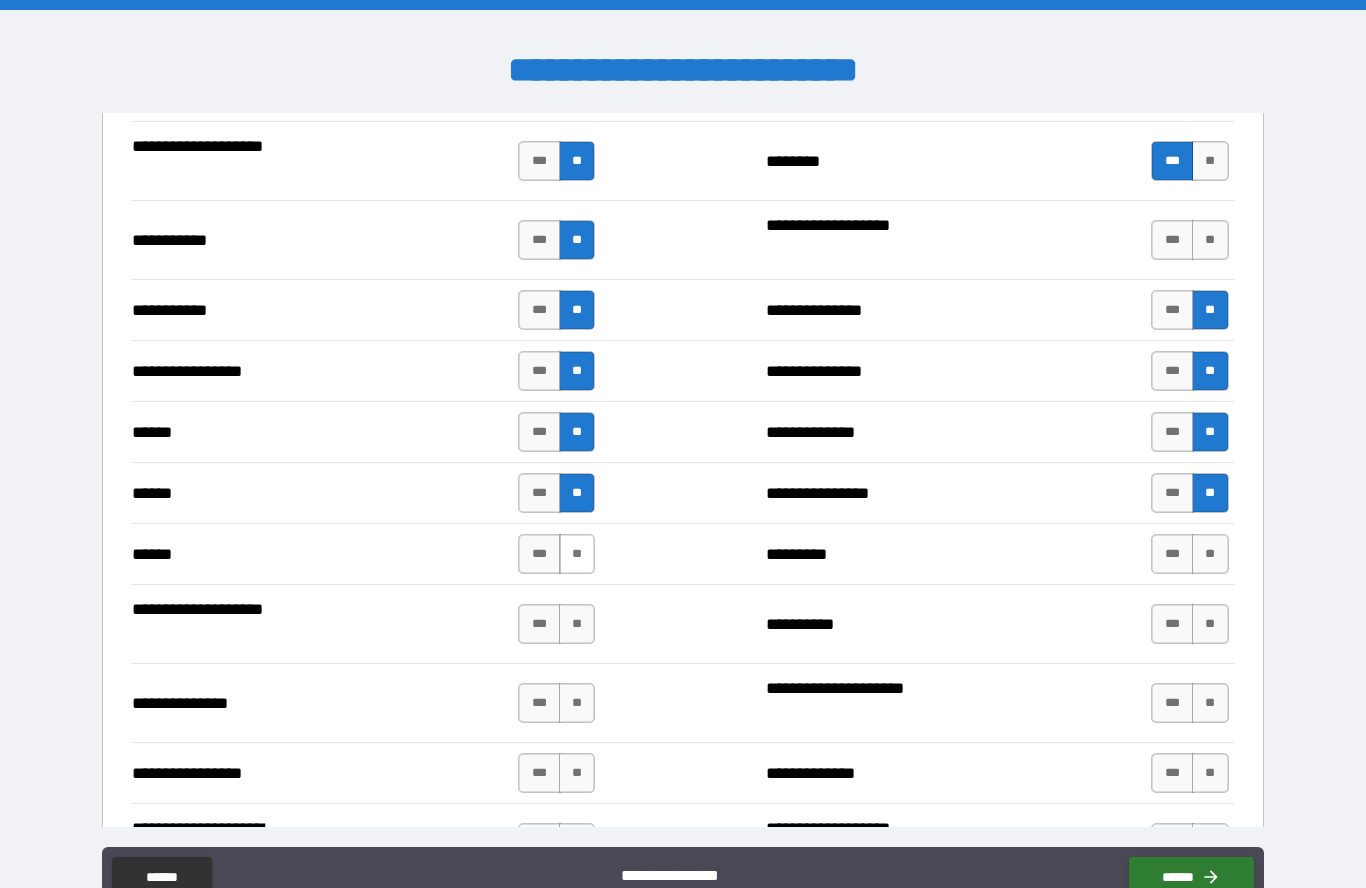click on "**" at bounding box center (577, 554) 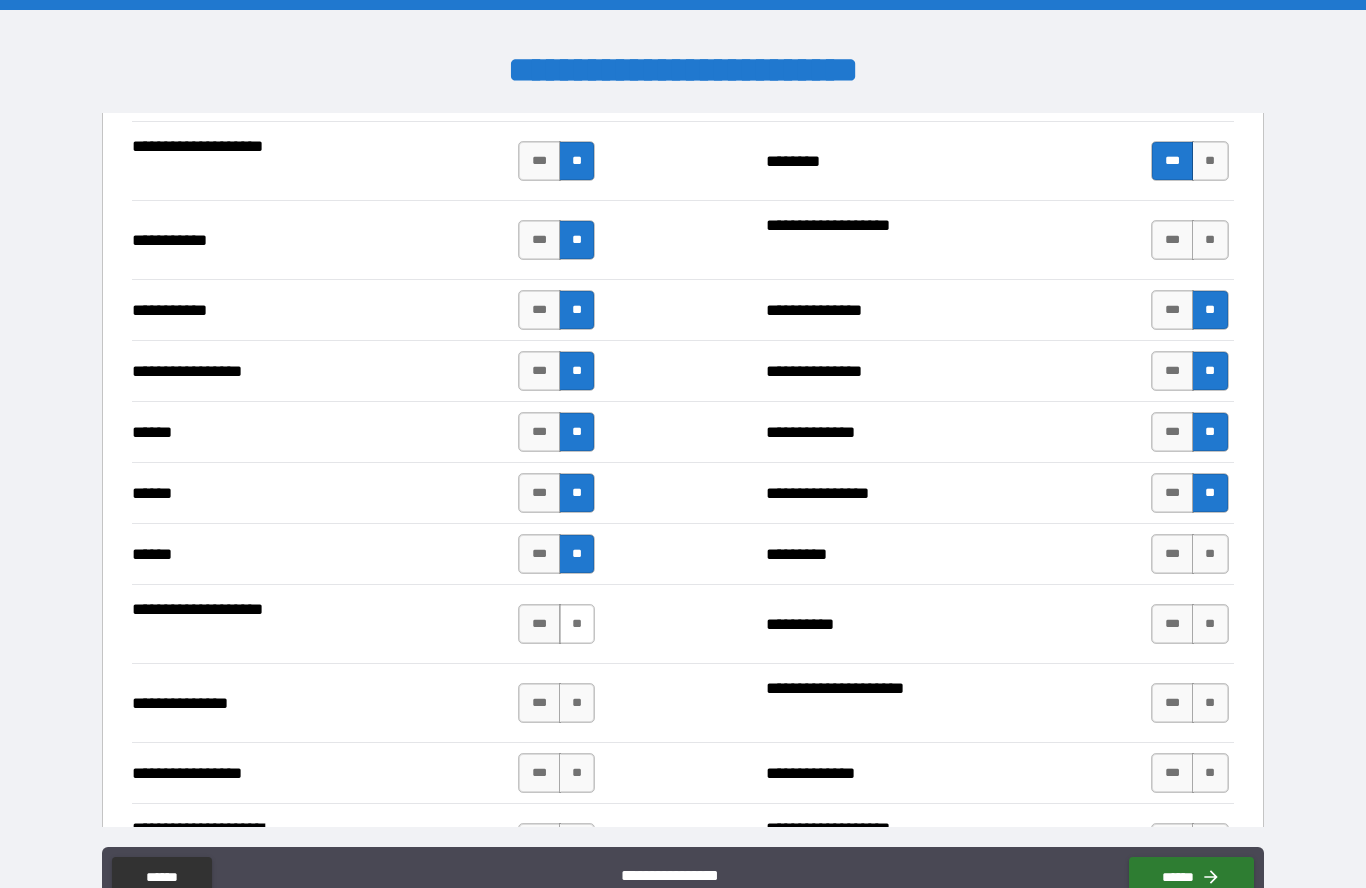 click on "**" at bounding box center [577, 624] 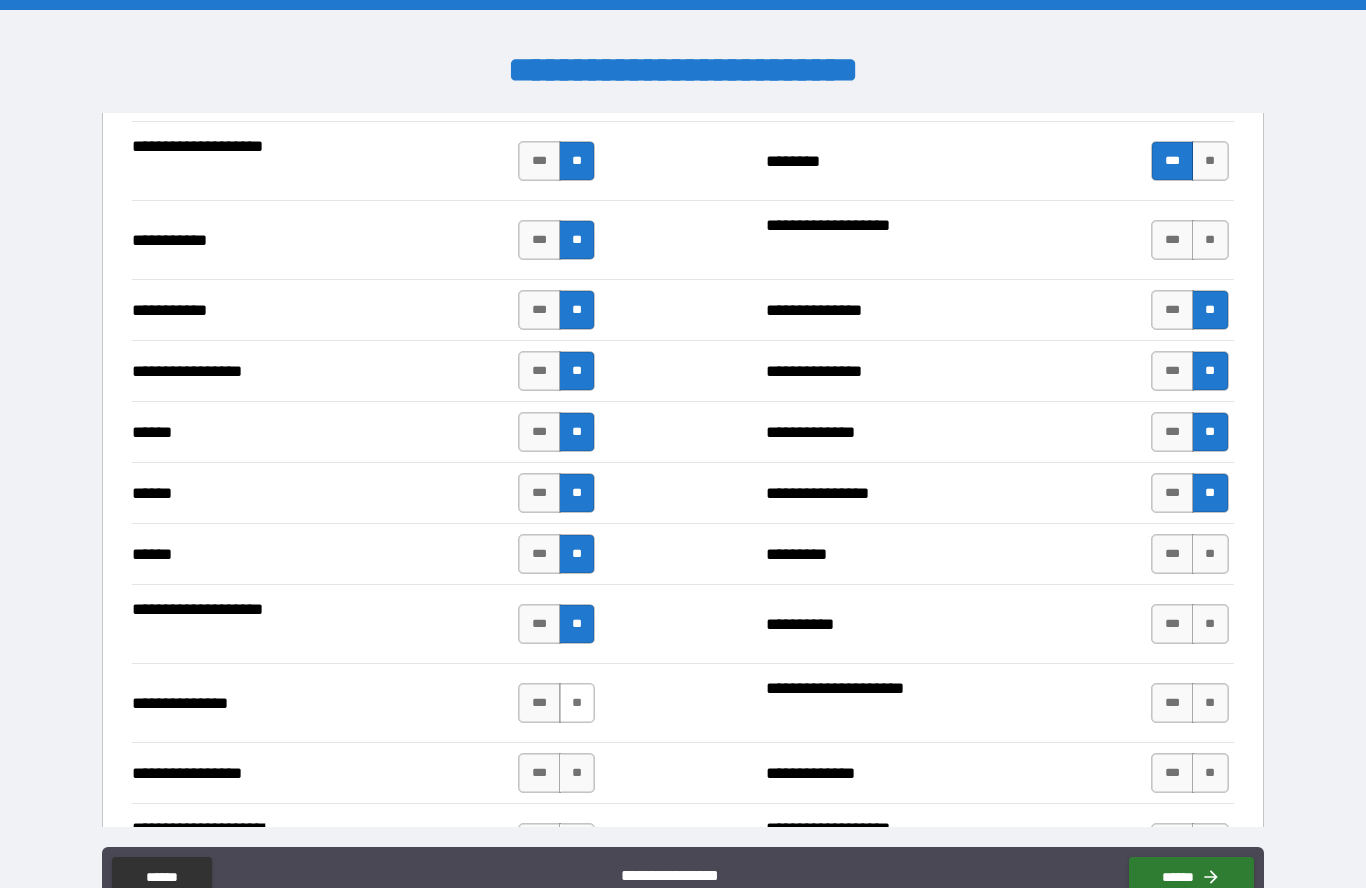 click on "**" at bounding box center (577, 703) 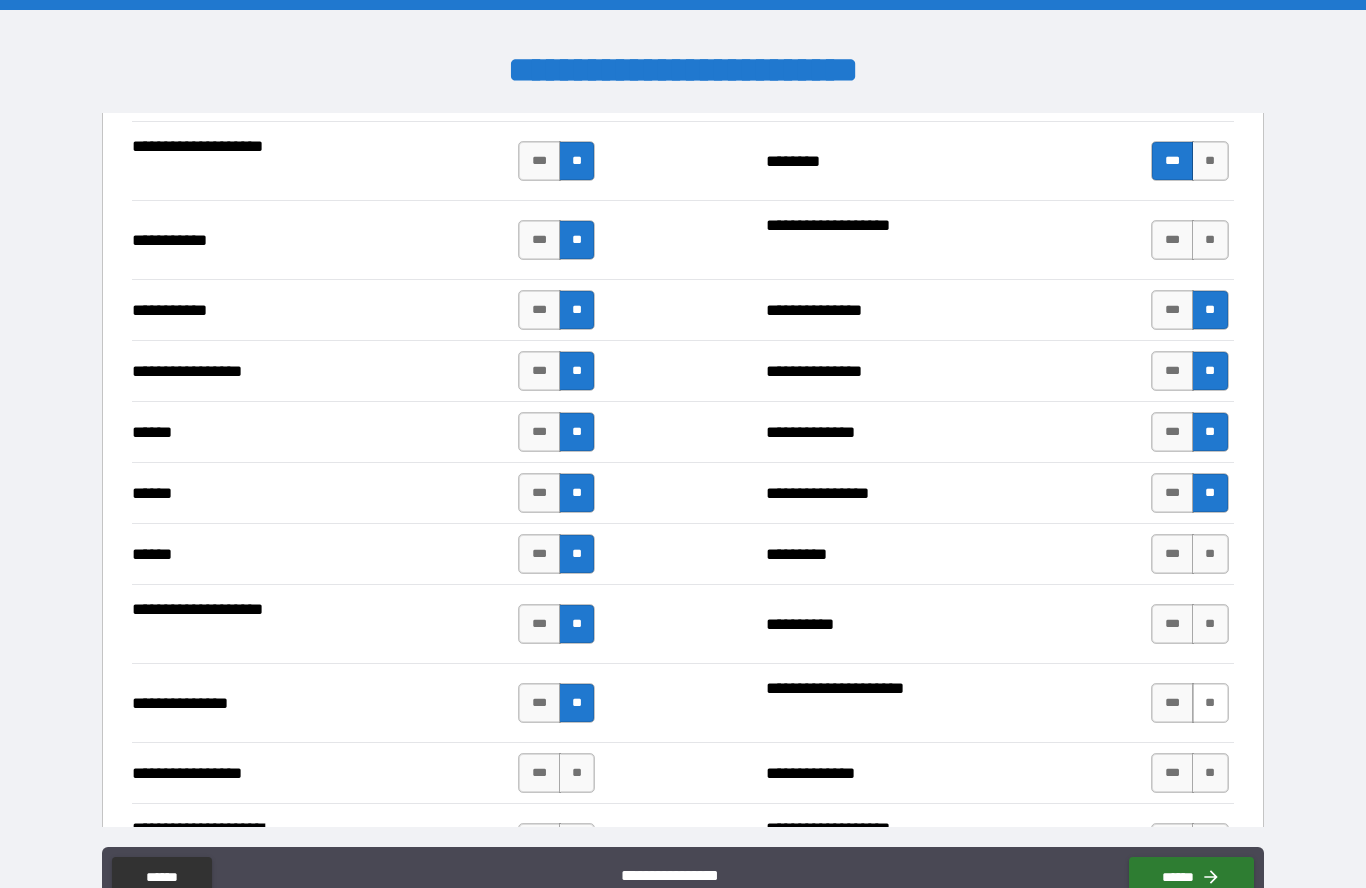 click on "**" at bounding box center (1210, 703) 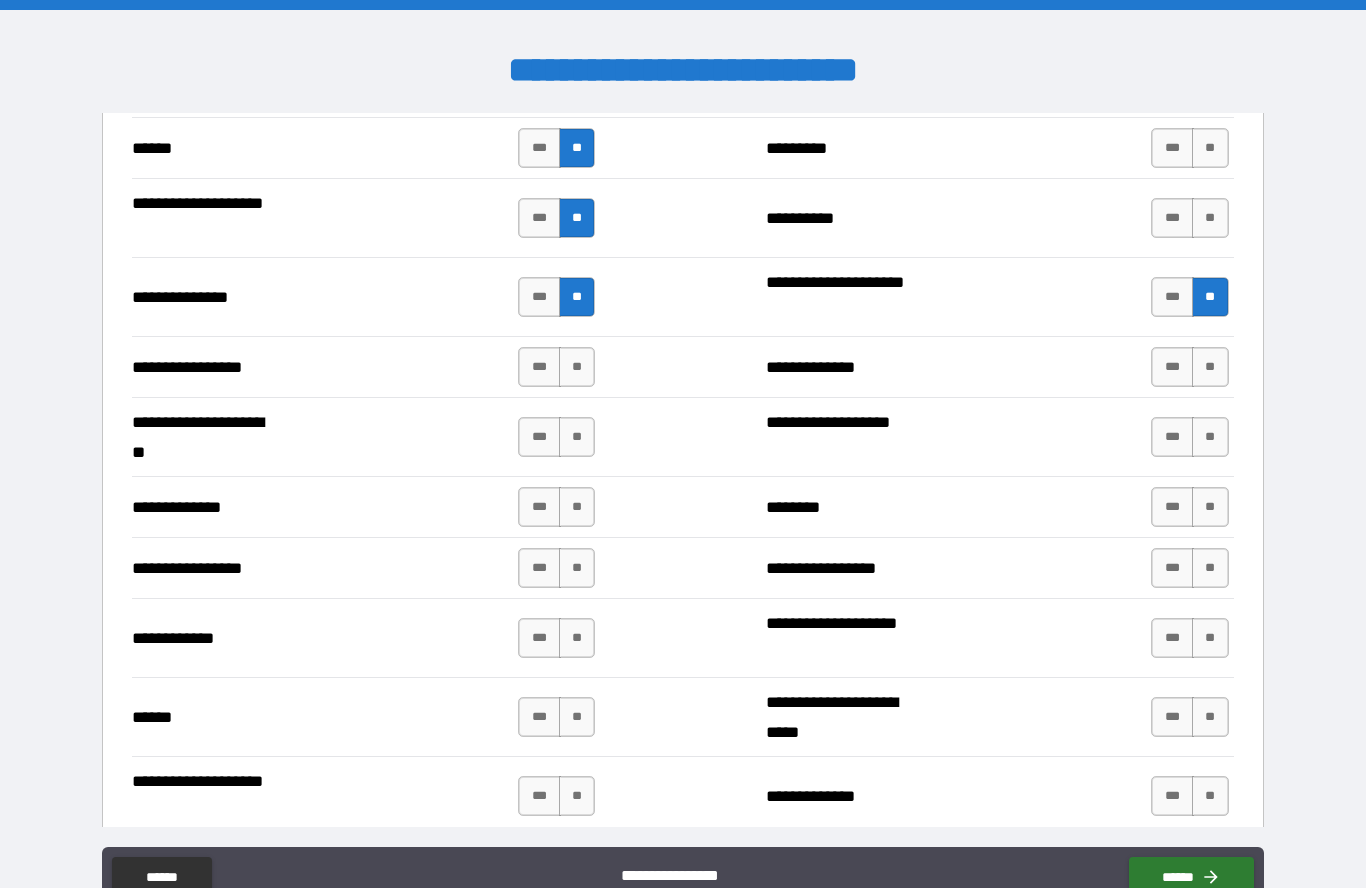 scroll, scrollTop: 2520, scrollLeft: 0, axis: vertical 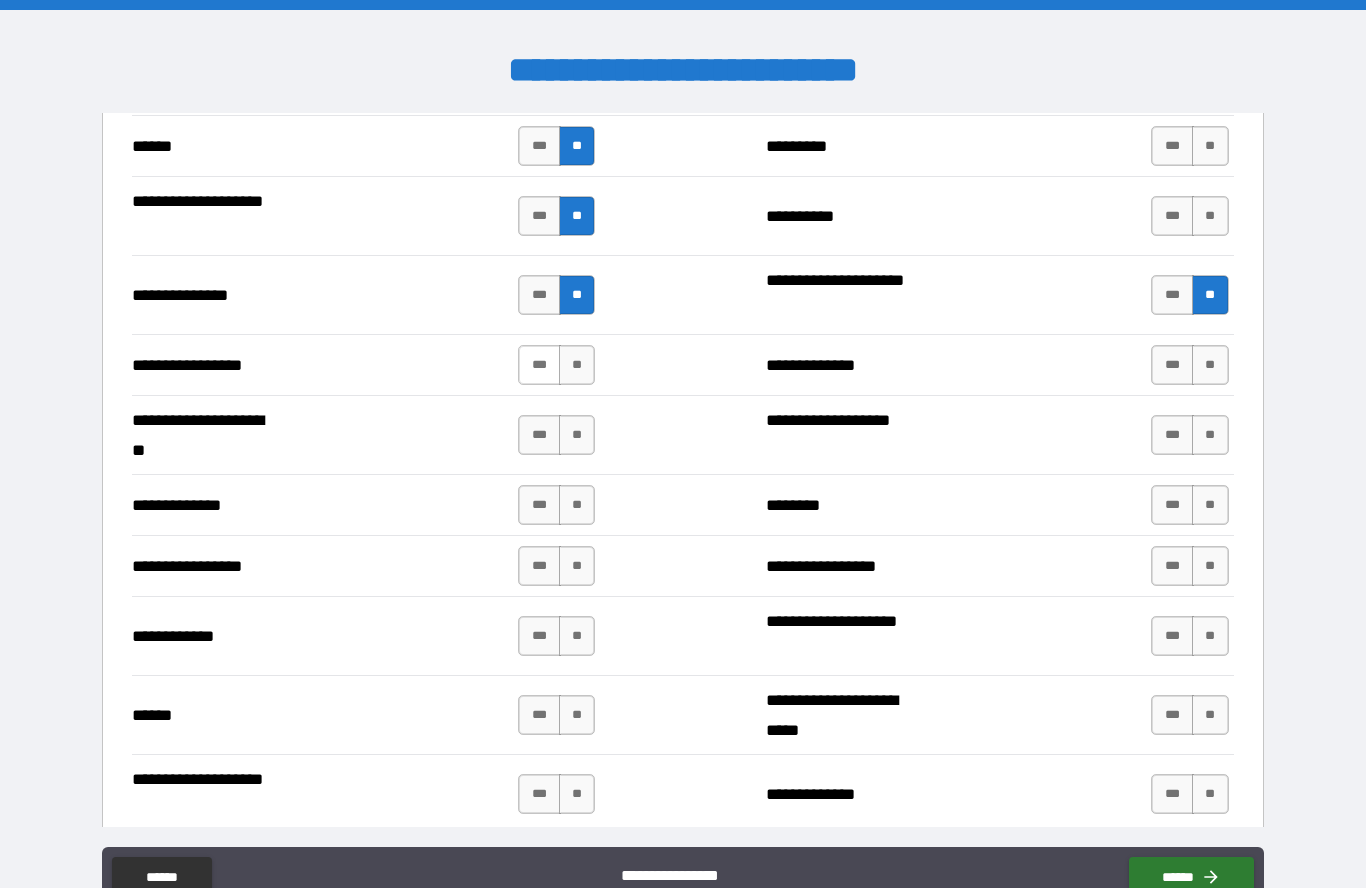 click on "***" at bounding box center (539, 365) 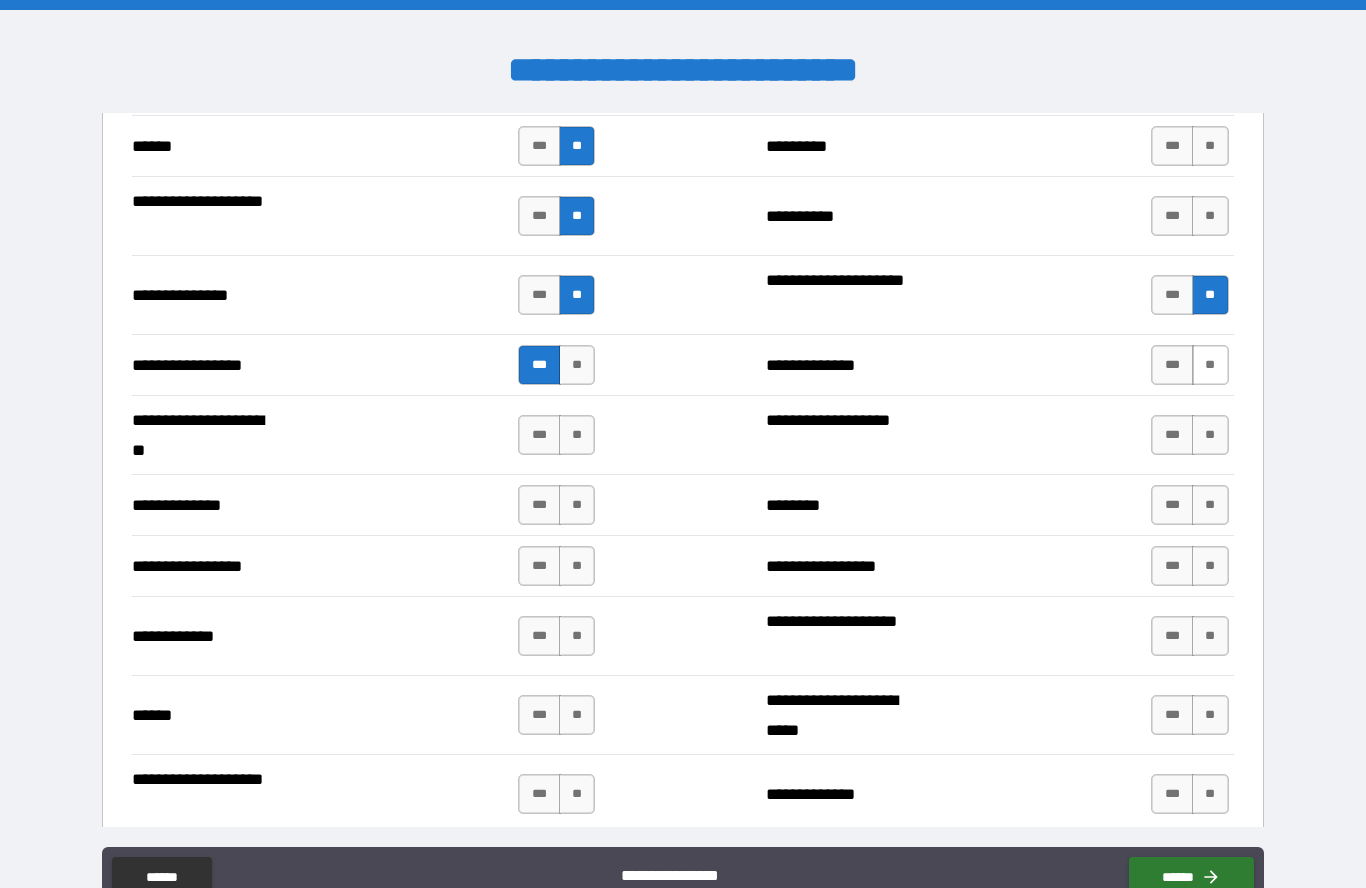 click on "**" at bounding box center [1210, 365] 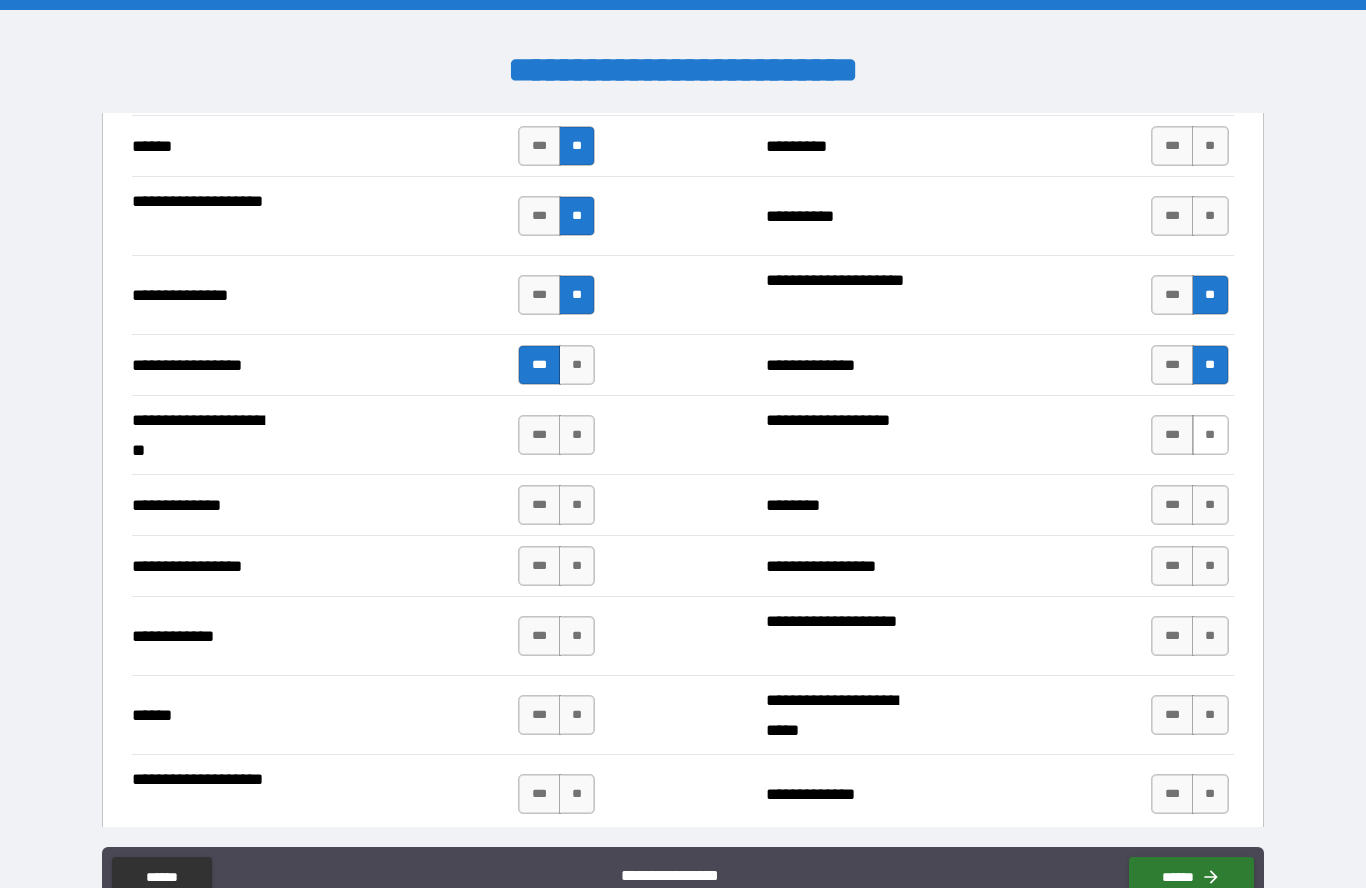 click on "**" at bounding box center (1210, 435) 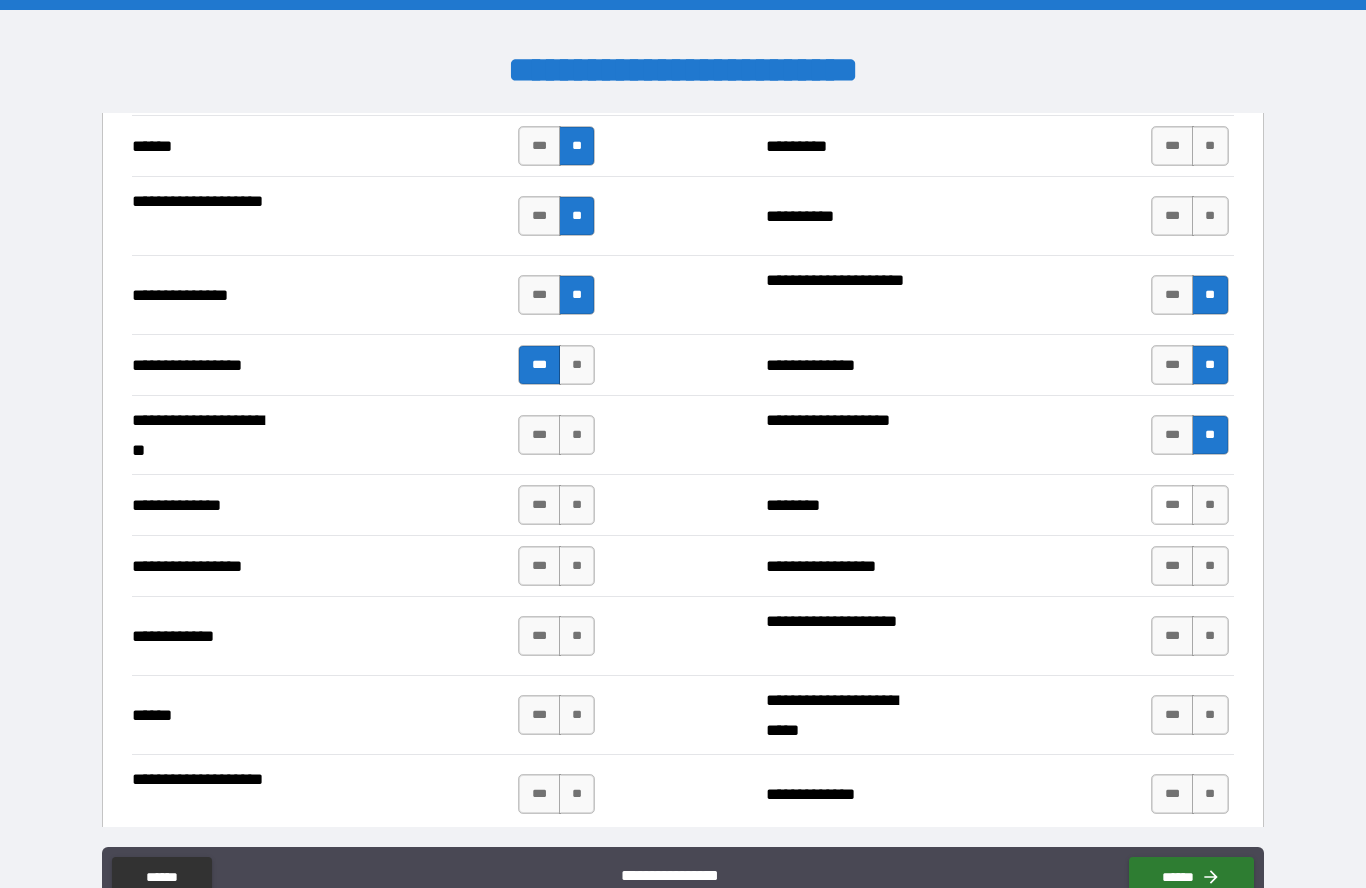 click on "***" at bounding box center [1172, 505] 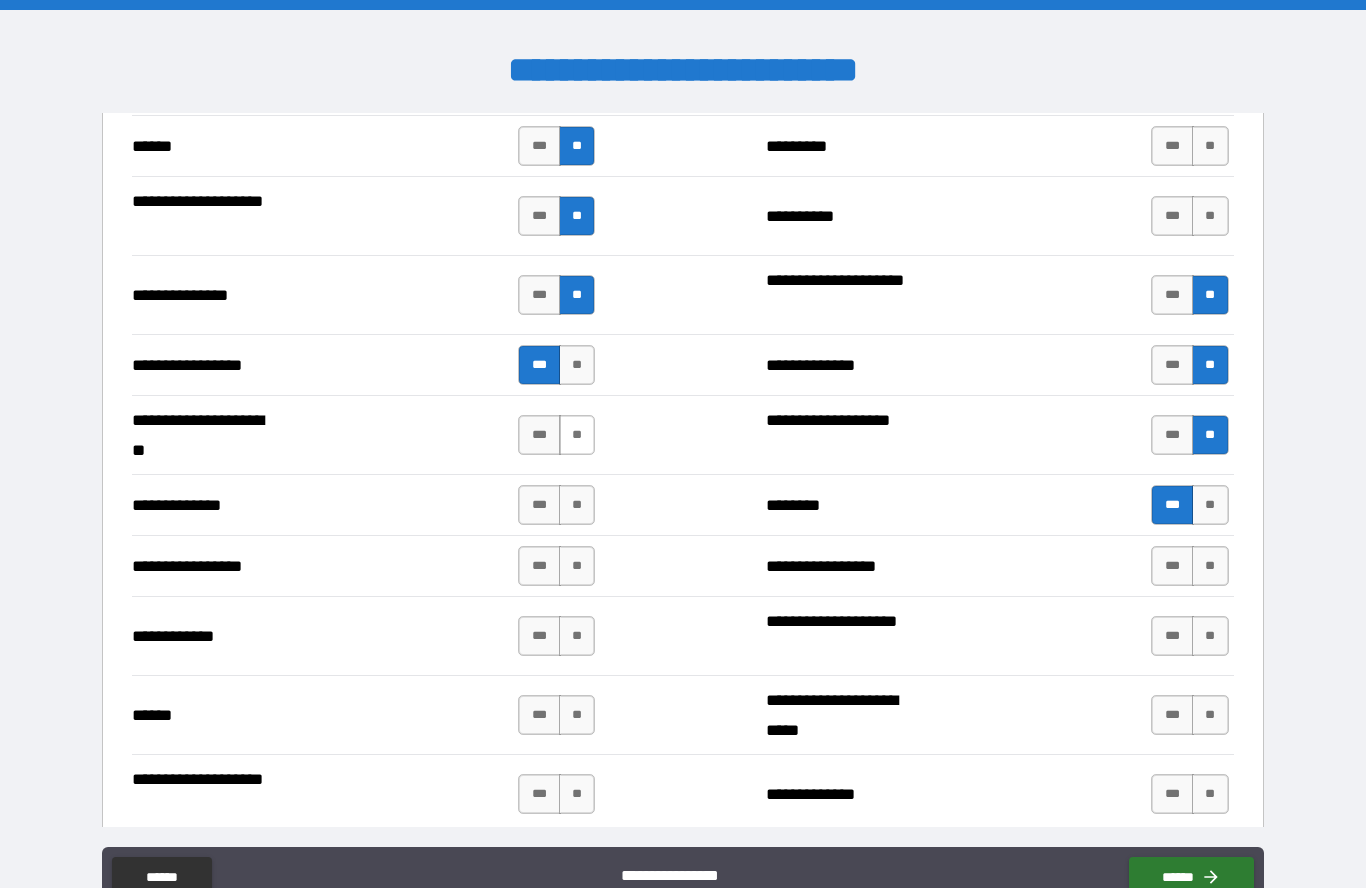 click on "**" at bounding box center (577, 435) 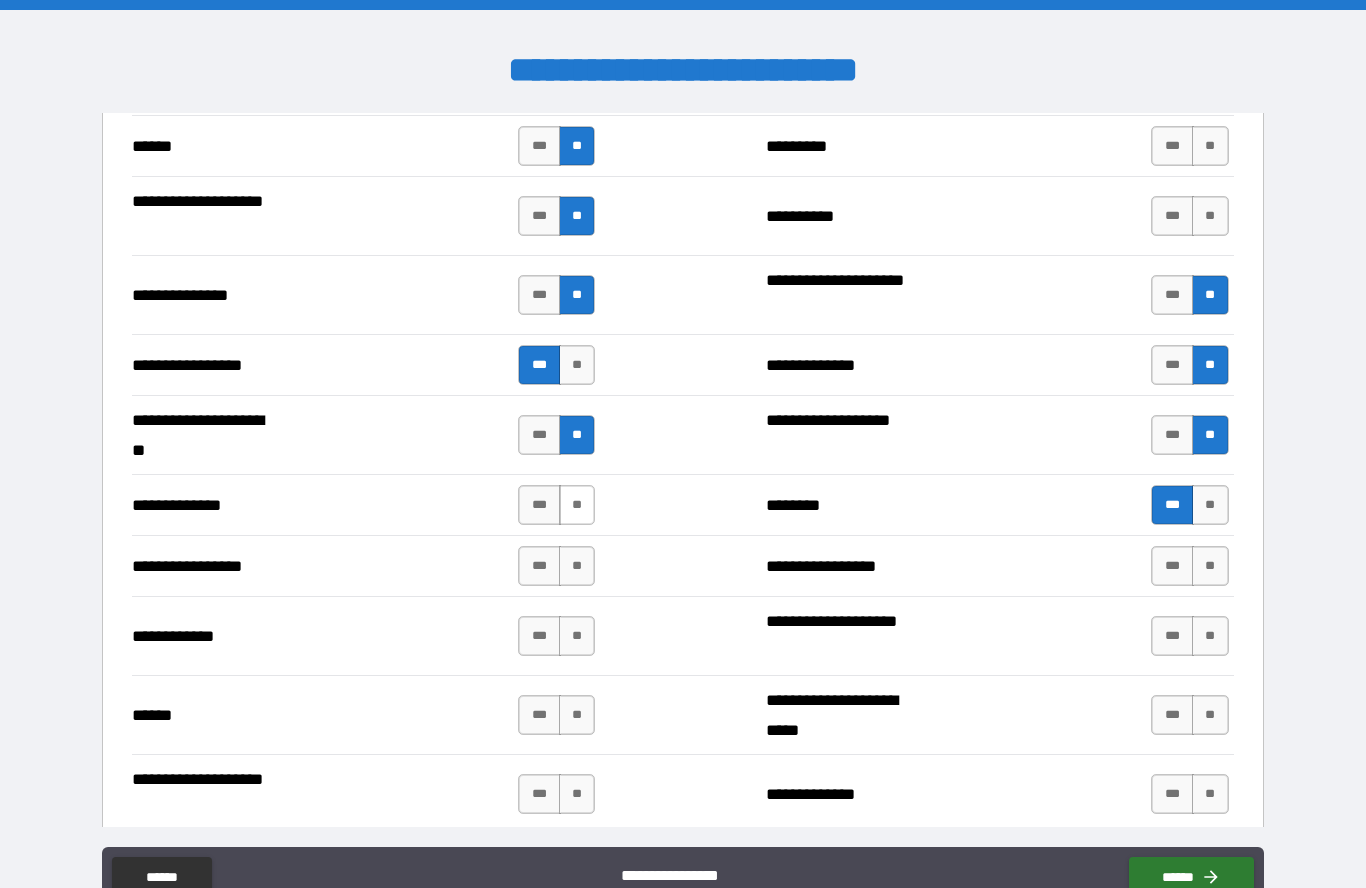 click on "**" at bounding box center [577, 505] 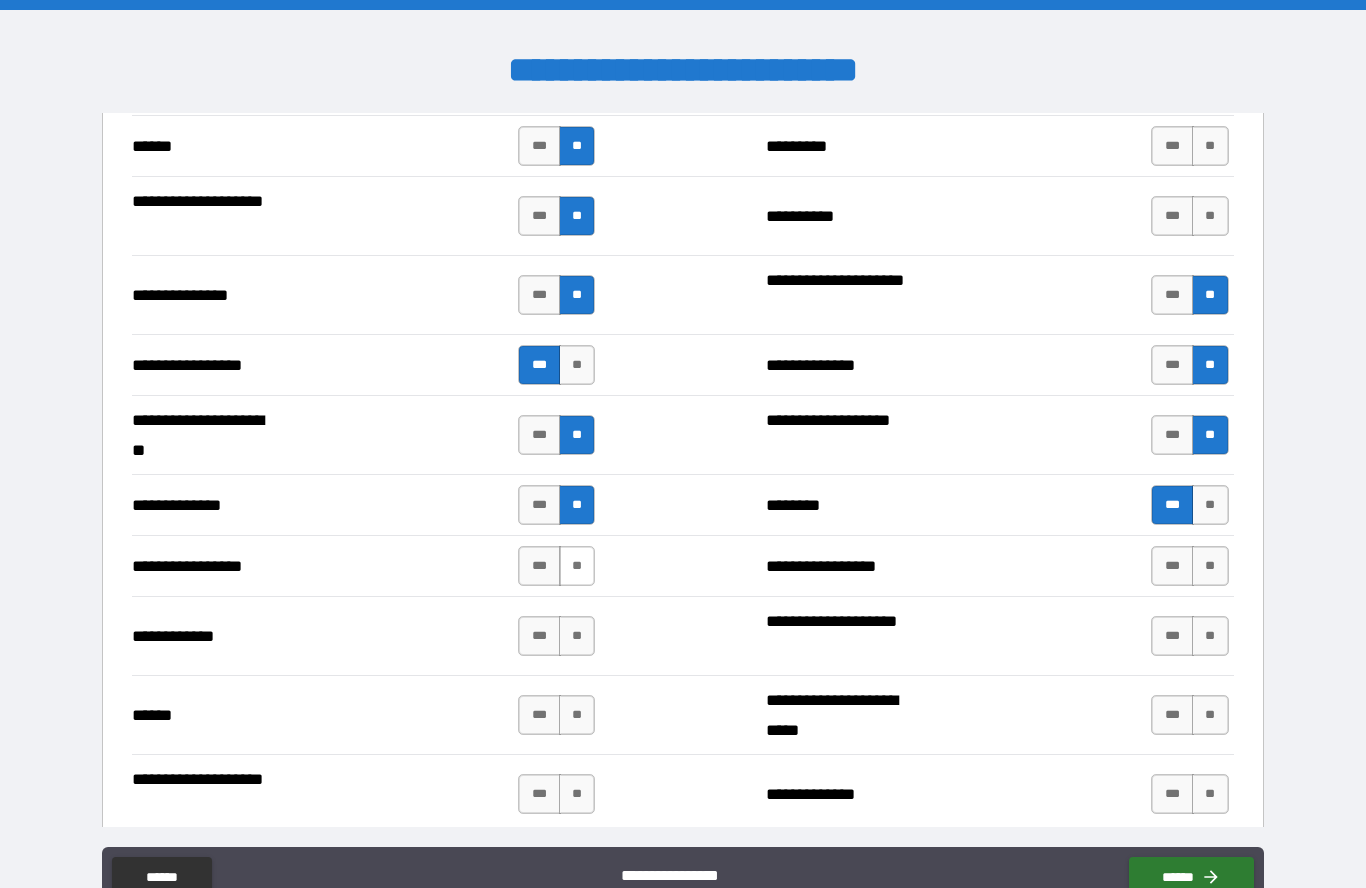 click on "**" at bounding box center (577, 566) 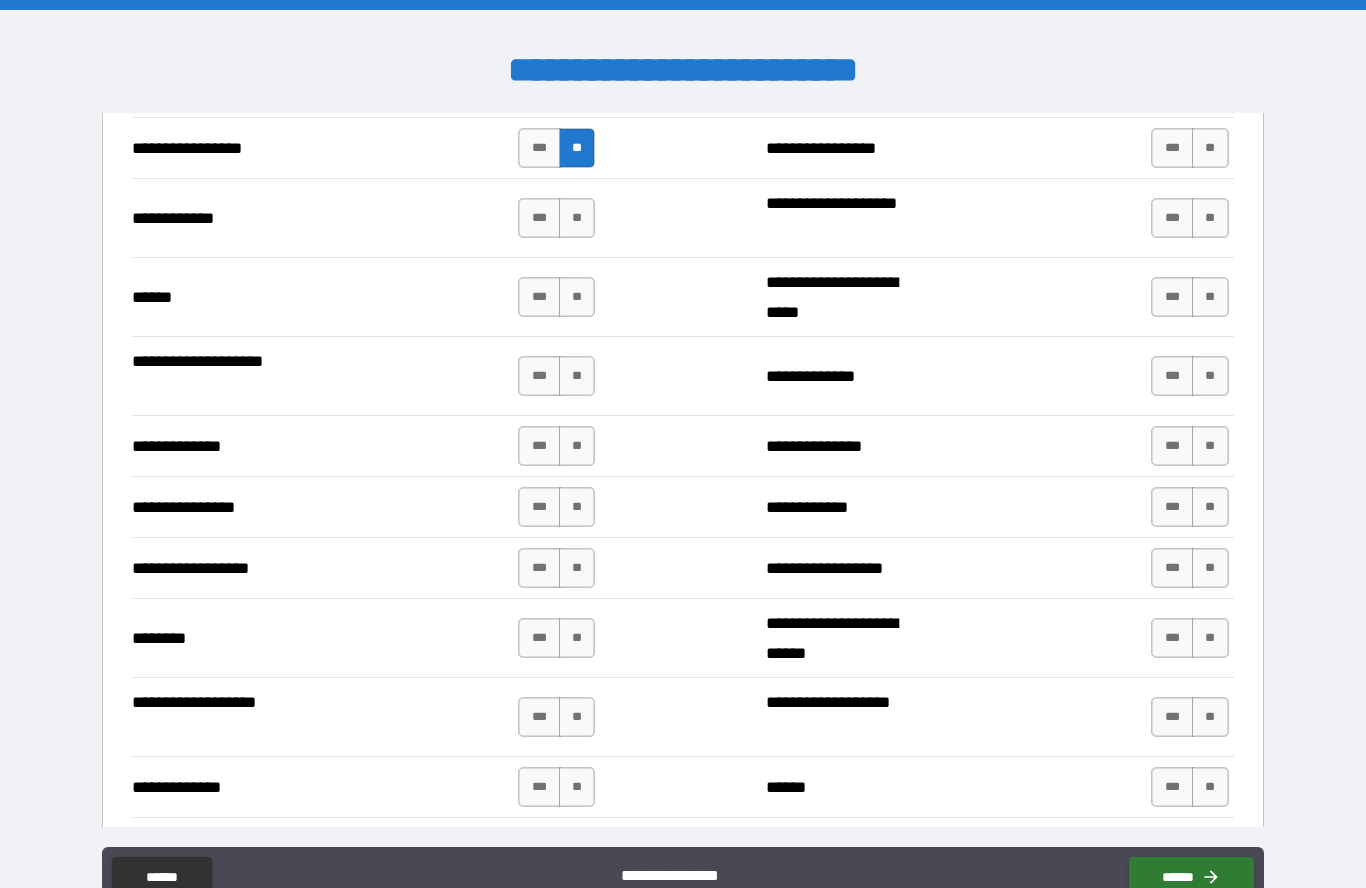 scroll, scrollTop: 2939, scrollLeft: 0, axis: vertical 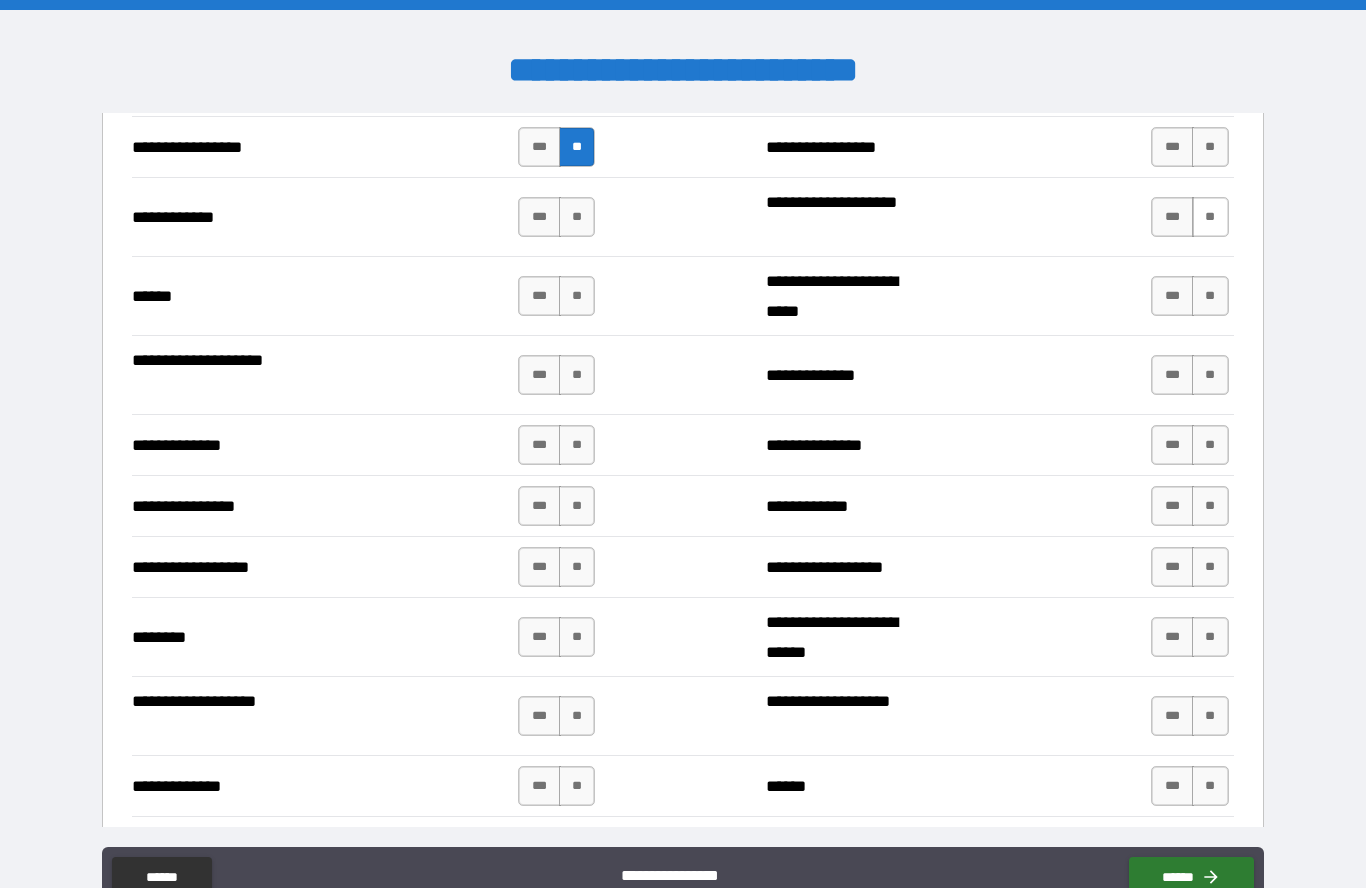 click on "**" at bounding box center [1210, 217] 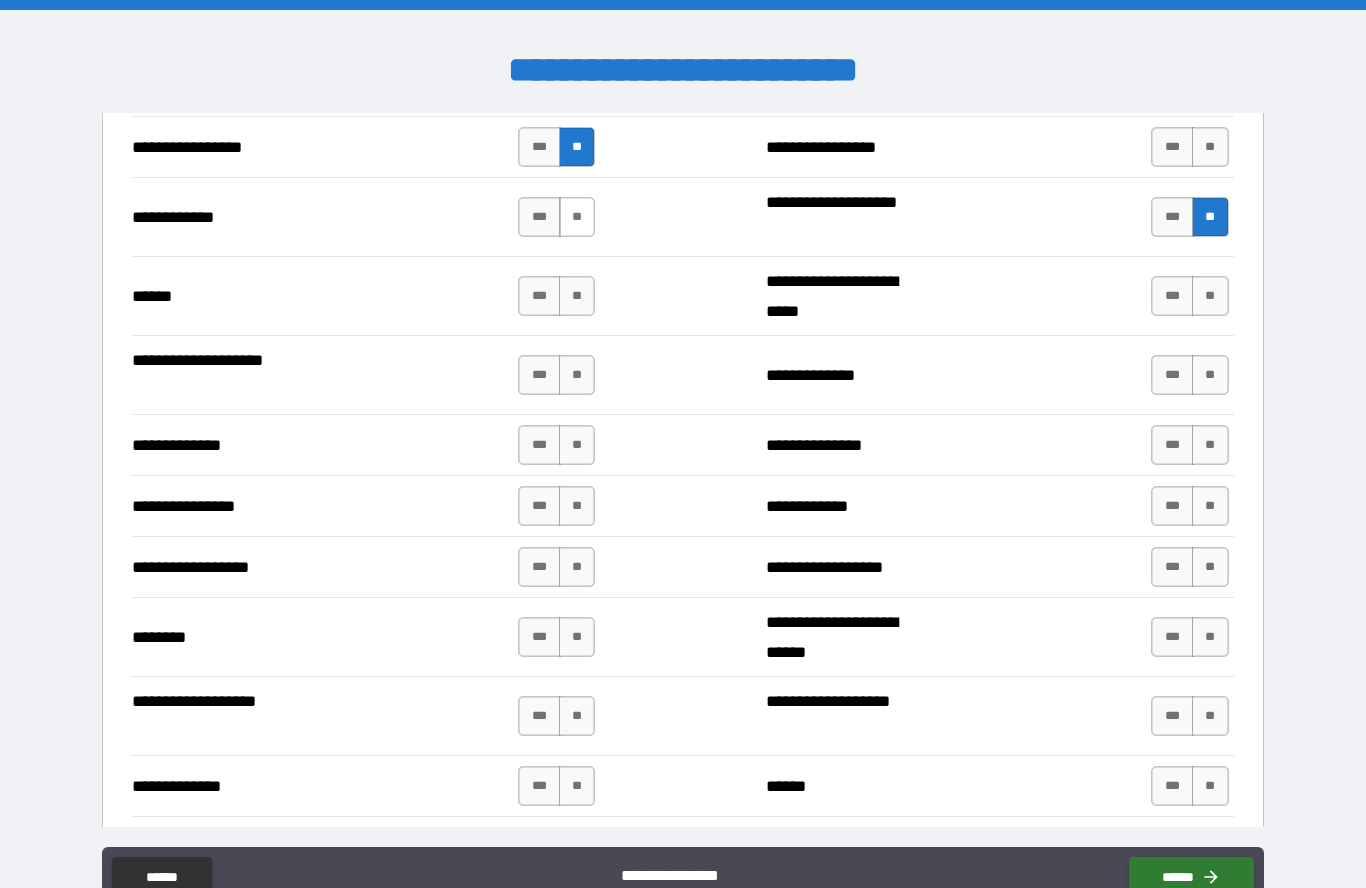 click on "**" at bounding box center (577, 217) 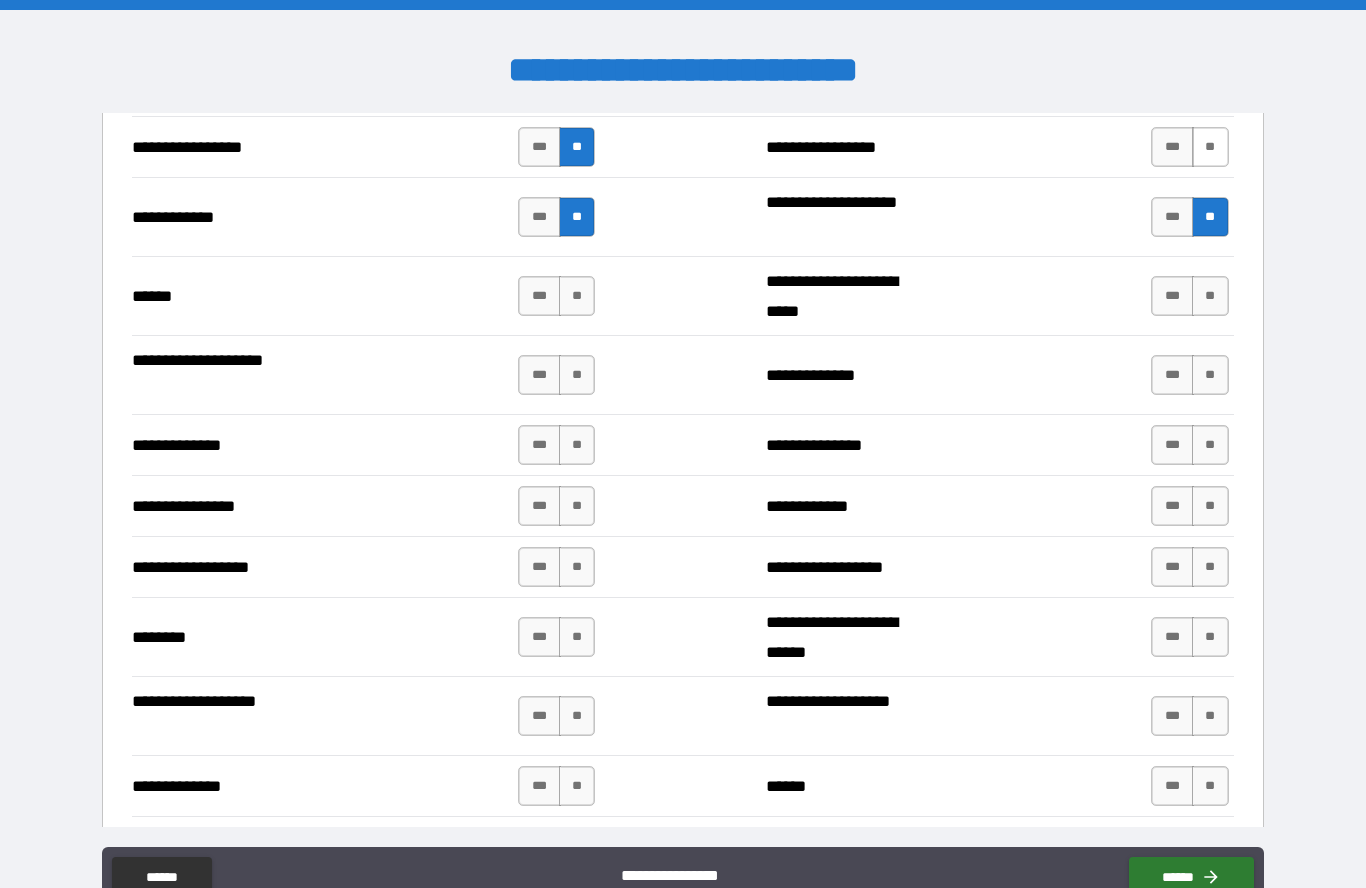 click on "**" at bounding box center [1210, 147] 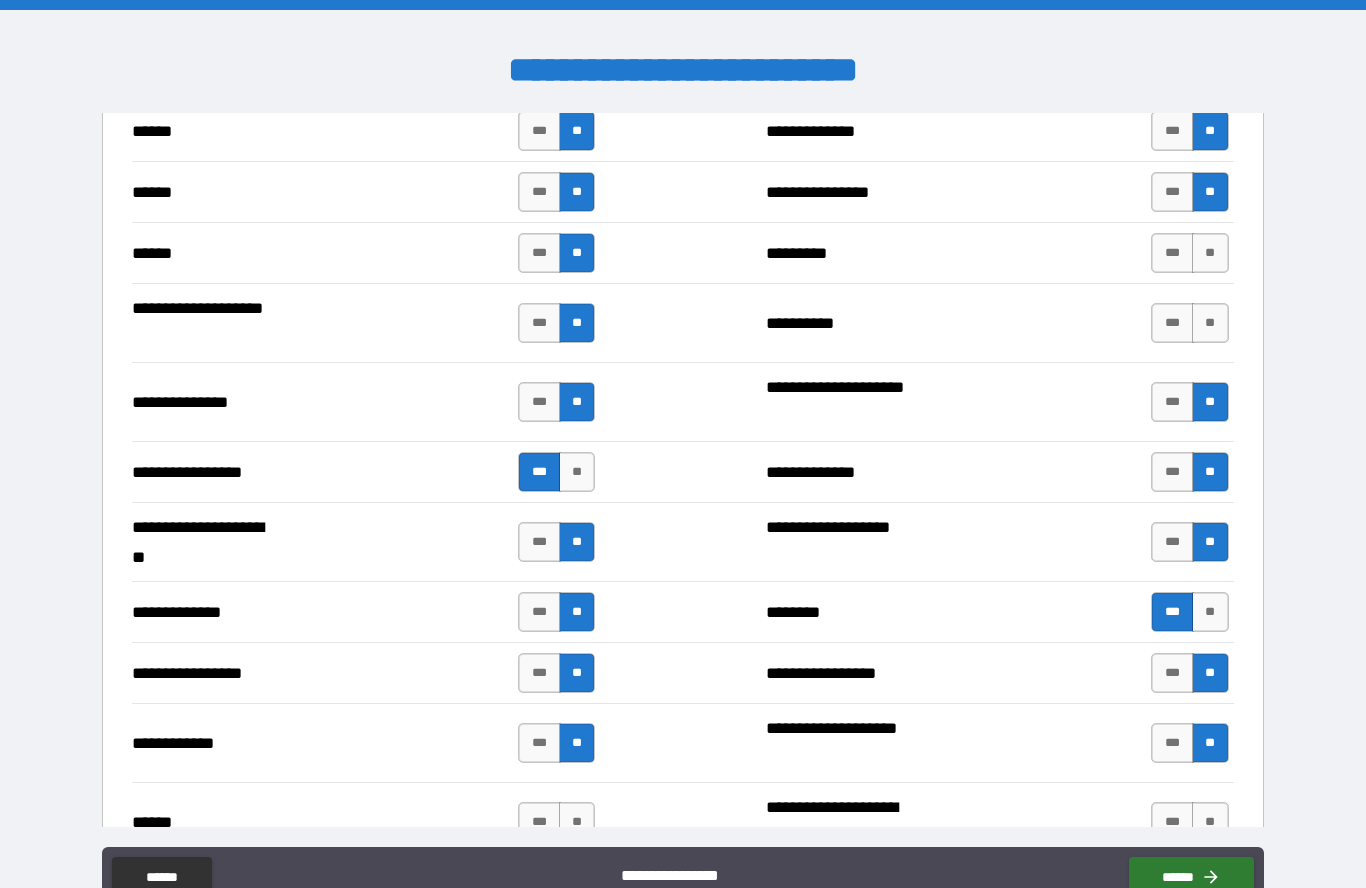 scroll, scrollTop: 2409, scrollLeft: 0, axis: vertical 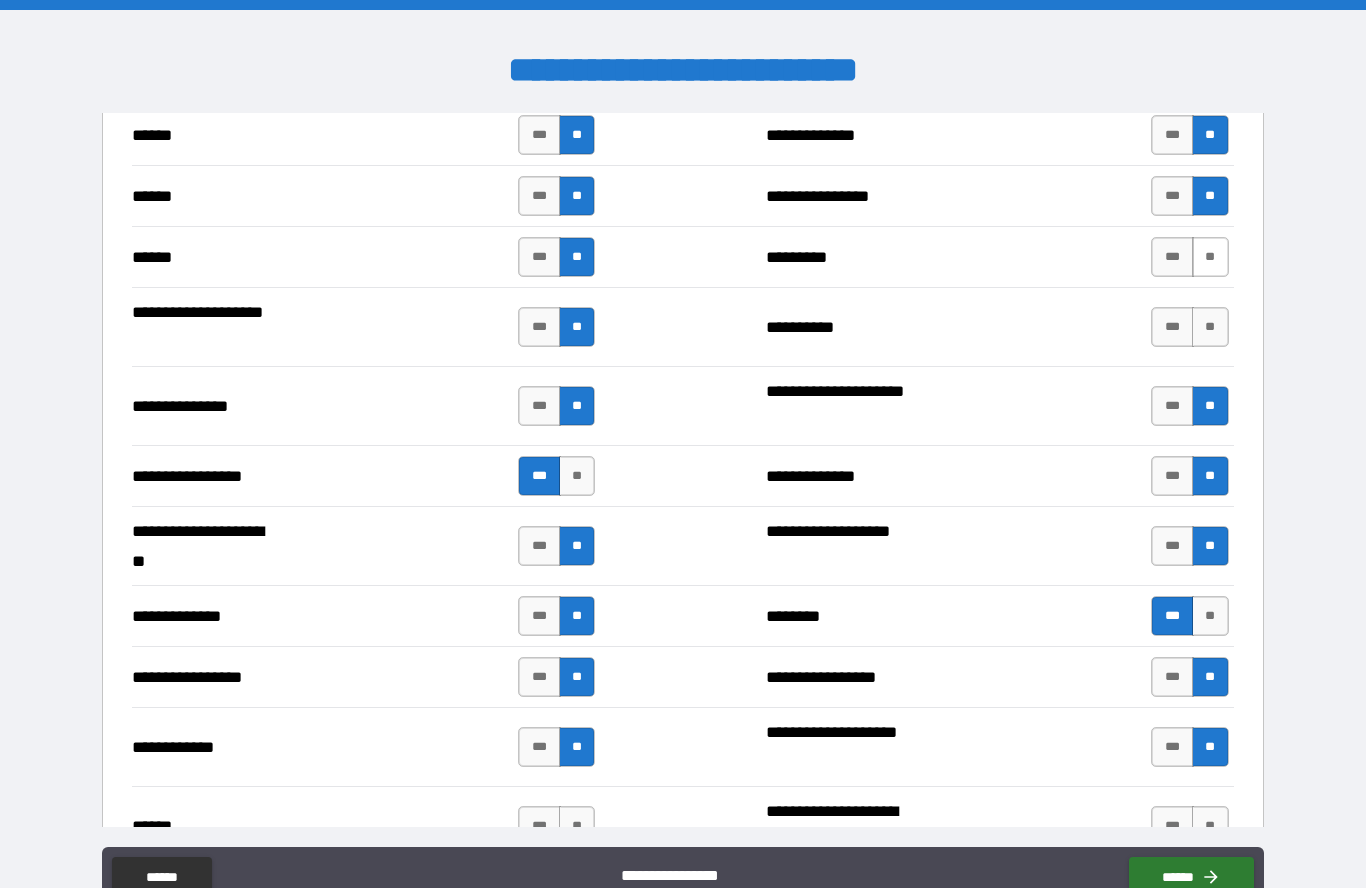 click on "**" at bounding box center [1210, 257] 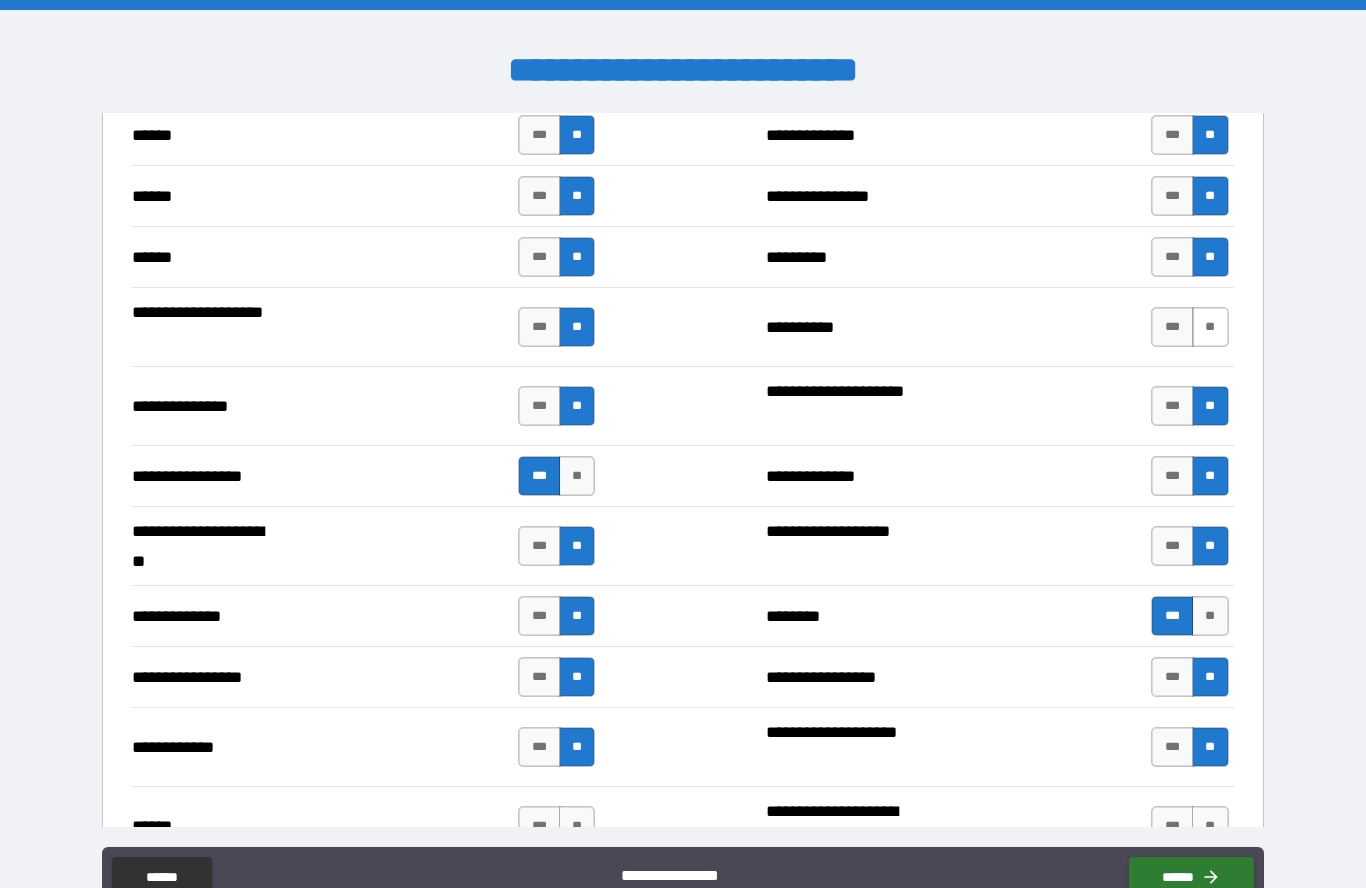 click on "**" at bounding box center [1210, 327] 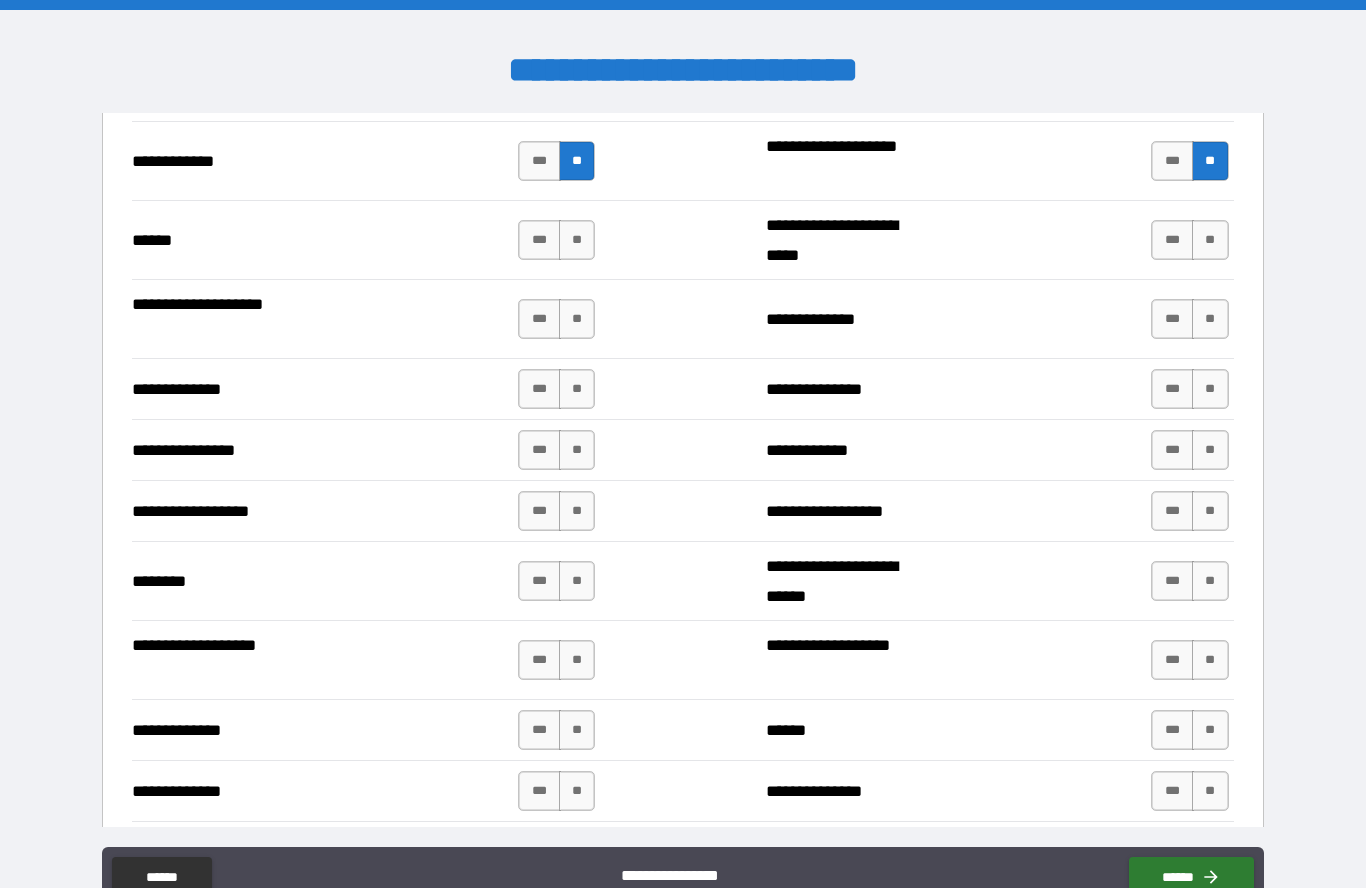 scroll, scrollTop: 2985, scrollLeft: 0, axis: vertical 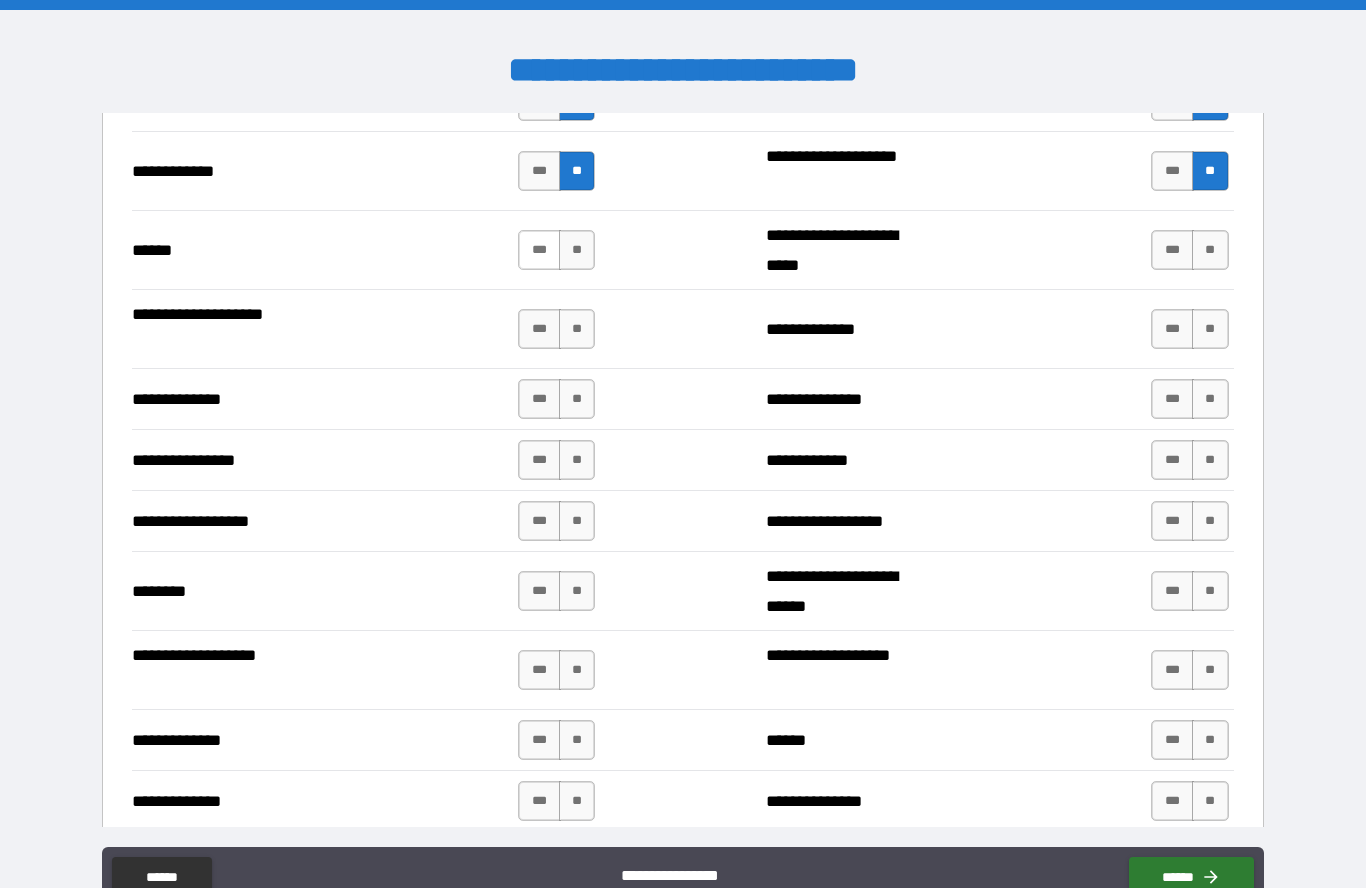 click on "***" at bounding box center [539, 250] 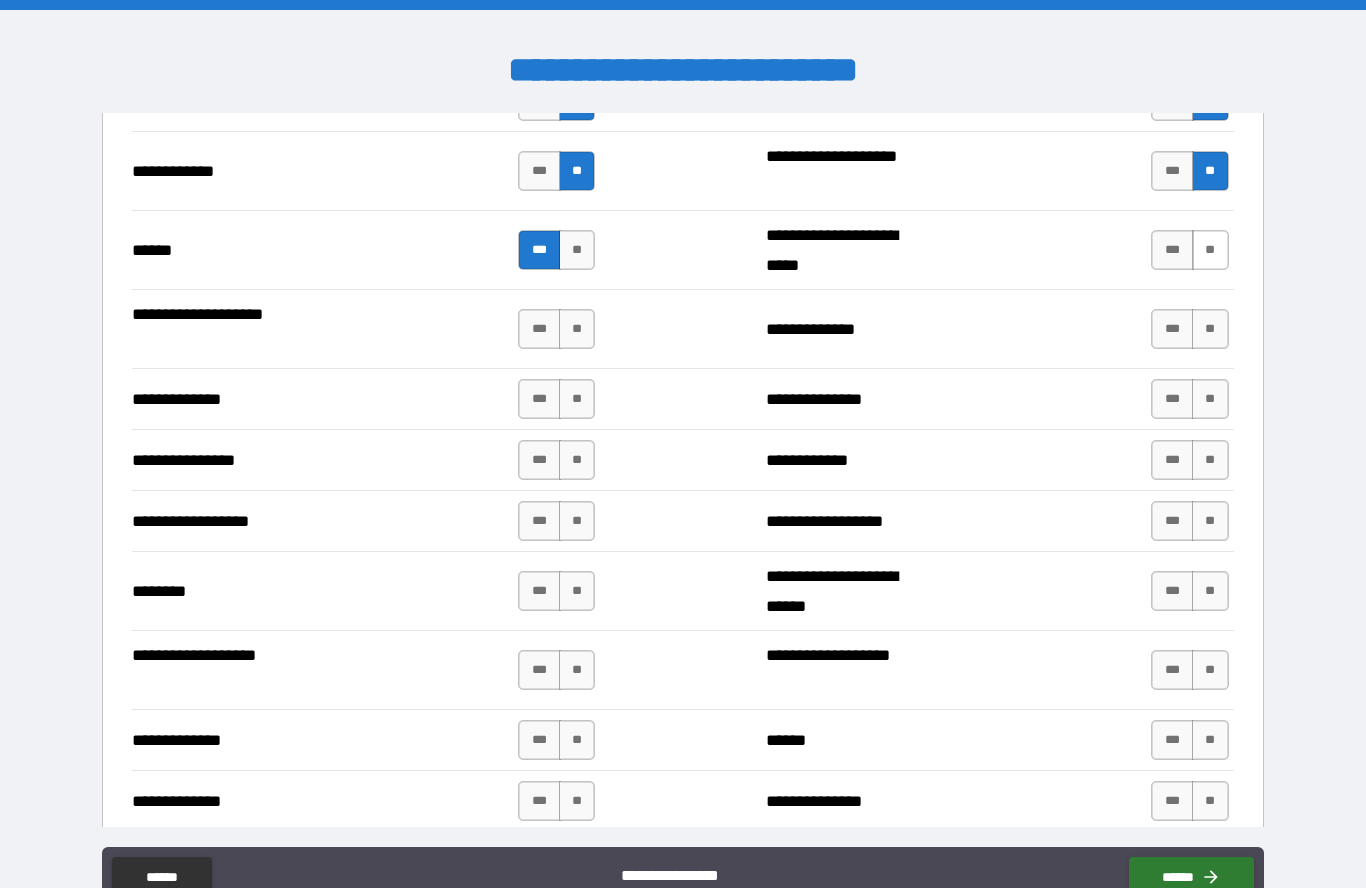 click on "**" at bounding box center (1210, 250) 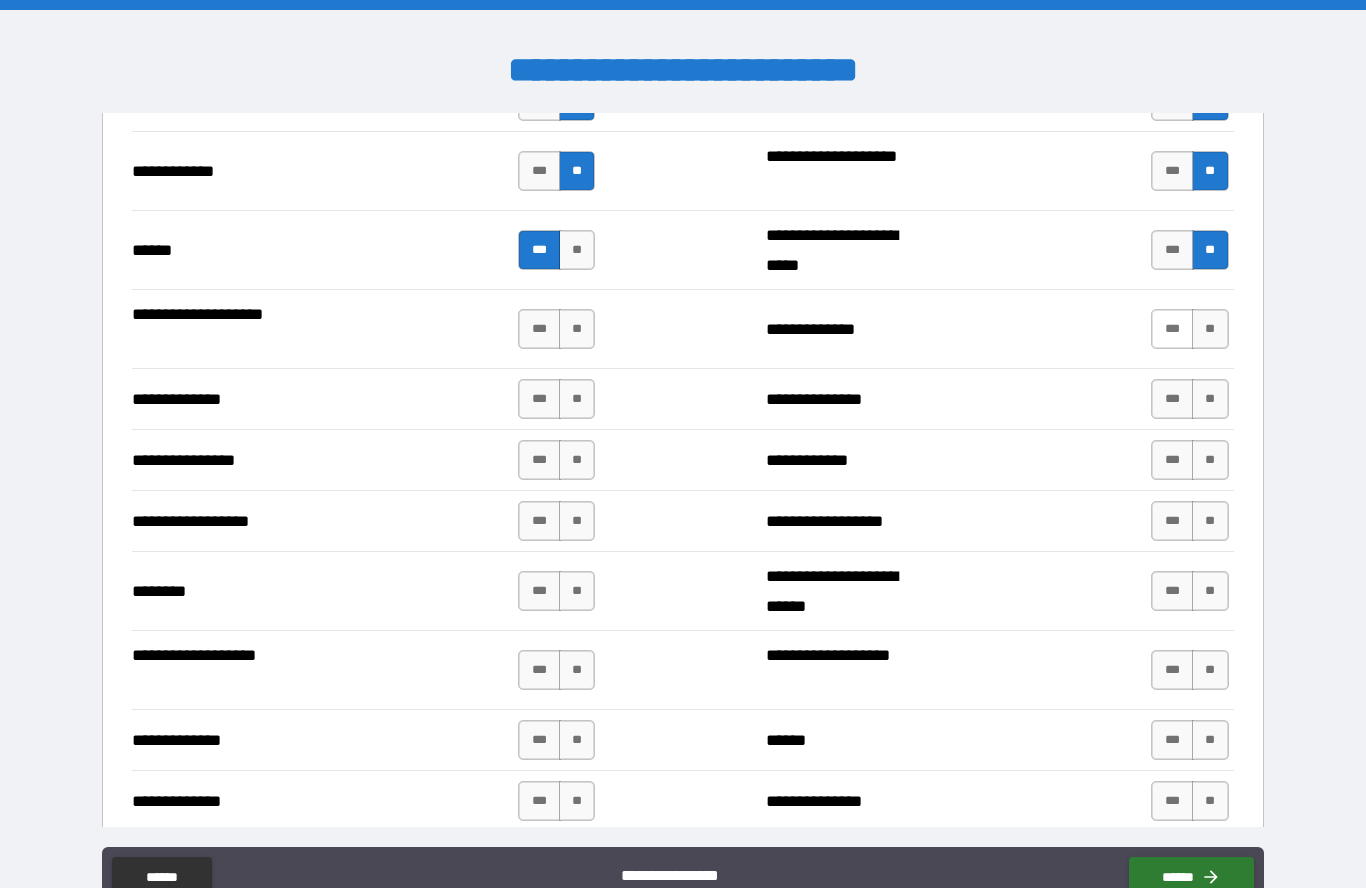 click on "***" at bounding box center [1172, 329] 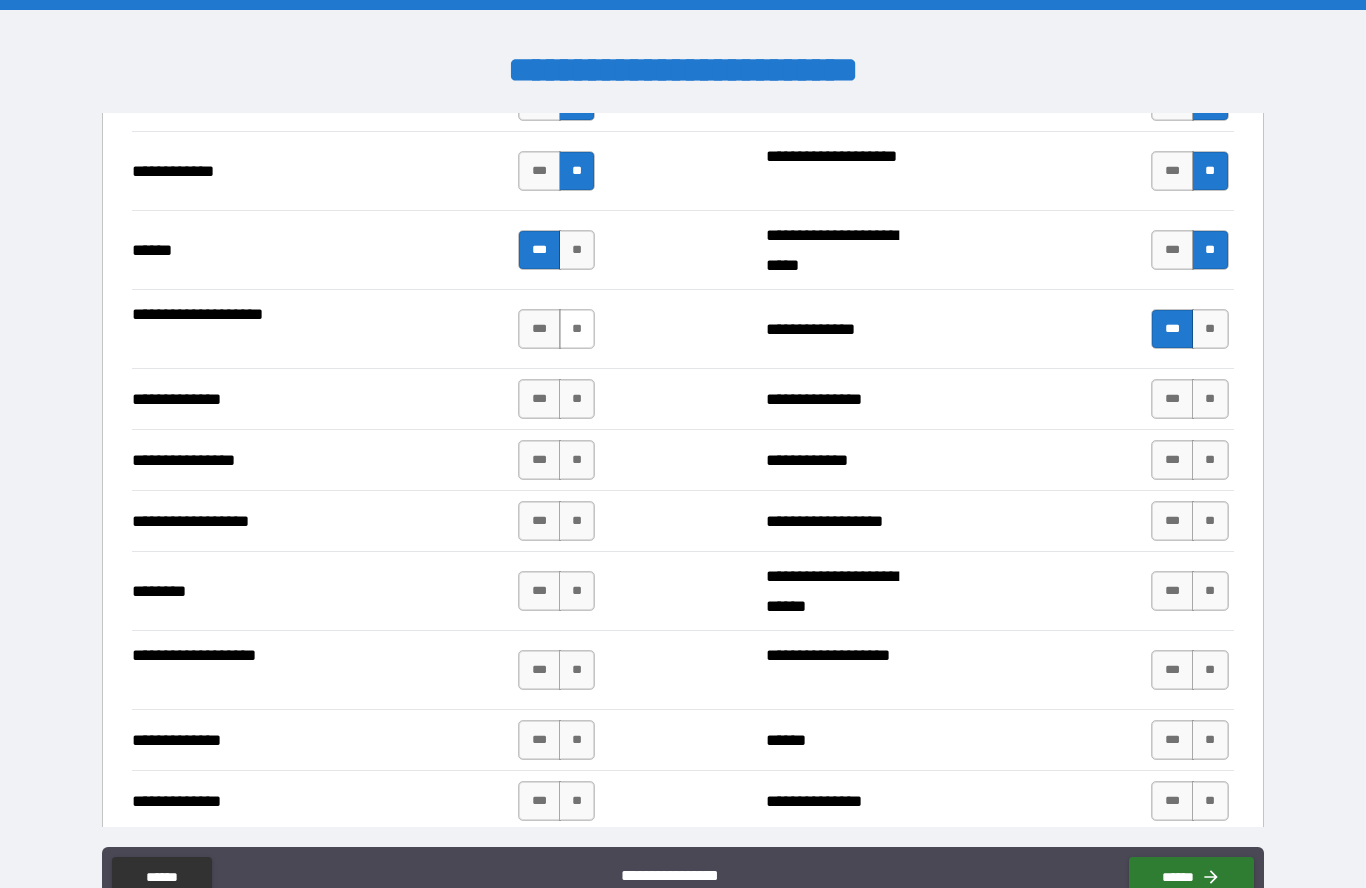 click on "**" at bounding box center [577, 329] 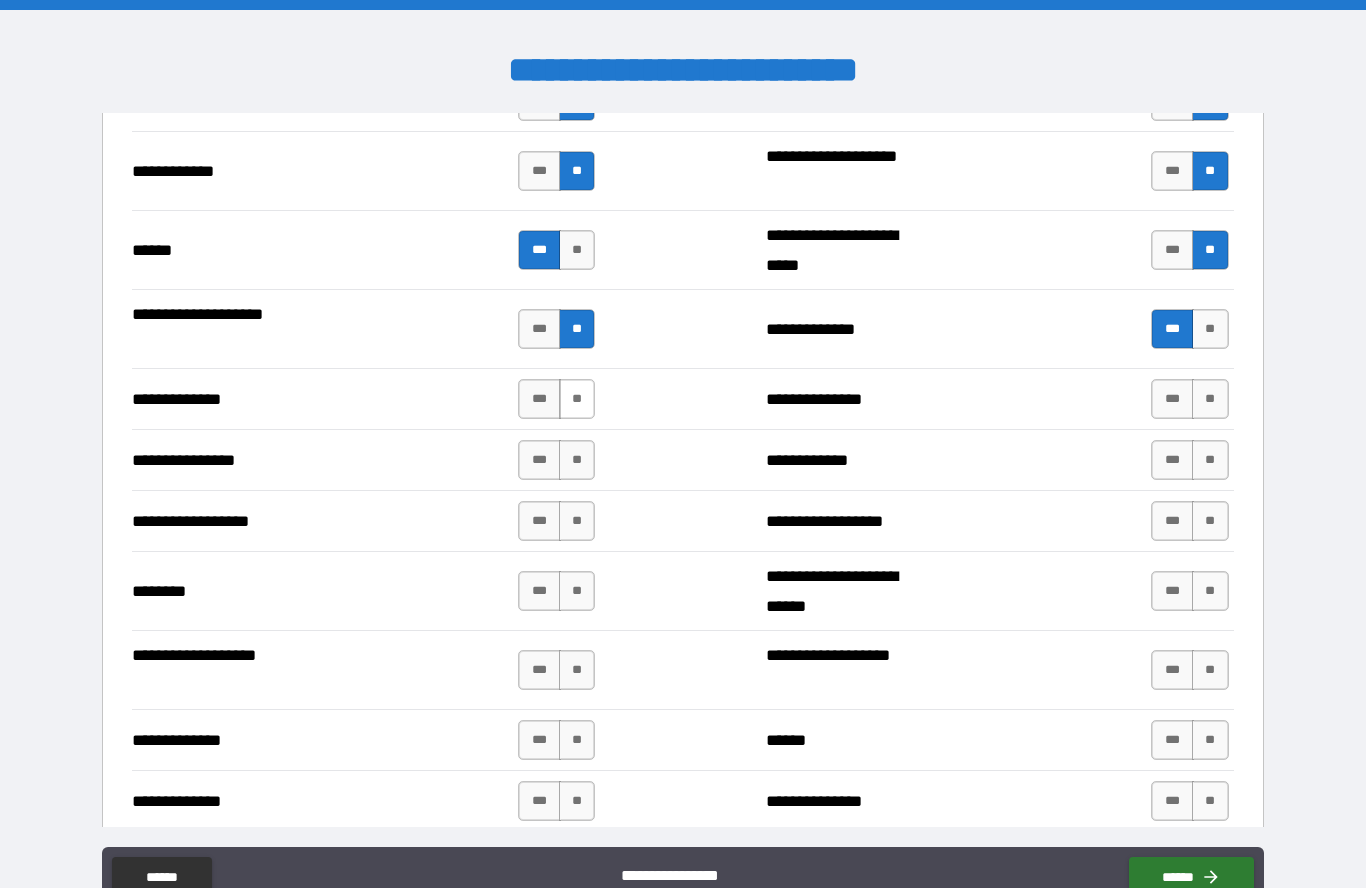 click on "**" at bounding box center (577, 399) 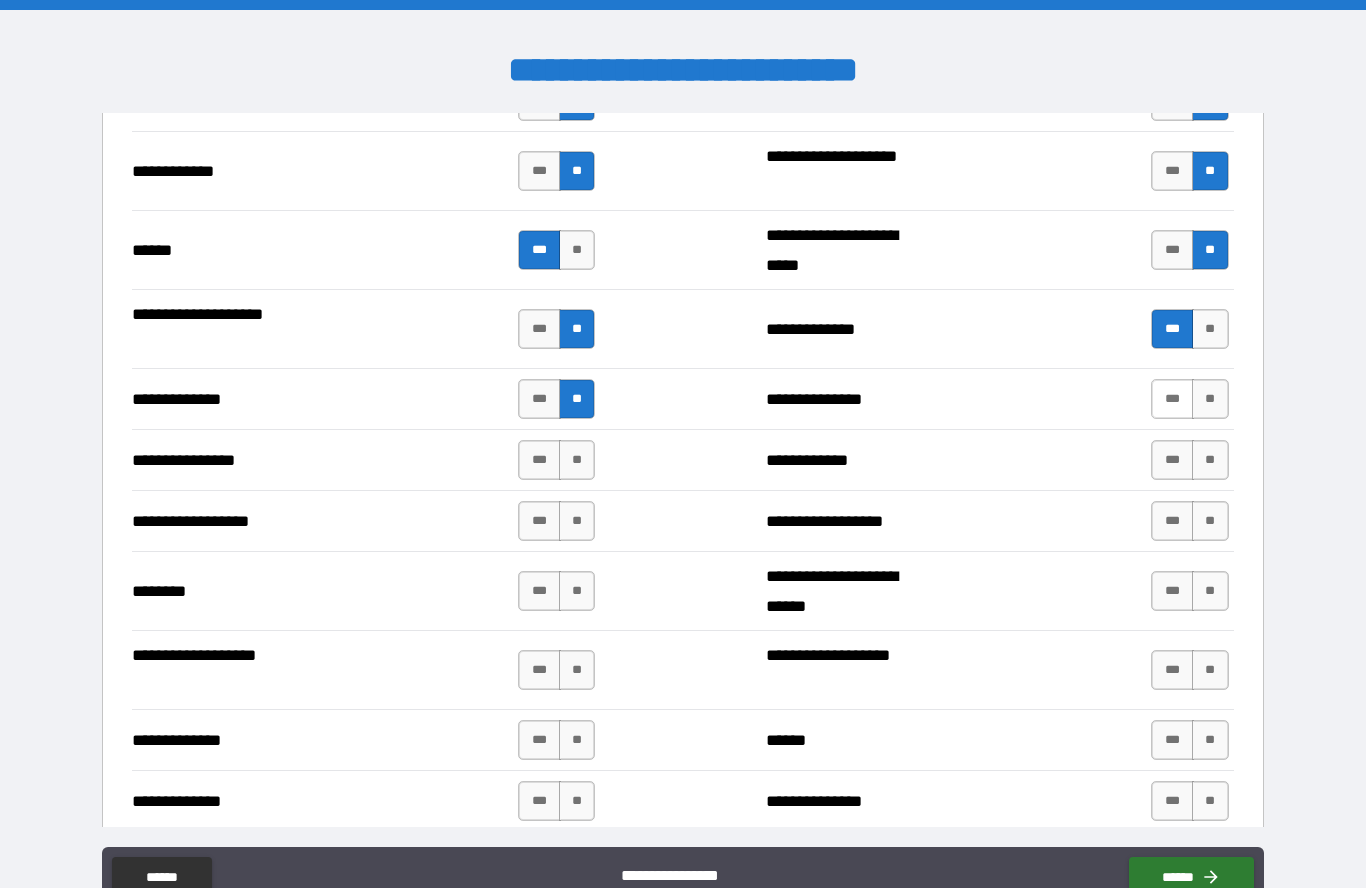 click on "***" at bounding box center (1172, 399) 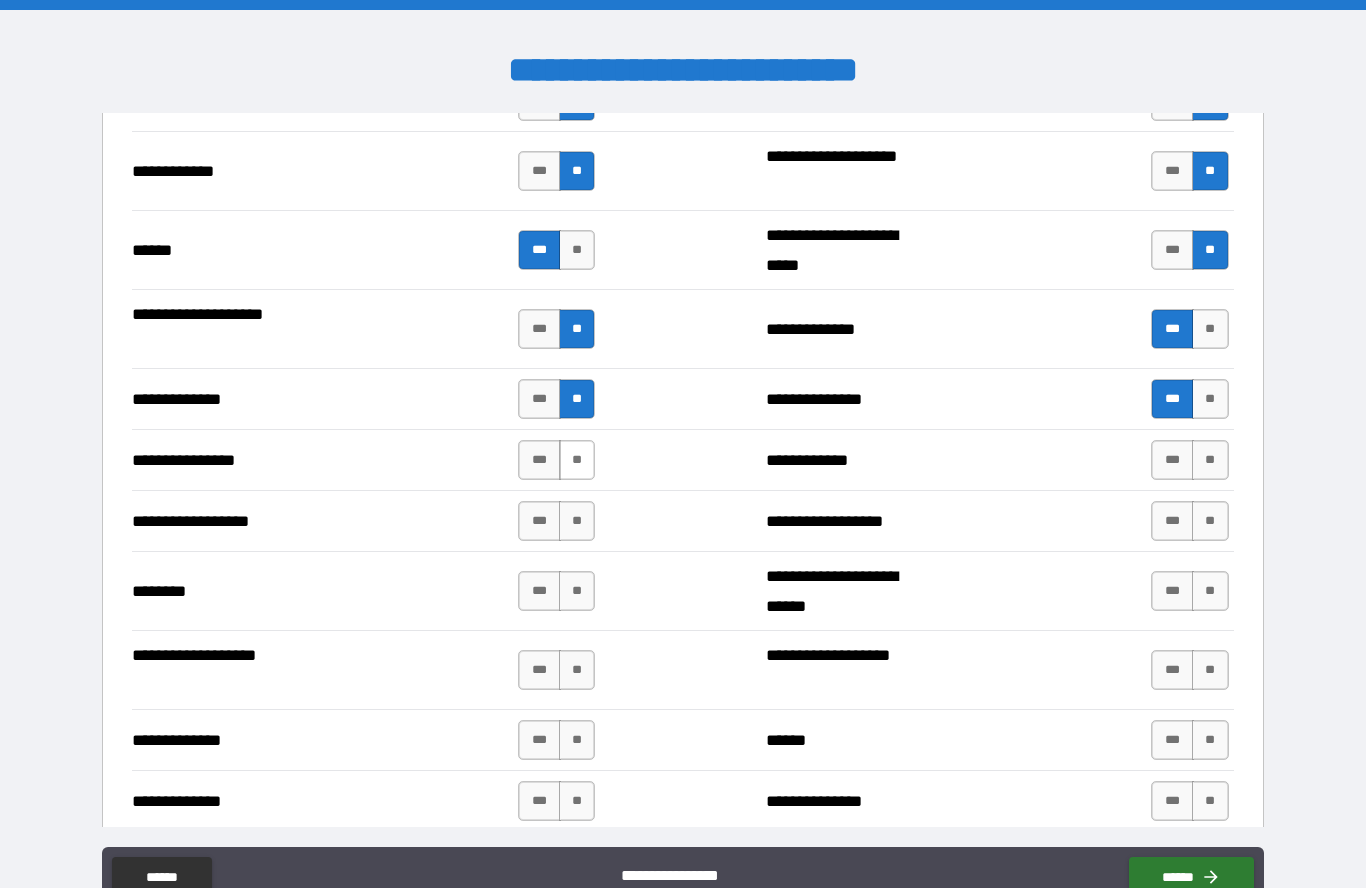 click on "**" at bounding box center (577, 460) 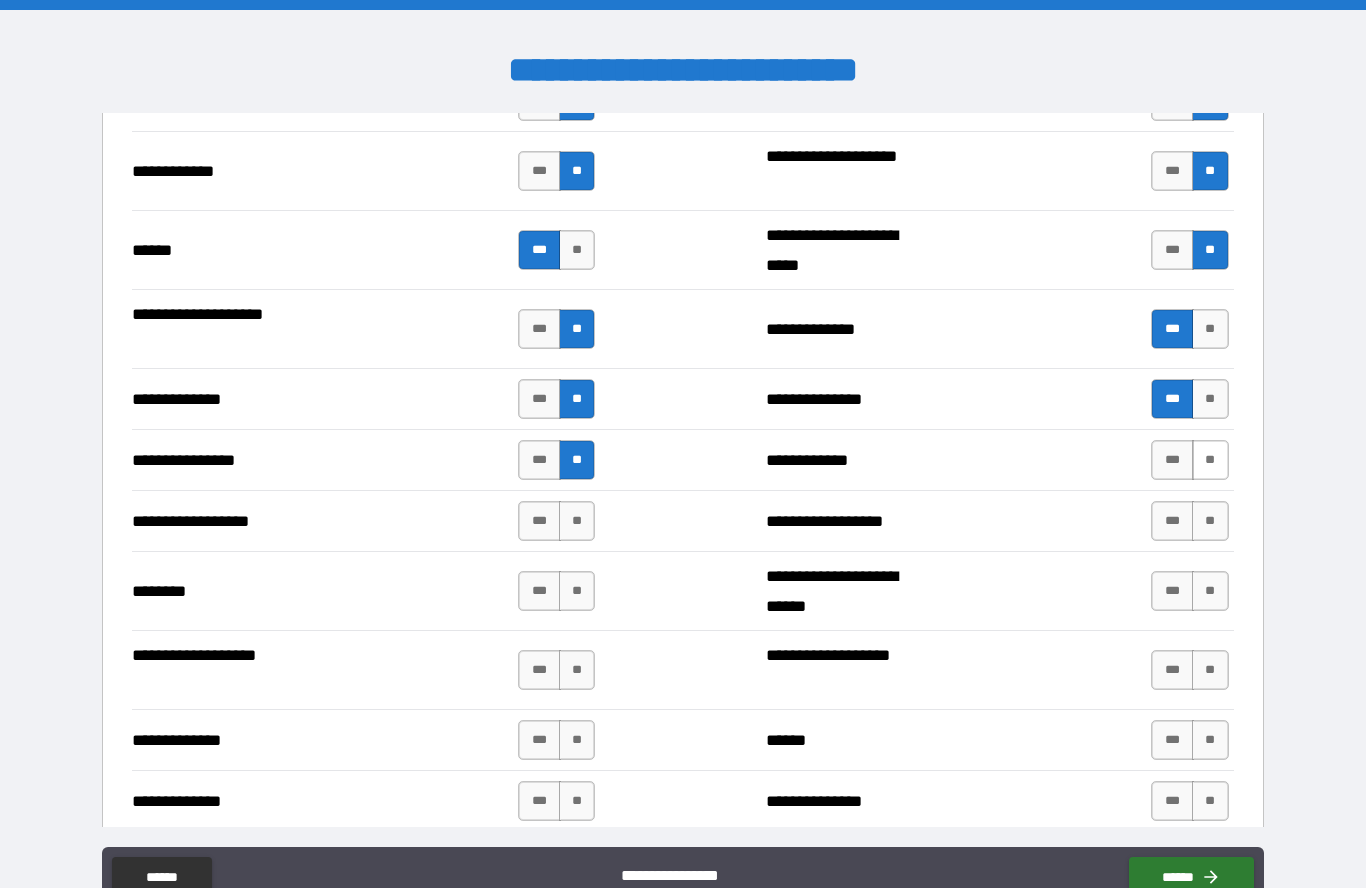 click on "**" at bounding box center [1210, 460] 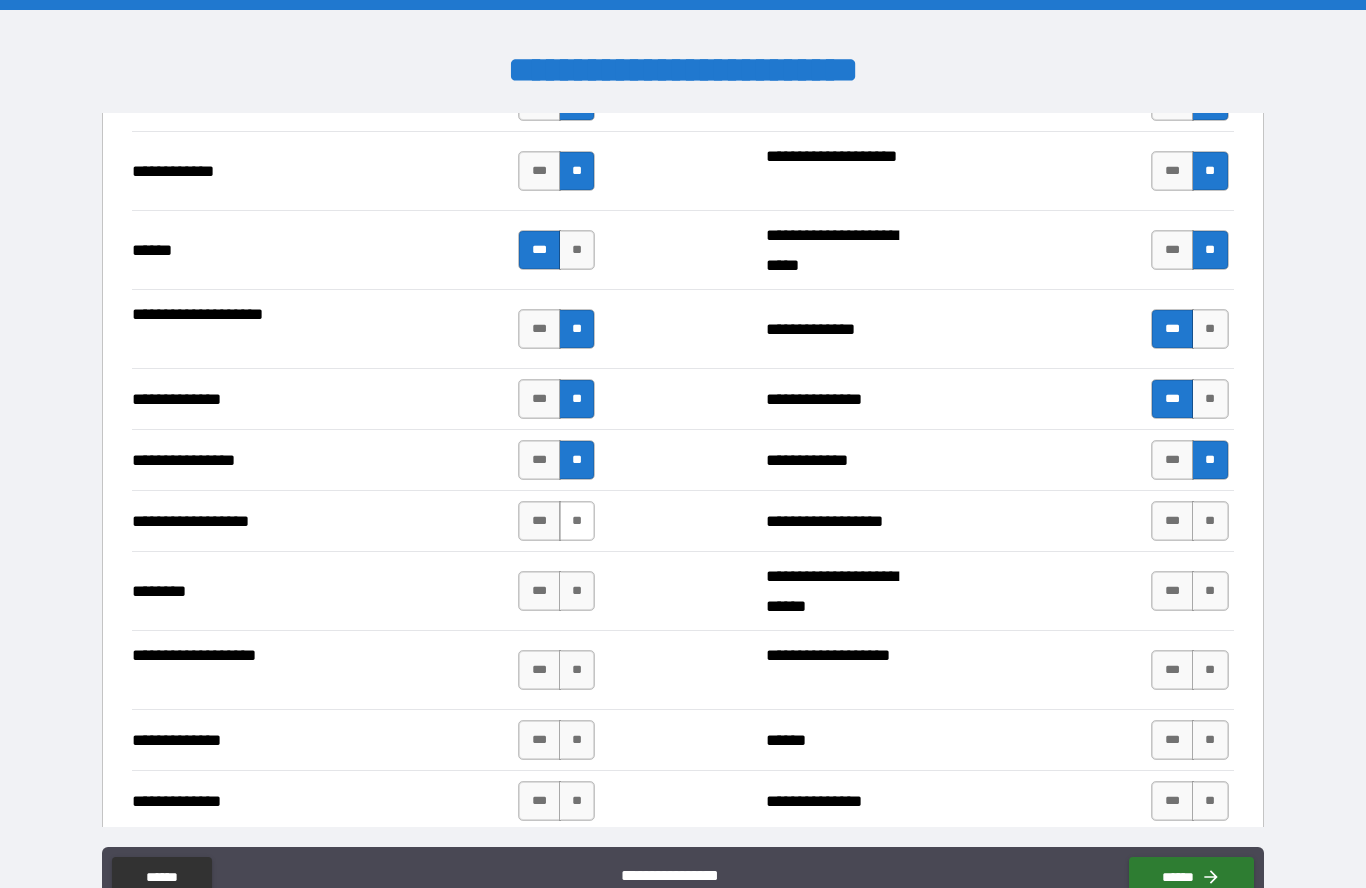 click on "**" at bounding box center (577, 521) 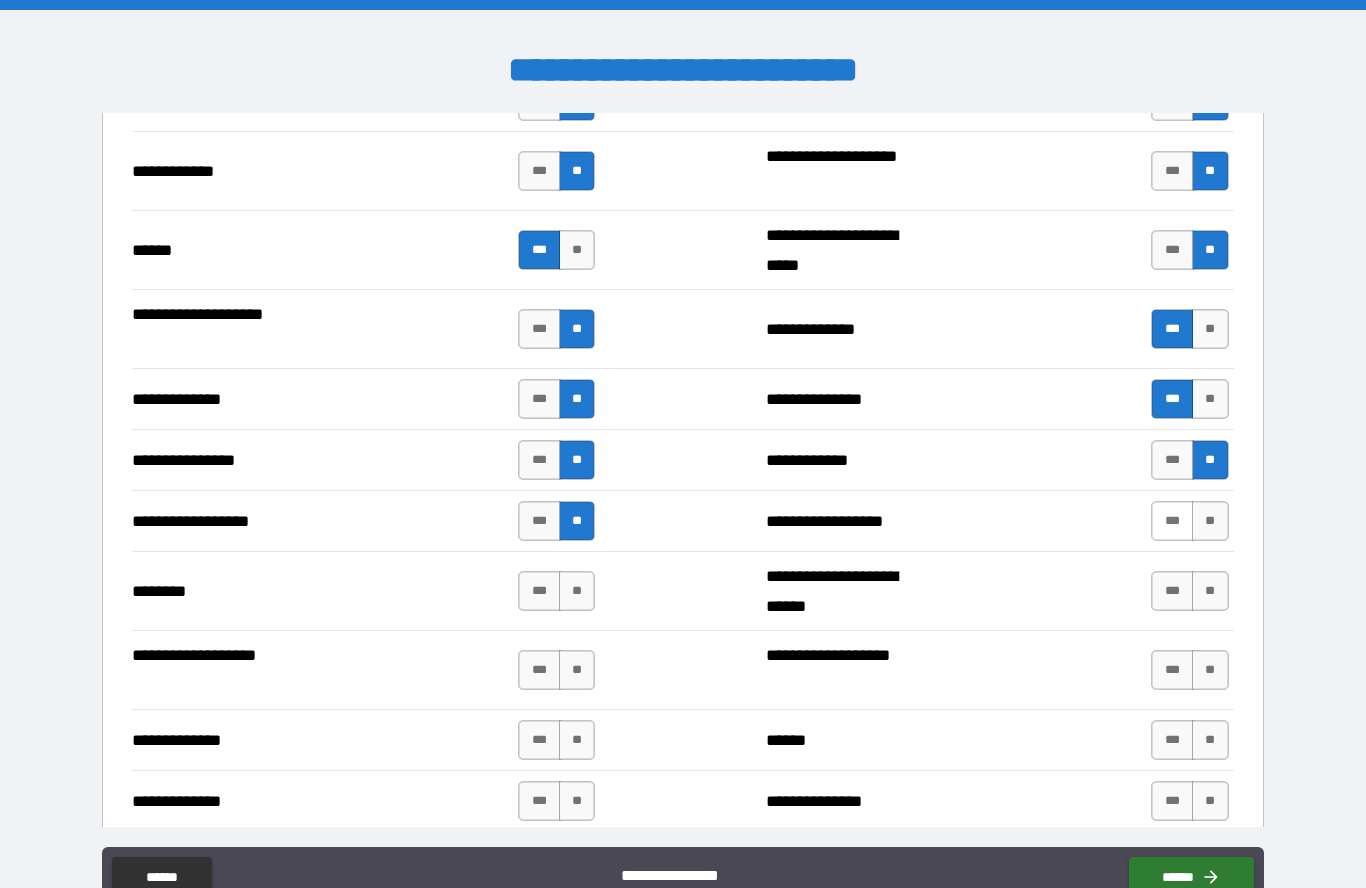 click on "***" at bounding box center (1172, 521) 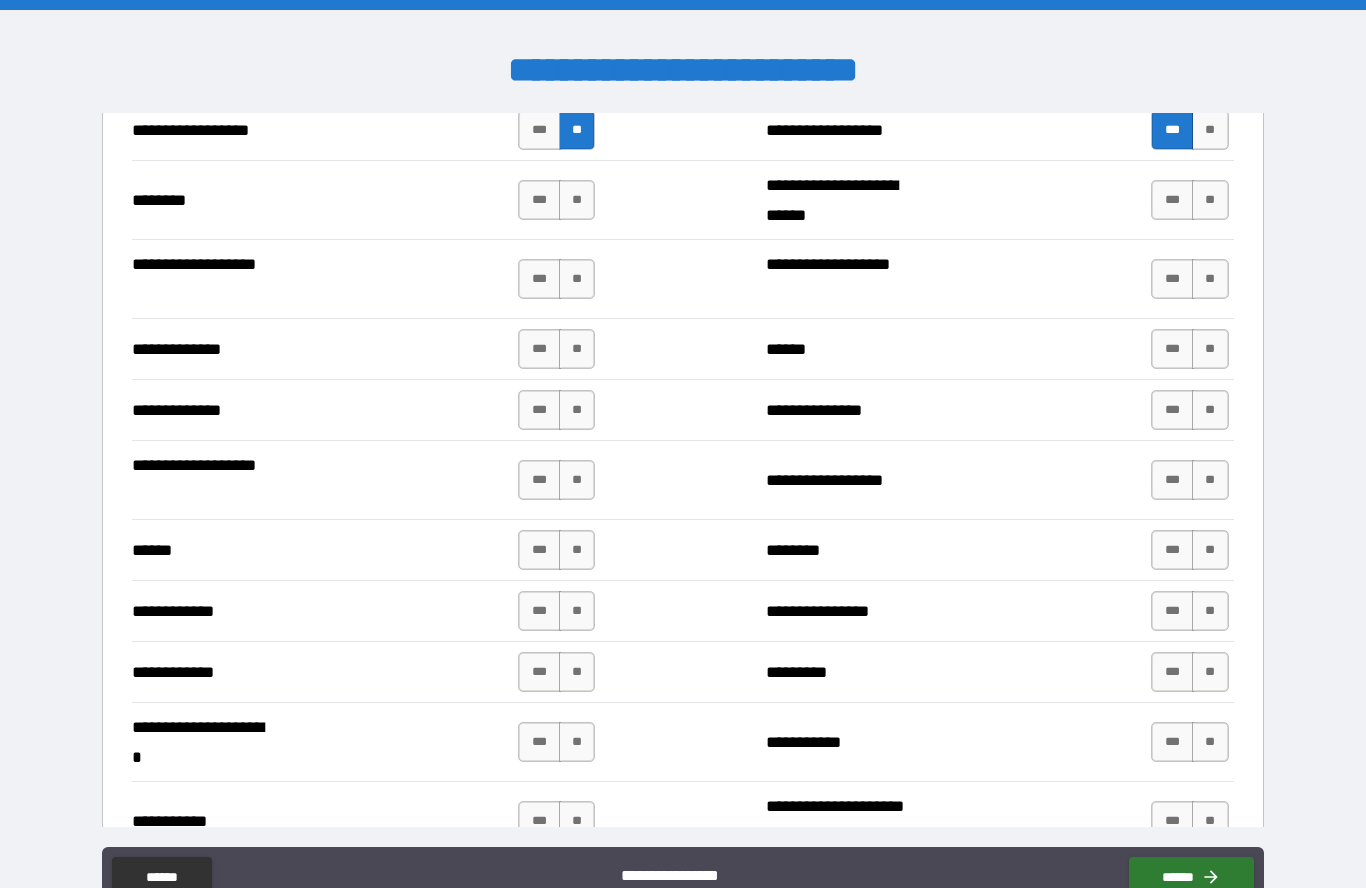 scroll, scrollTop: 3381, scrollLeft: 0, axis: vertical 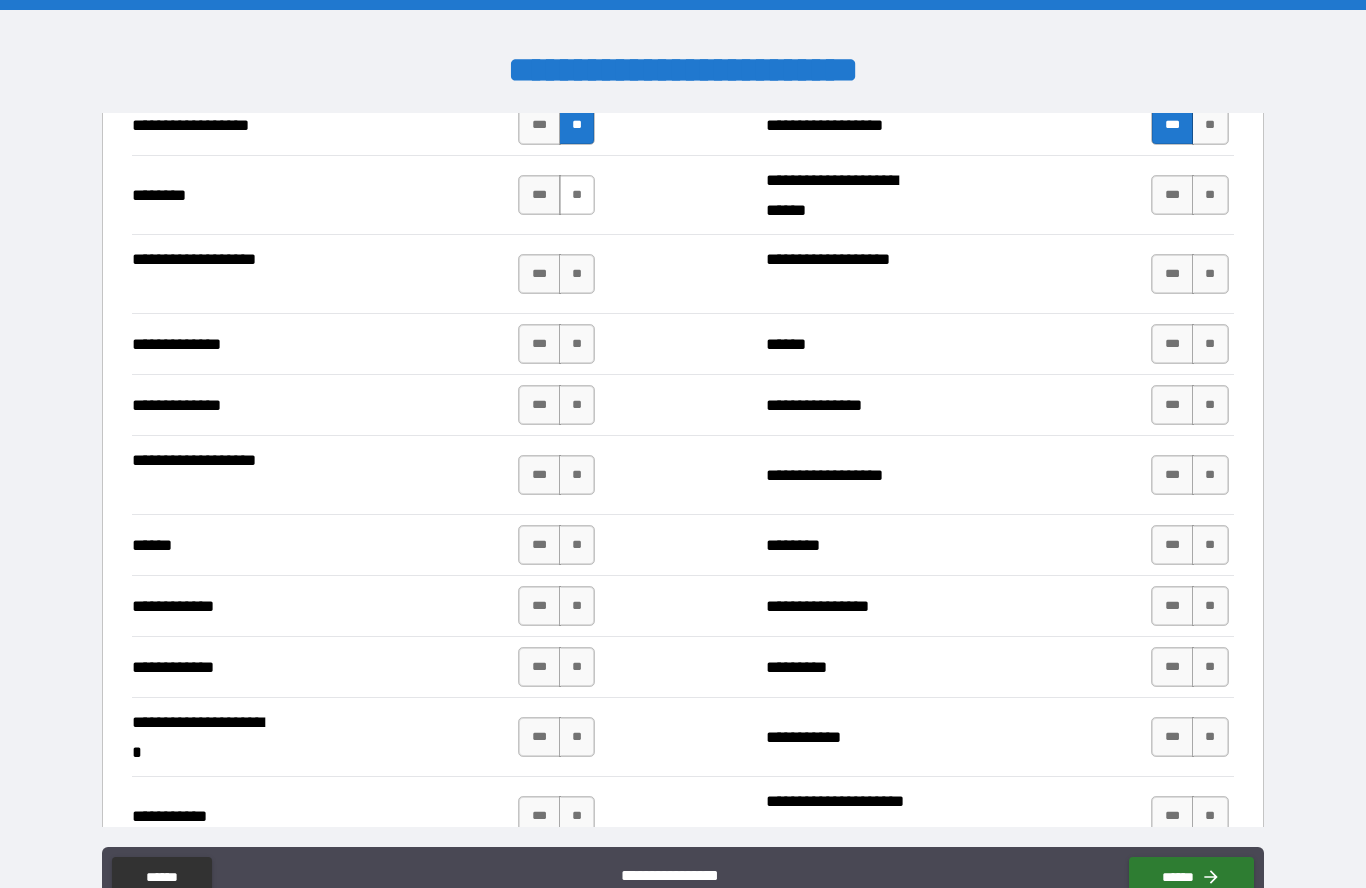 click on "**" at bounding box center [577, 195] 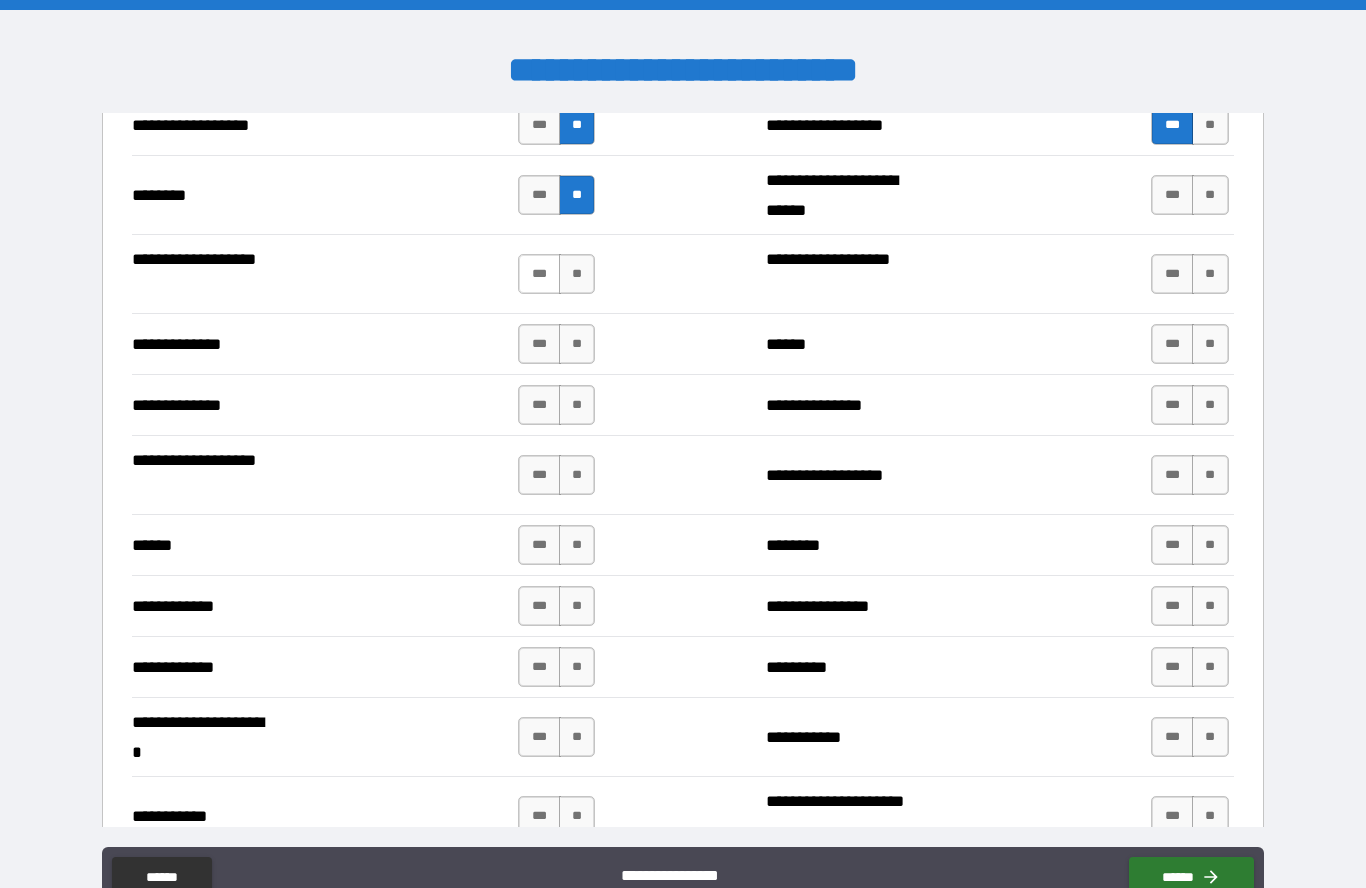 click on "***" at bounding box center (539, 274) 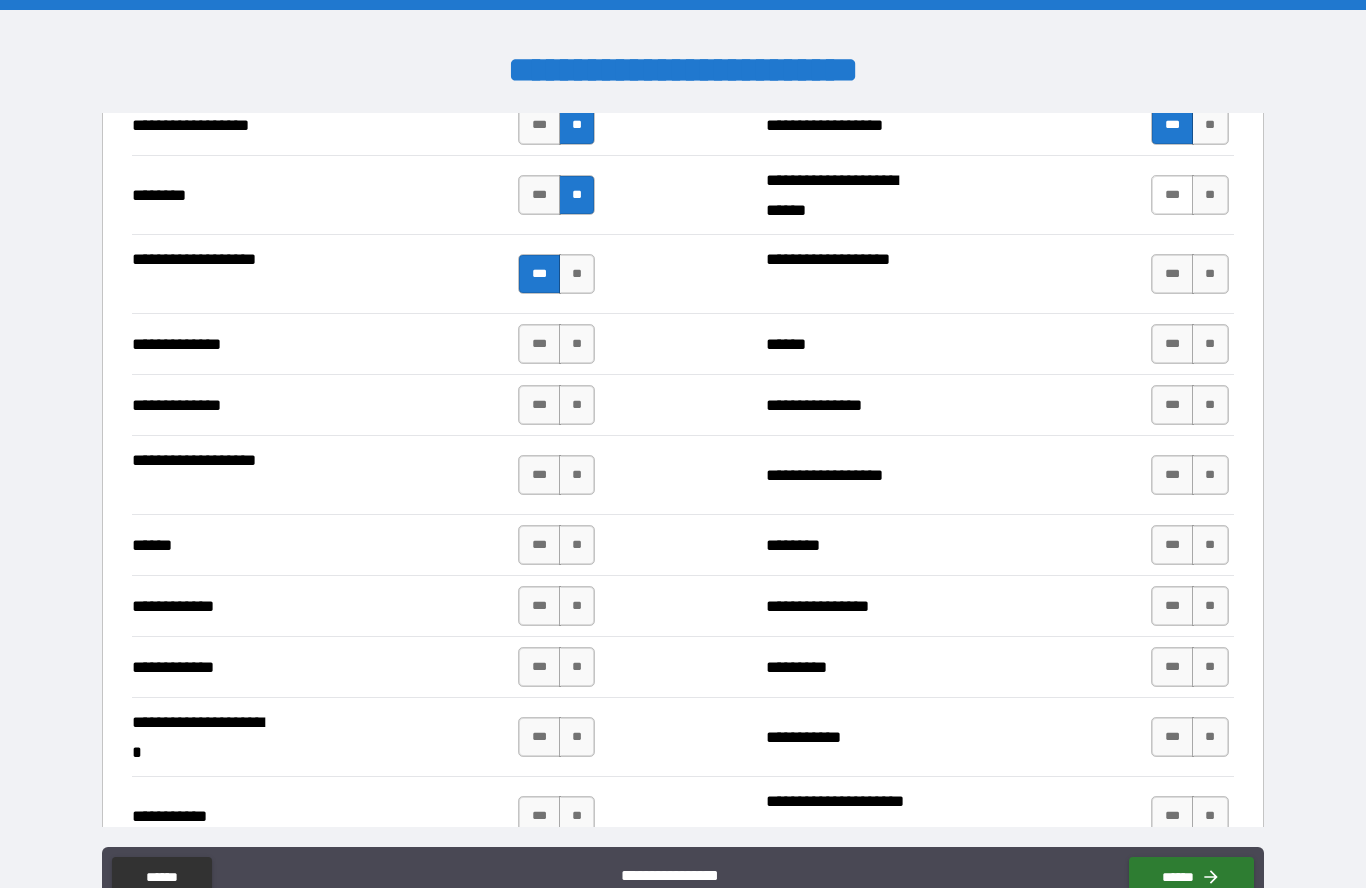 click on "***" at bounding box center (1172, 195) 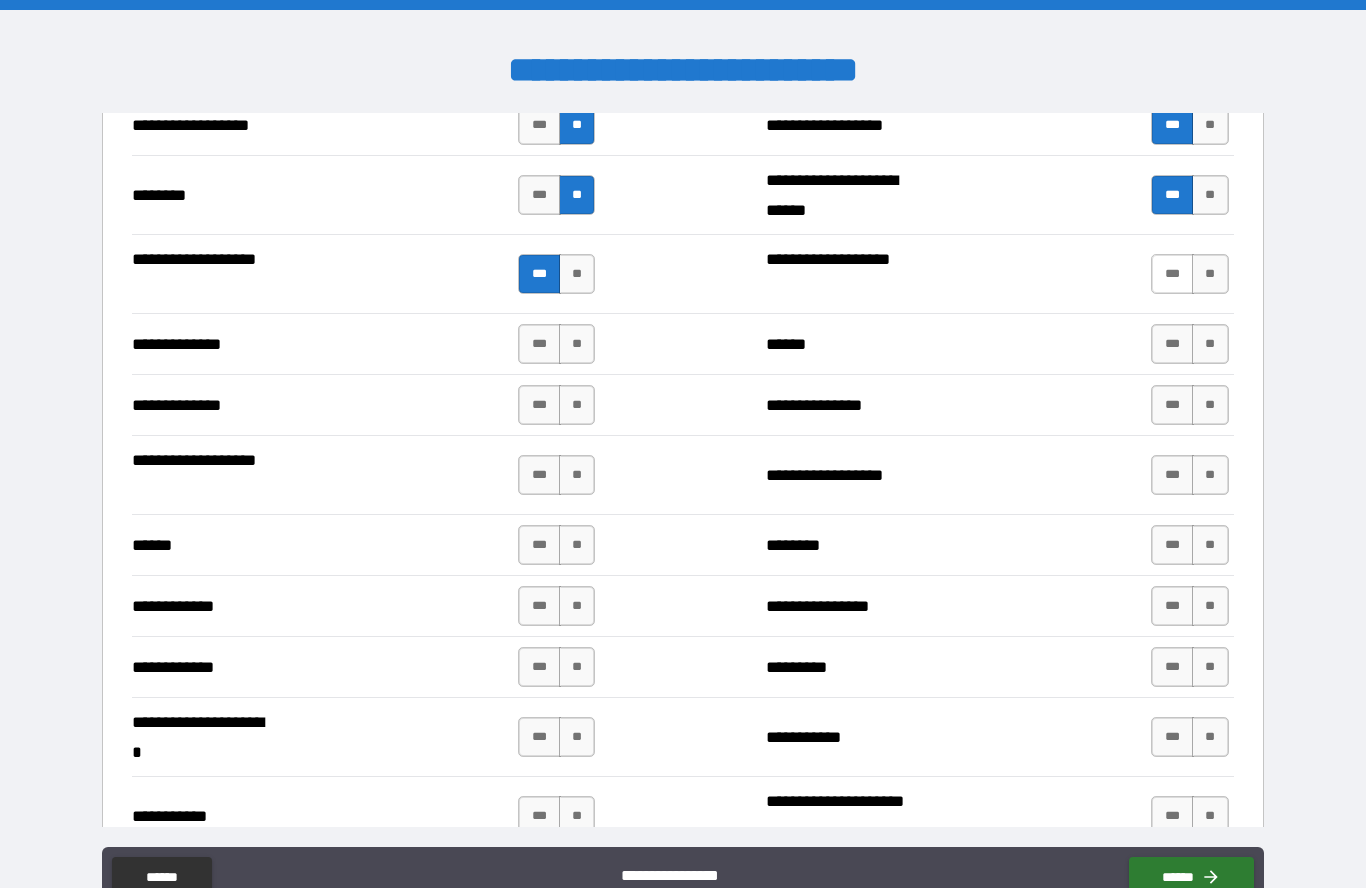 click on "***" at bounding box center [1172, 274] 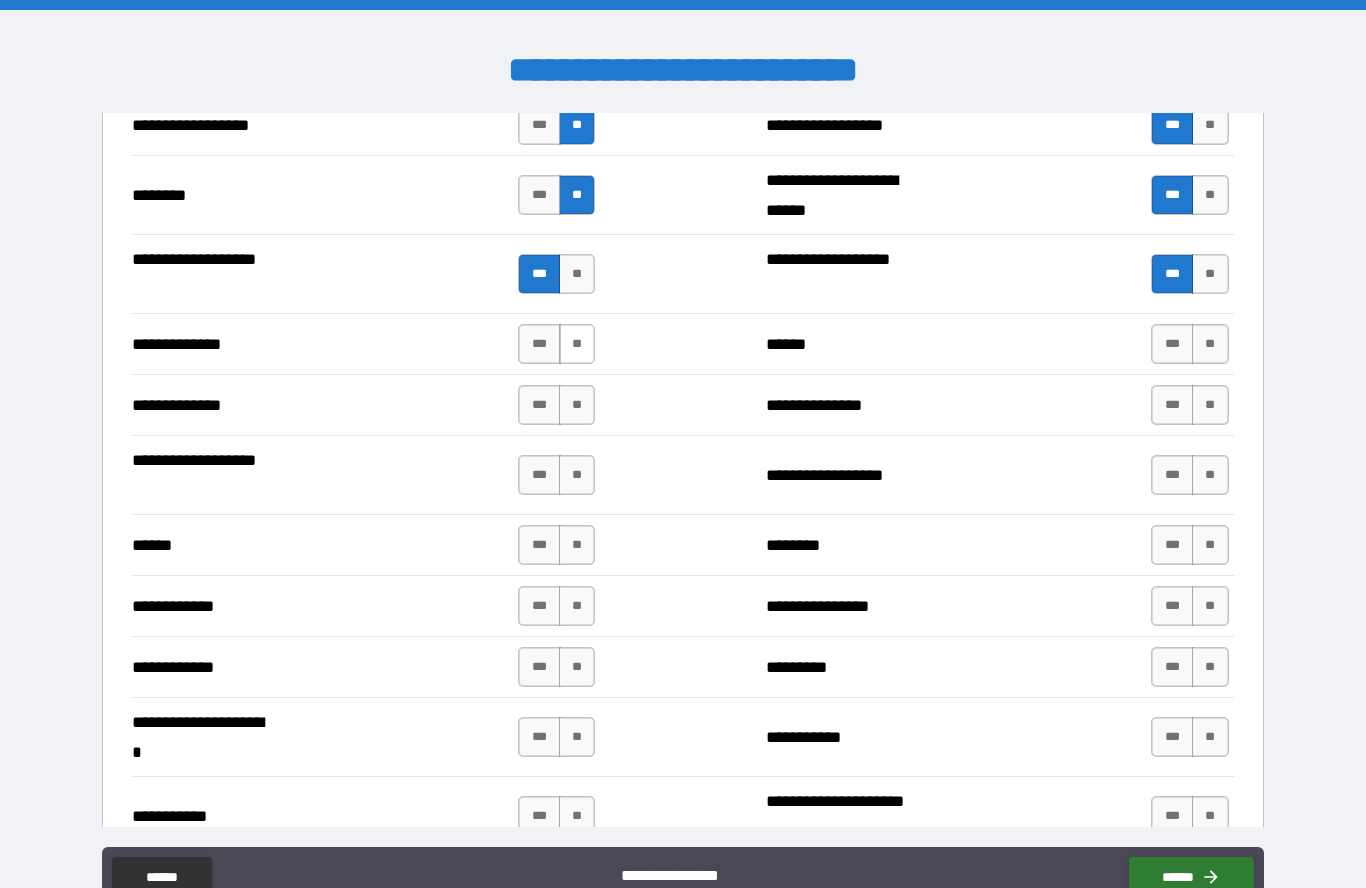 click on "**" at bounding box center (577, 344) 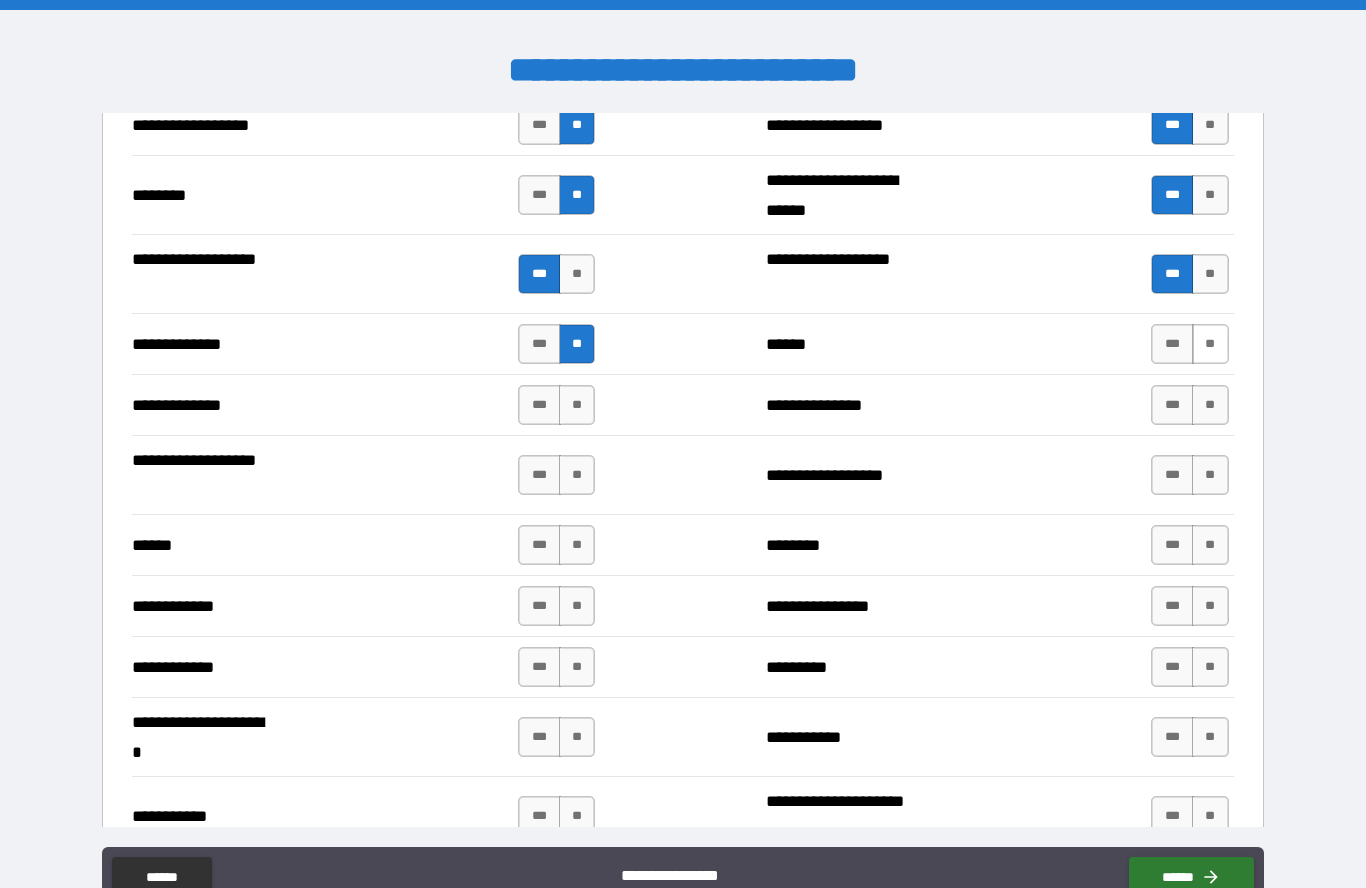click on "**" at bounding box center (1210, 344) 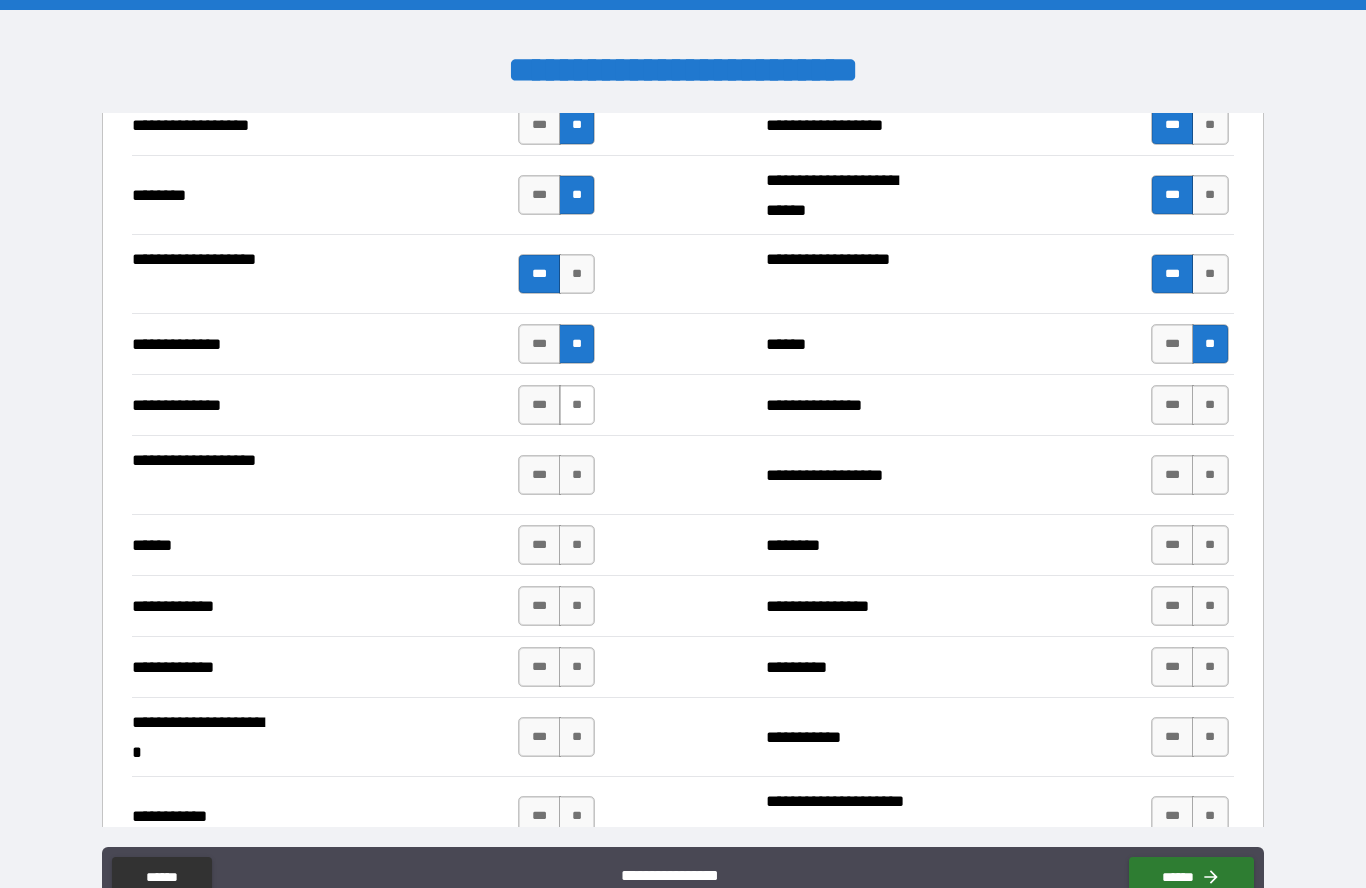 click on "**" at bounding box center (577, 405) 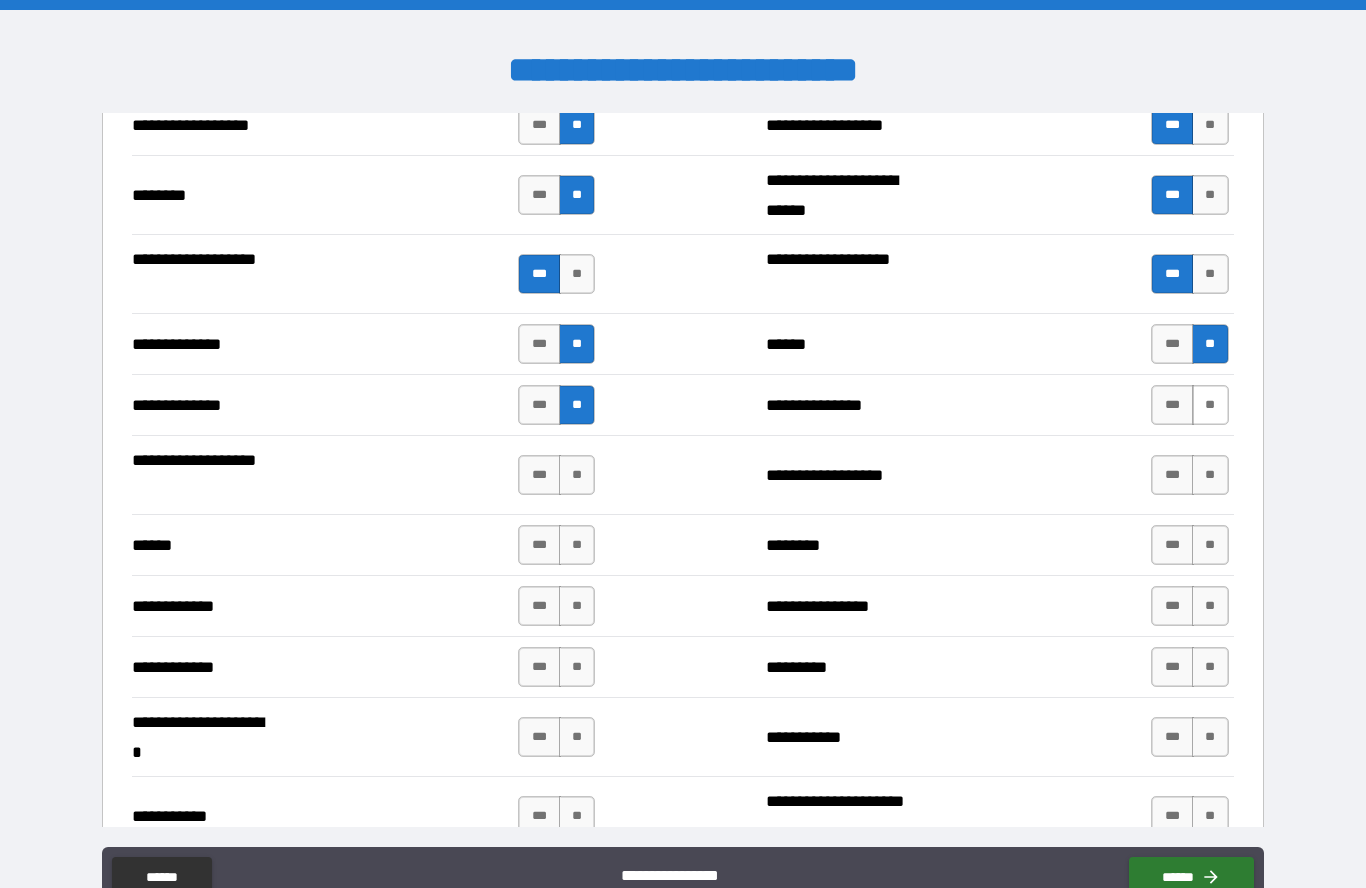 click on "**" at bounding box center [1210, 405] 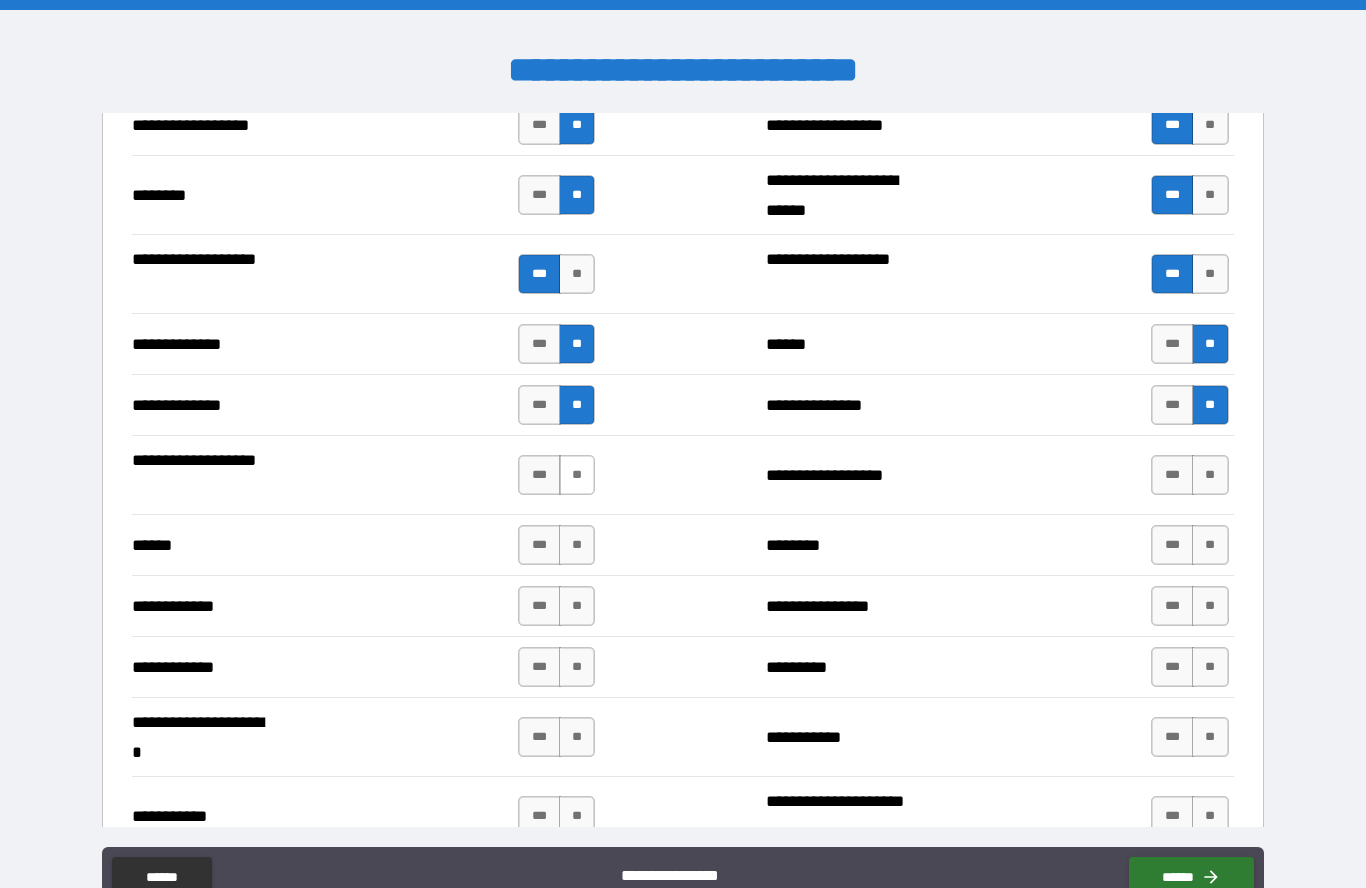 click on "**" at bounding box center (577, 475) 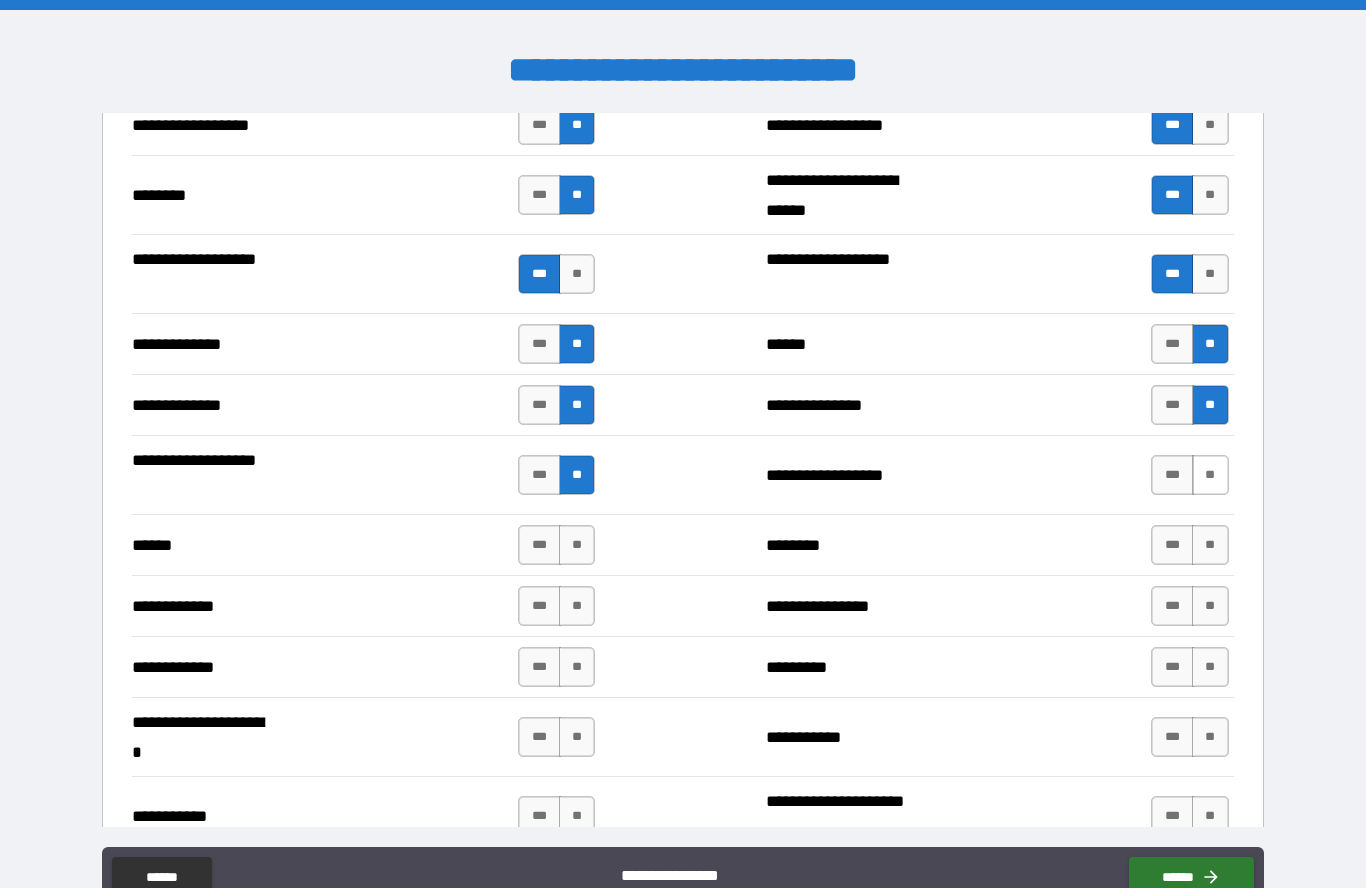 click on "**" at bounding box center [1210, 475] 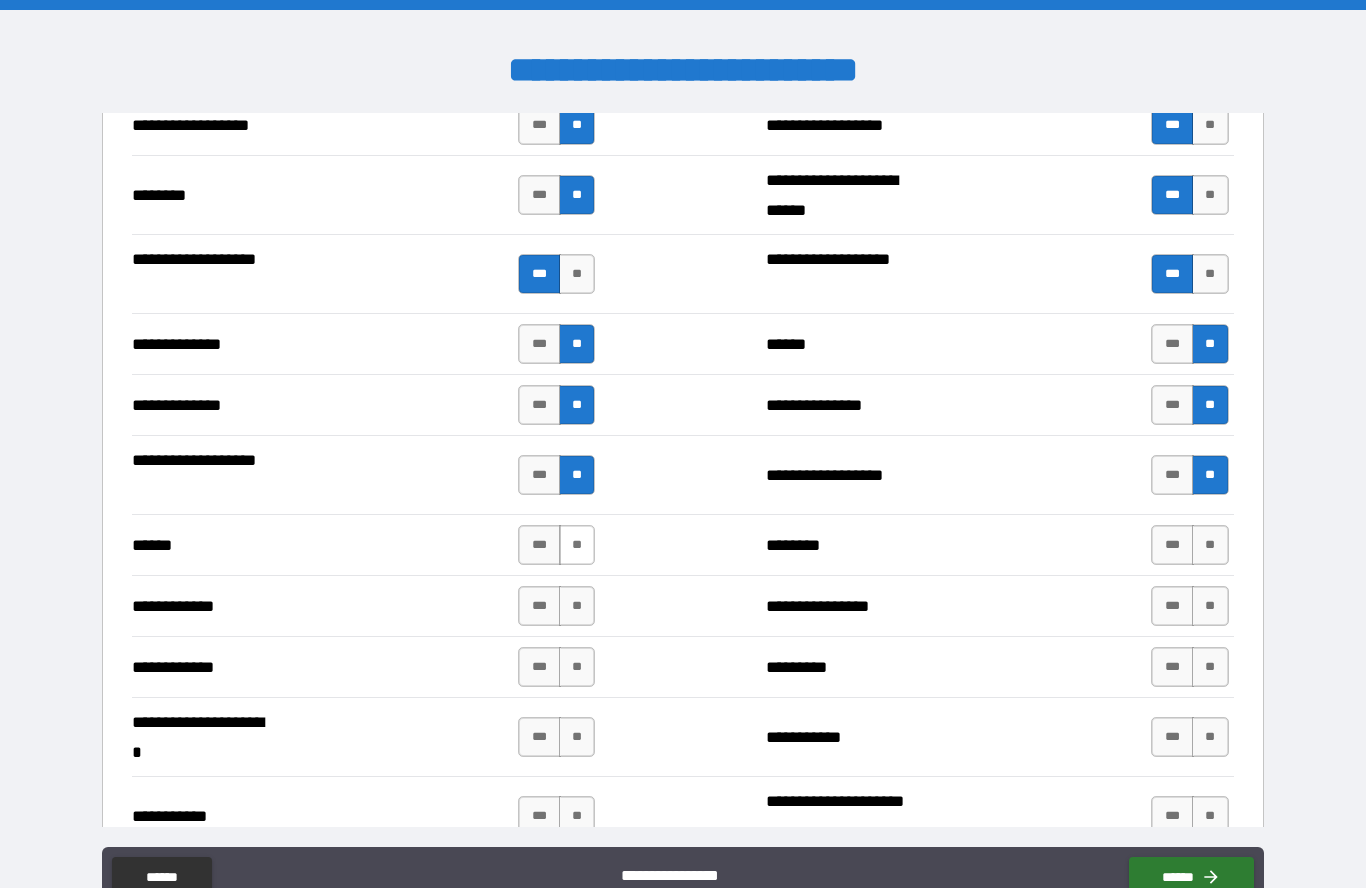click on "**" at bounding box center (577, 545) 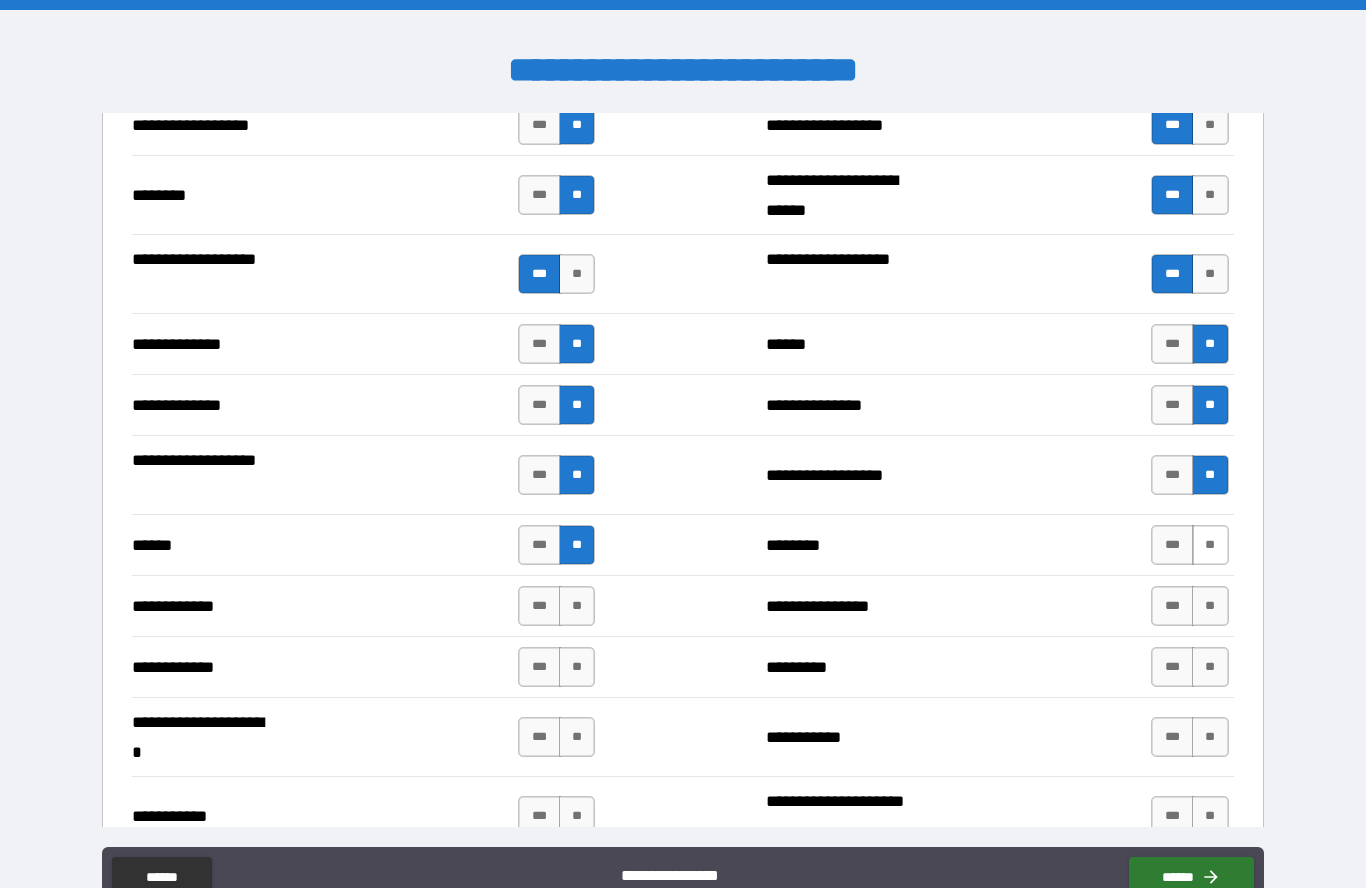 click on "**" at bounding box center [1210, 545] 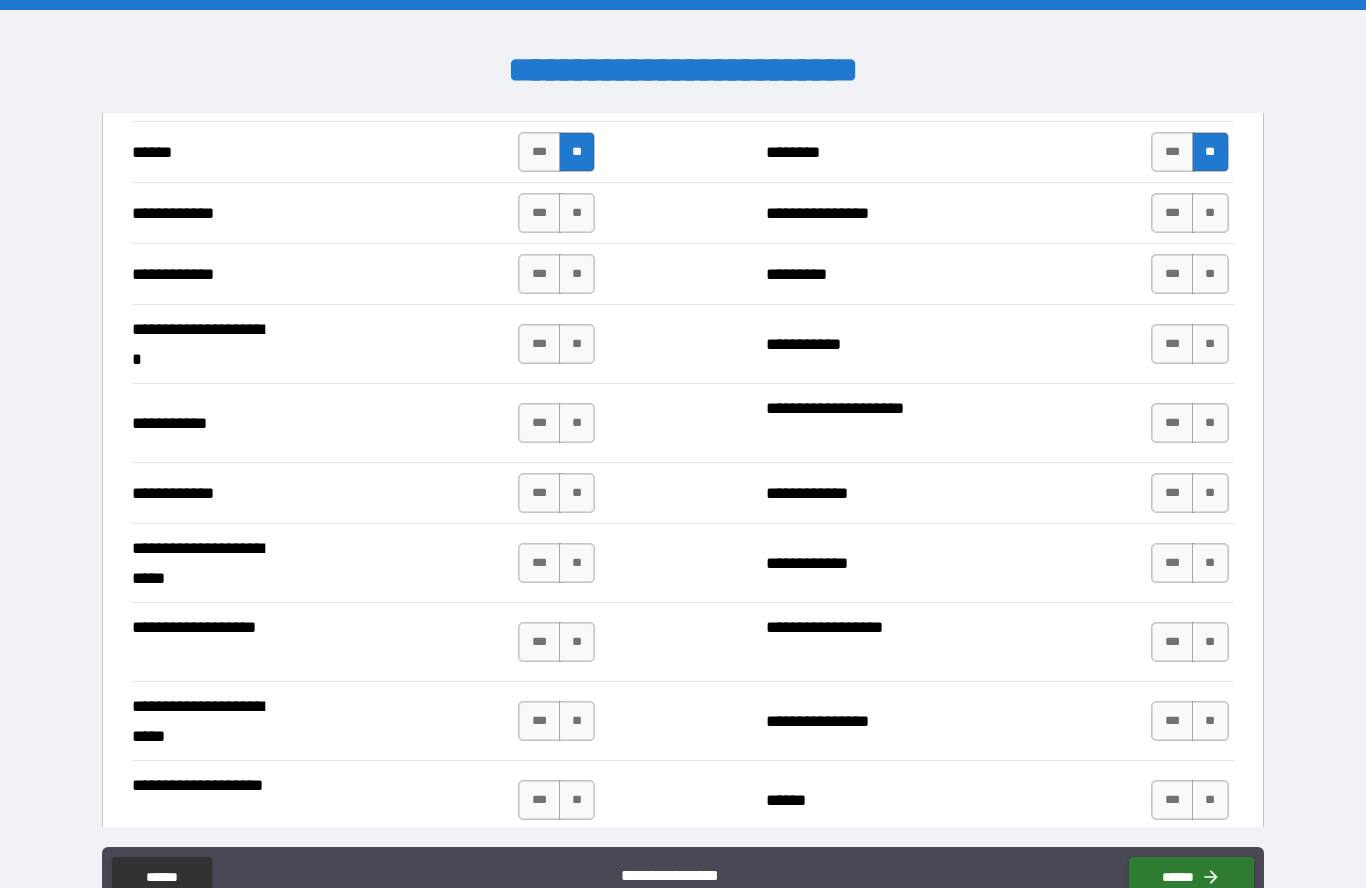 scroll, scrollTop: 3775, scrollLeft: 0, axis: vertical 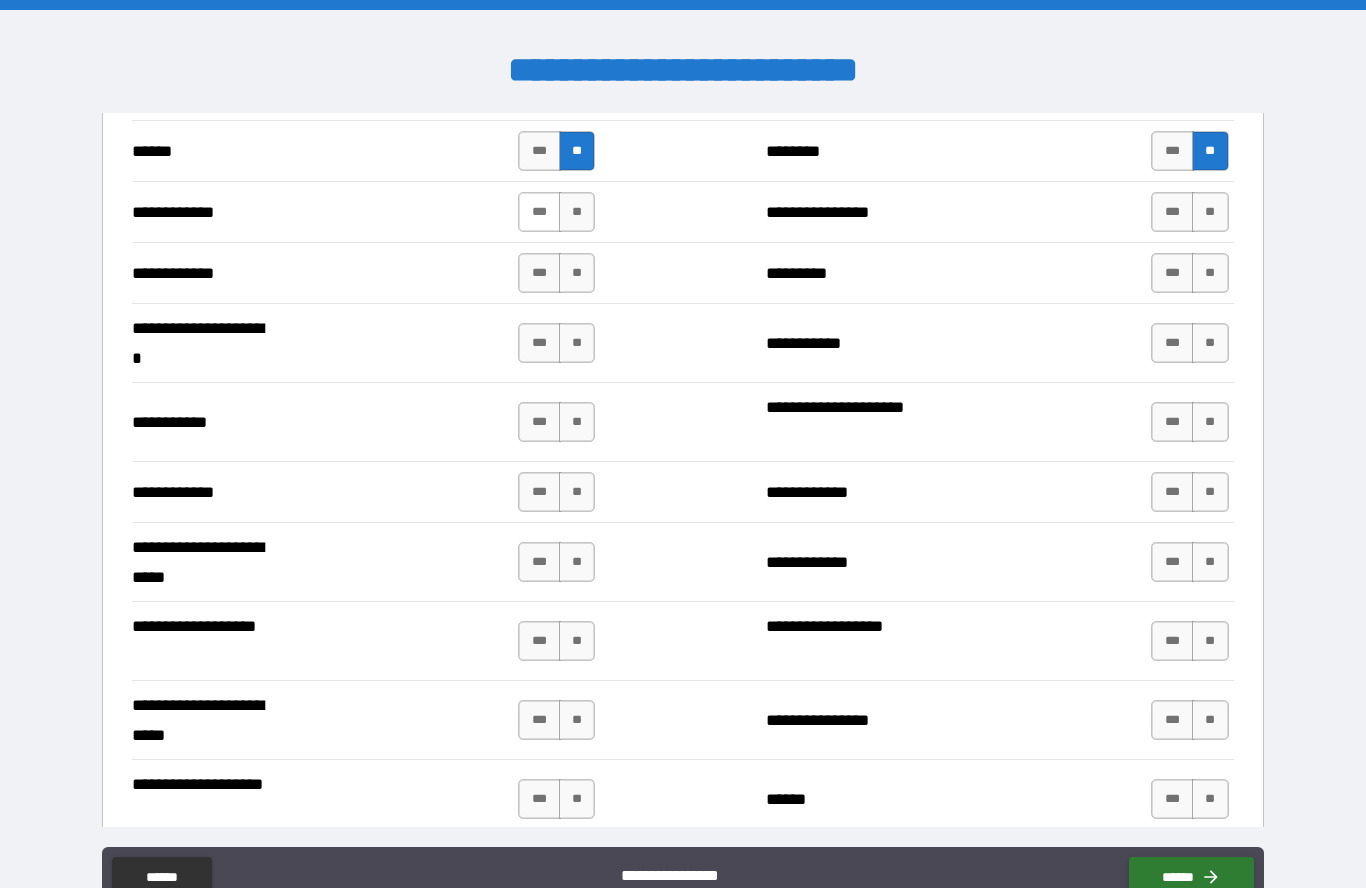 click on "***" at bounding box center [539, 212] 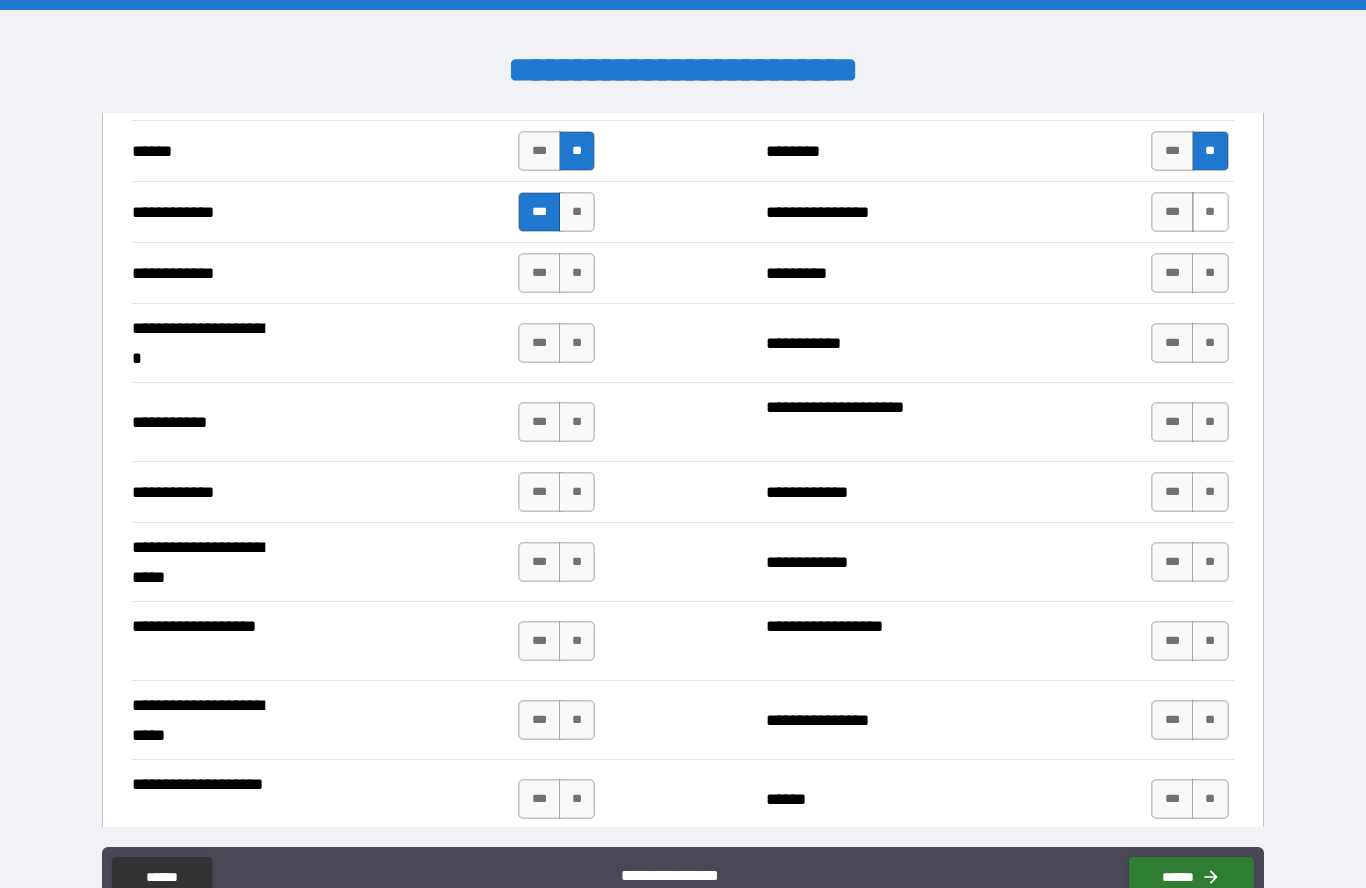 click on "**" at bounding box center [1210, 212] 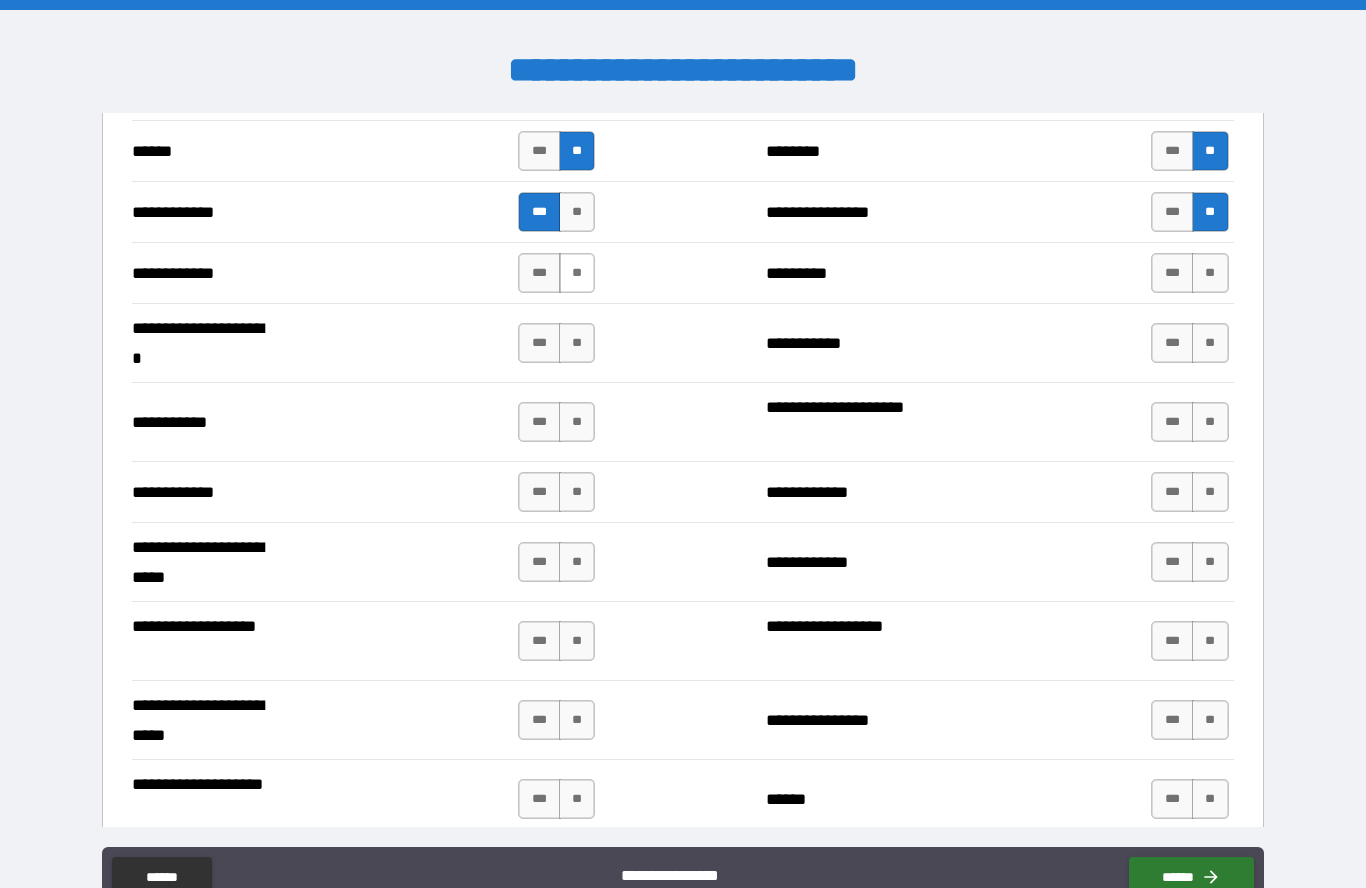 click on "**" at bounding box center [577, 273] 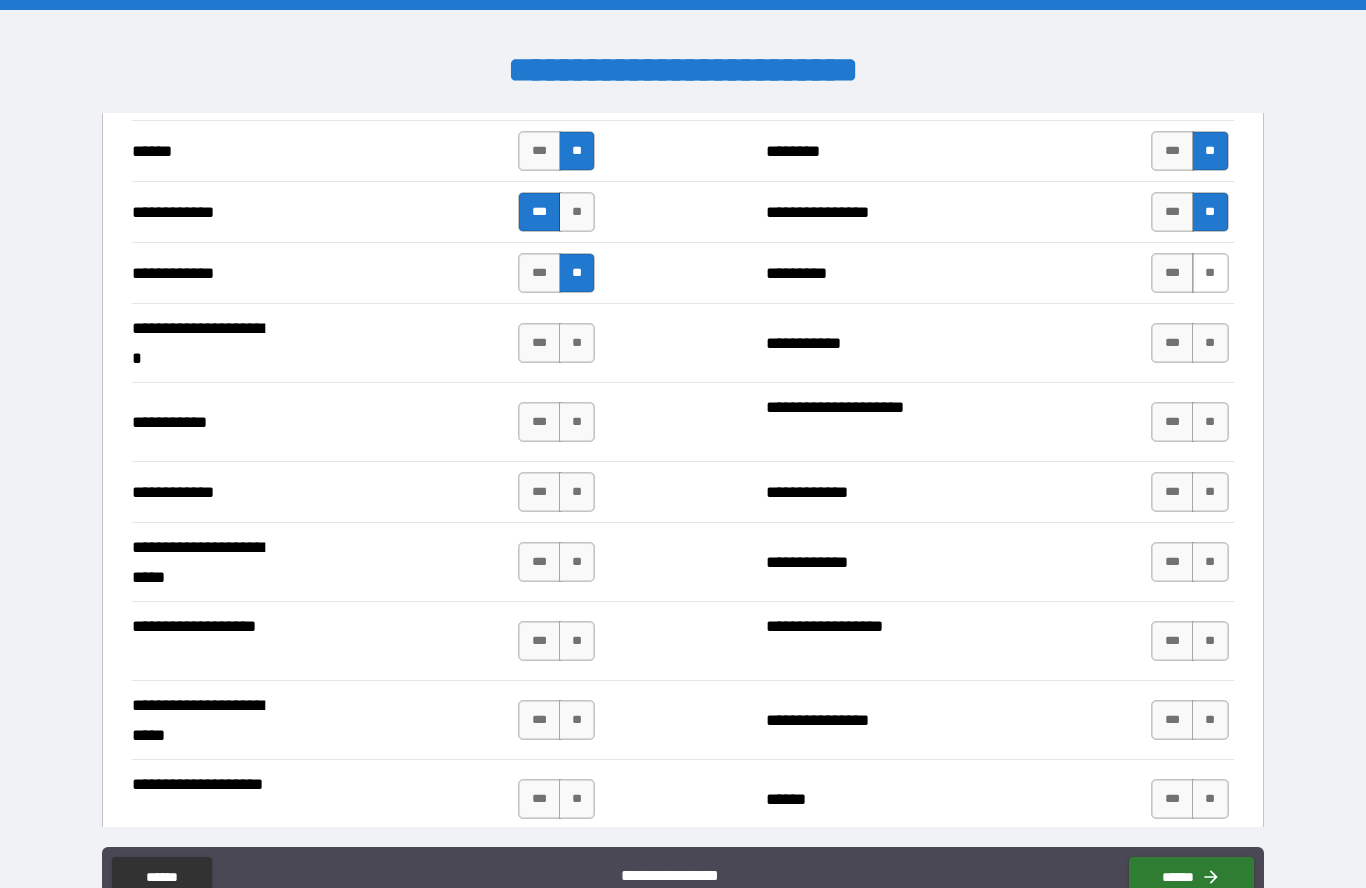 click on "**" at bounding box center [1210, 273] 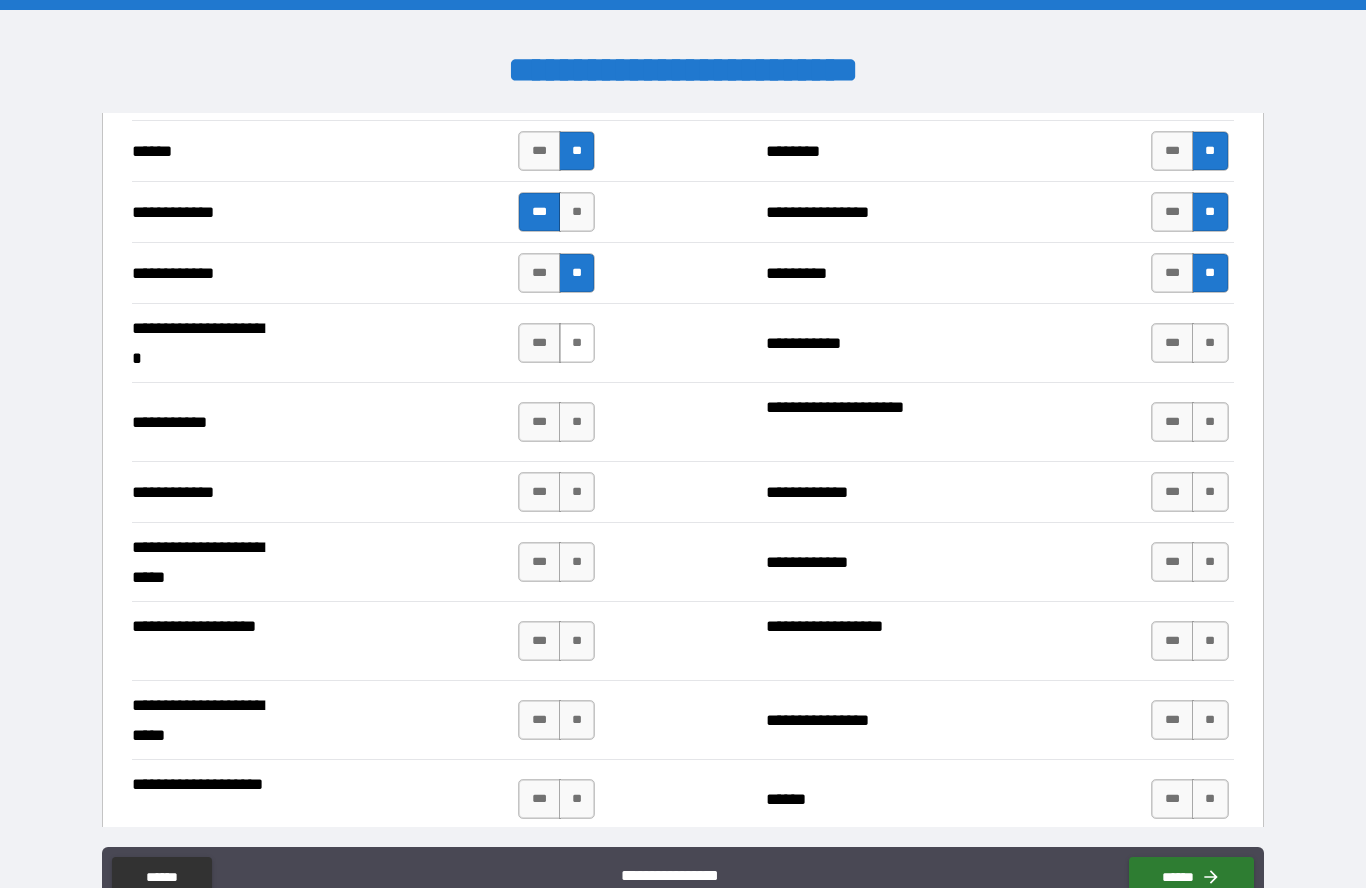 click on "**" at bounding box center (577, 343) 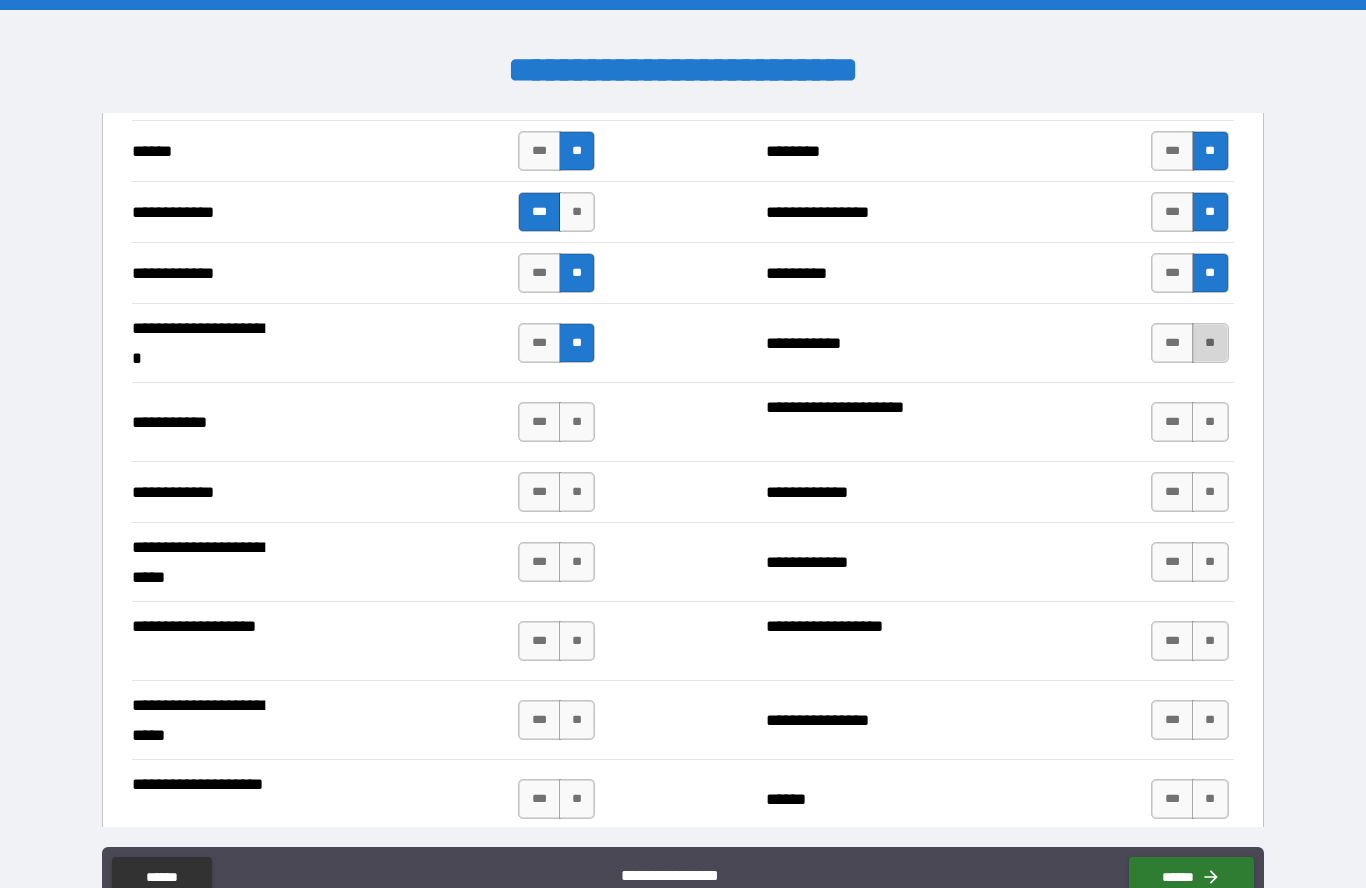 click on "**" at bounding box center (1210, 343) 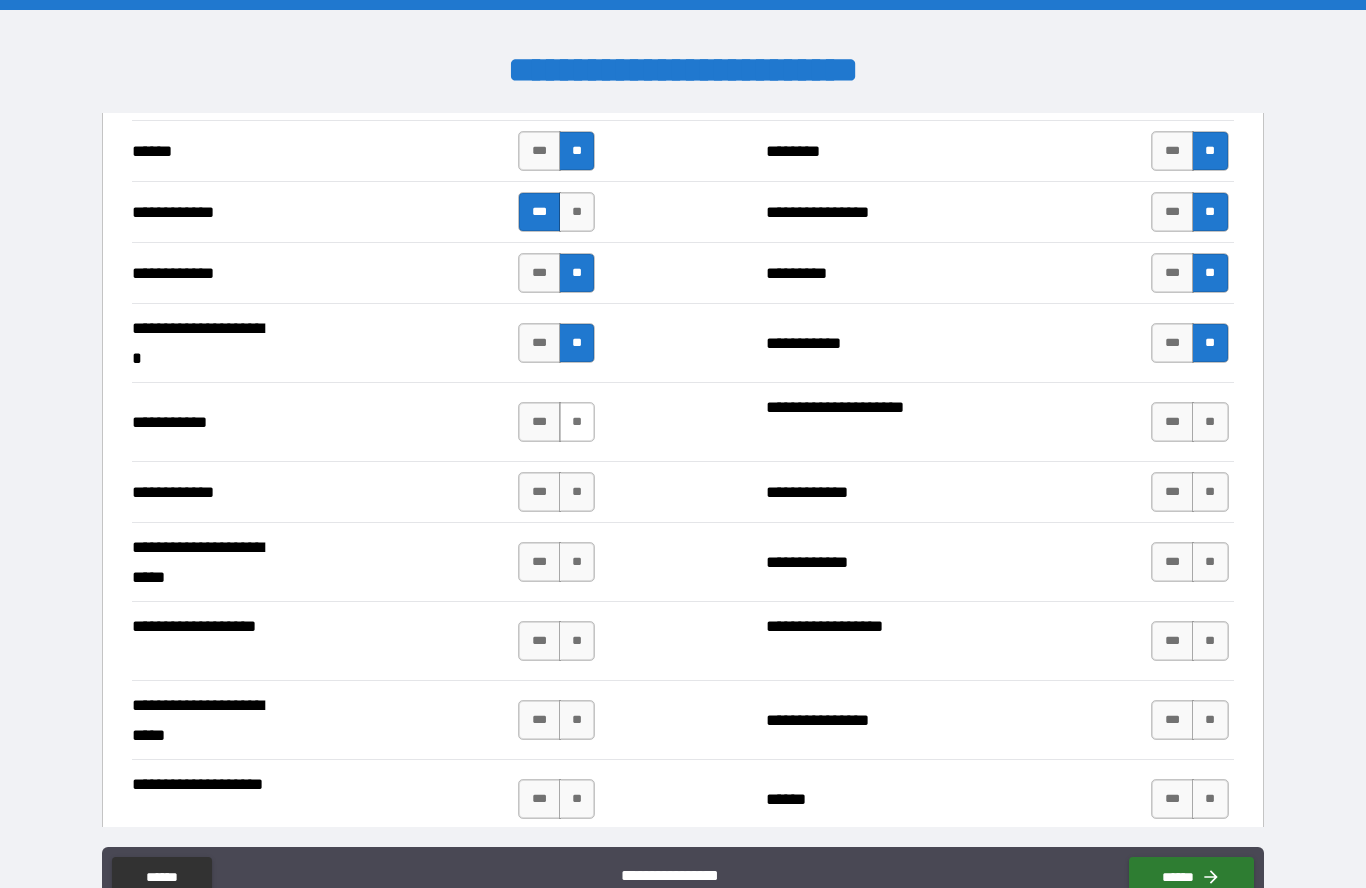 click on "**" at bounding box center [577, 422] 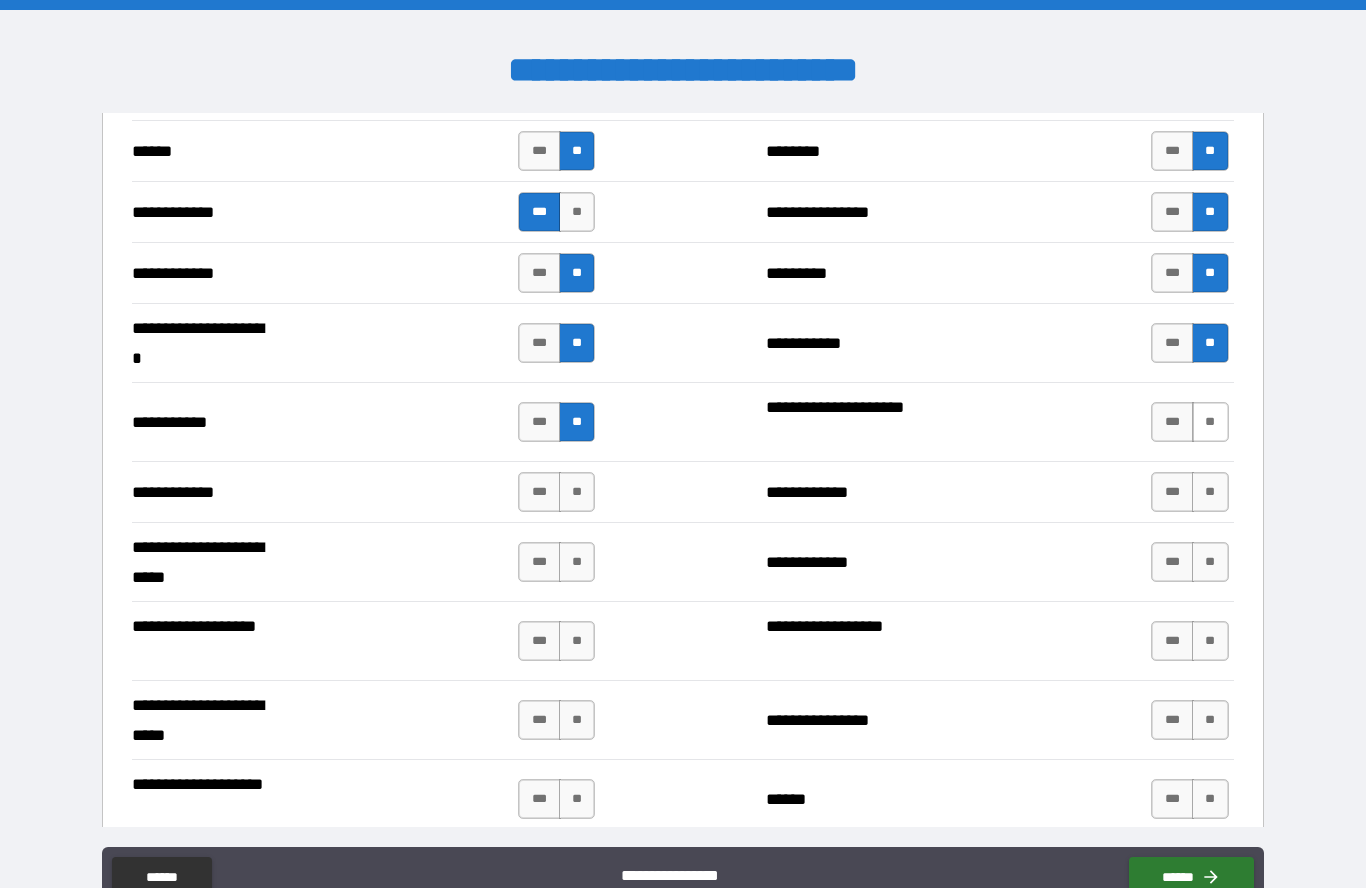 click on "**" at bounding box center (1210, 422) 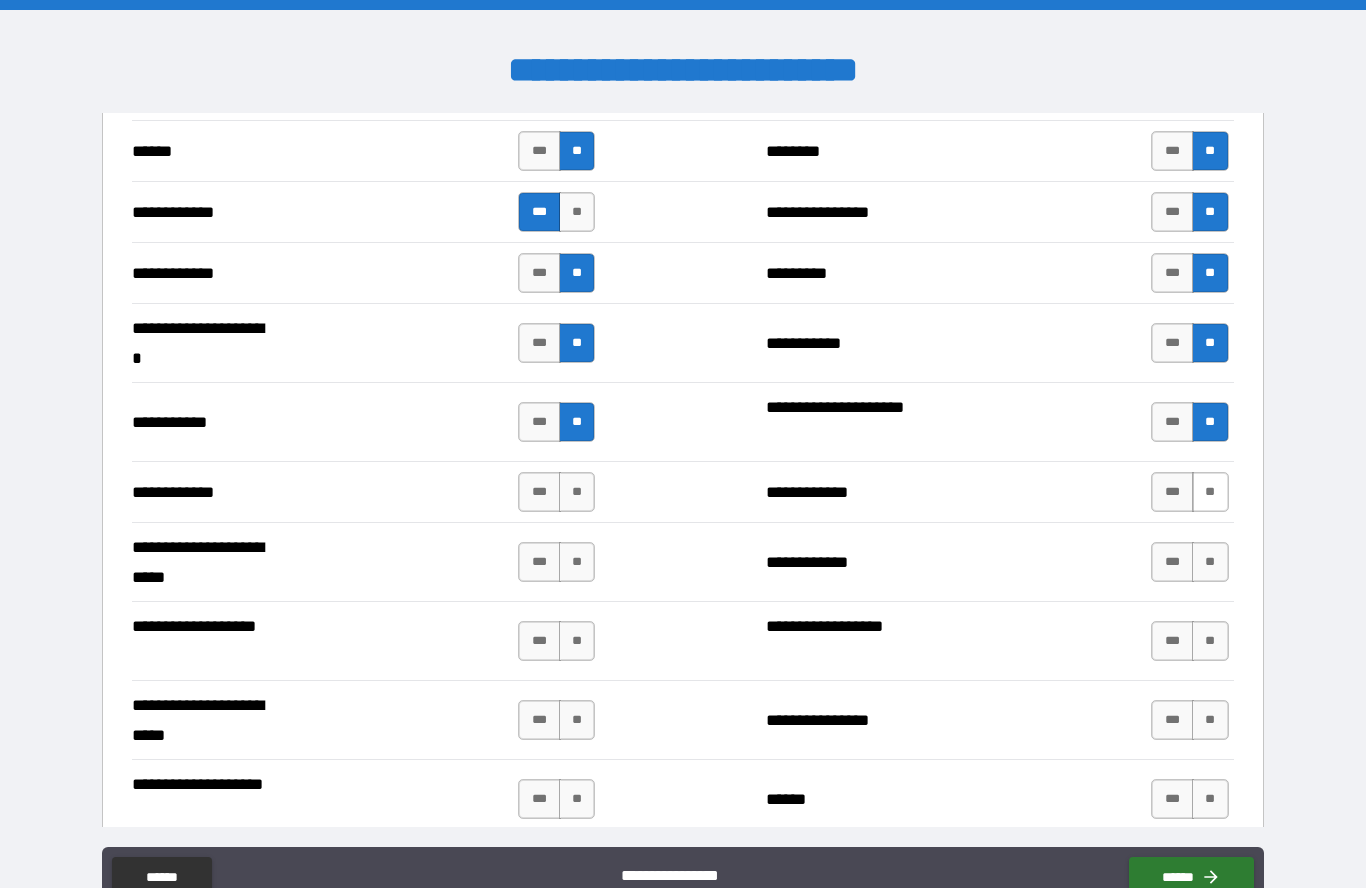 click on "**" at bounding box center (1210, 492) 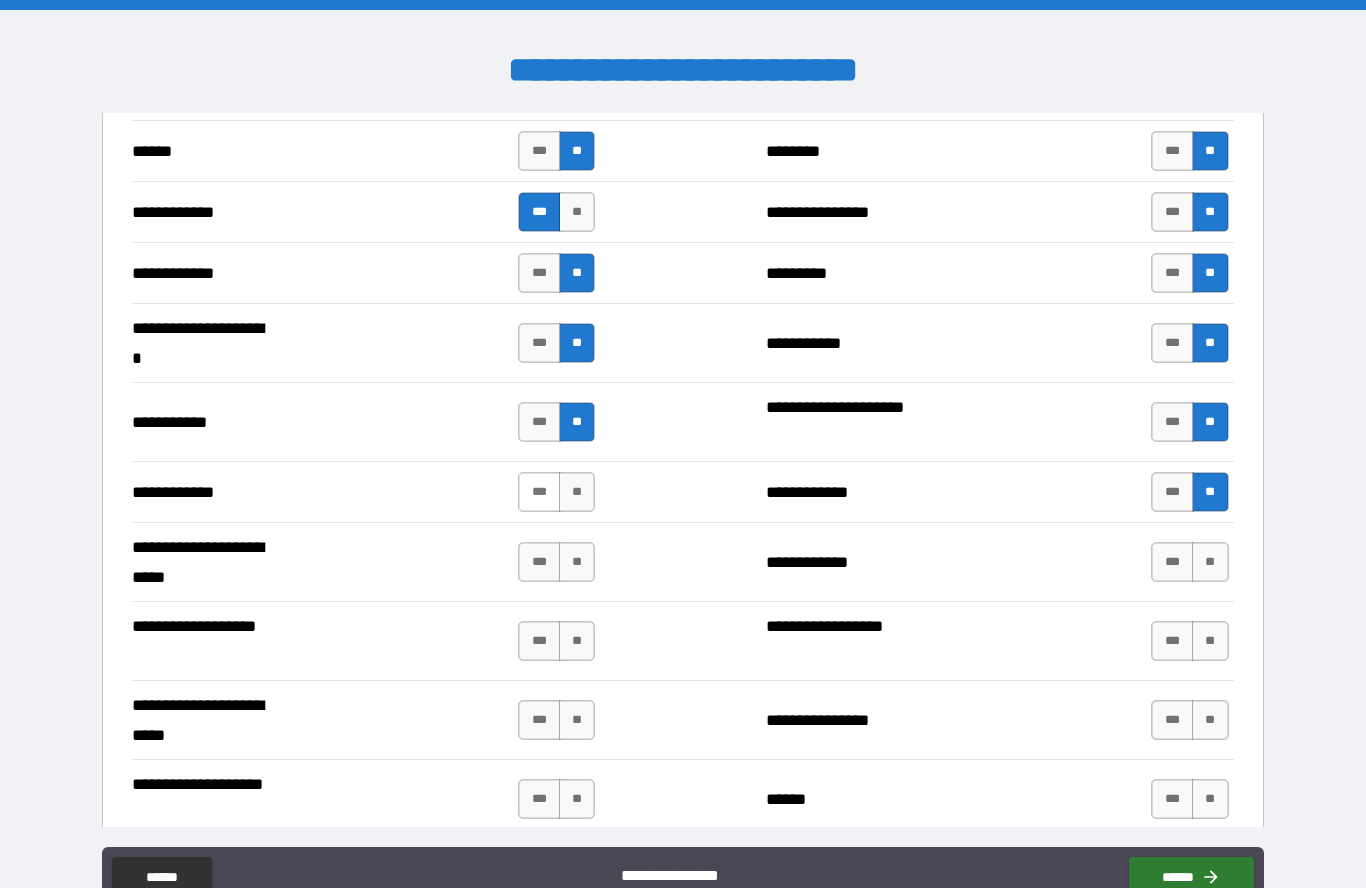 click on "***" at bounding box center (539, 492) 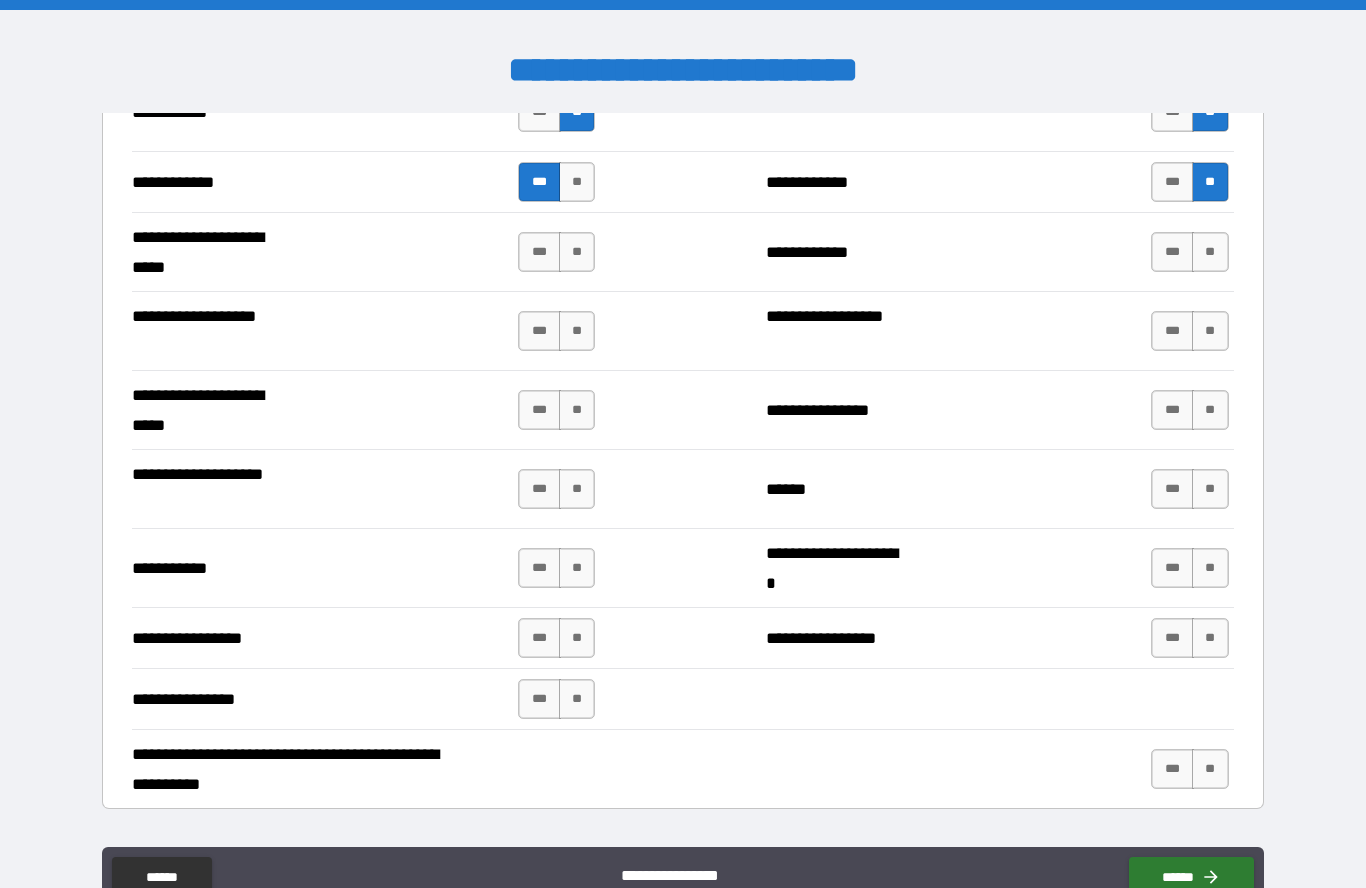 scroll, scrollTop: 4086, scrollLeft: 0, axis: vertical 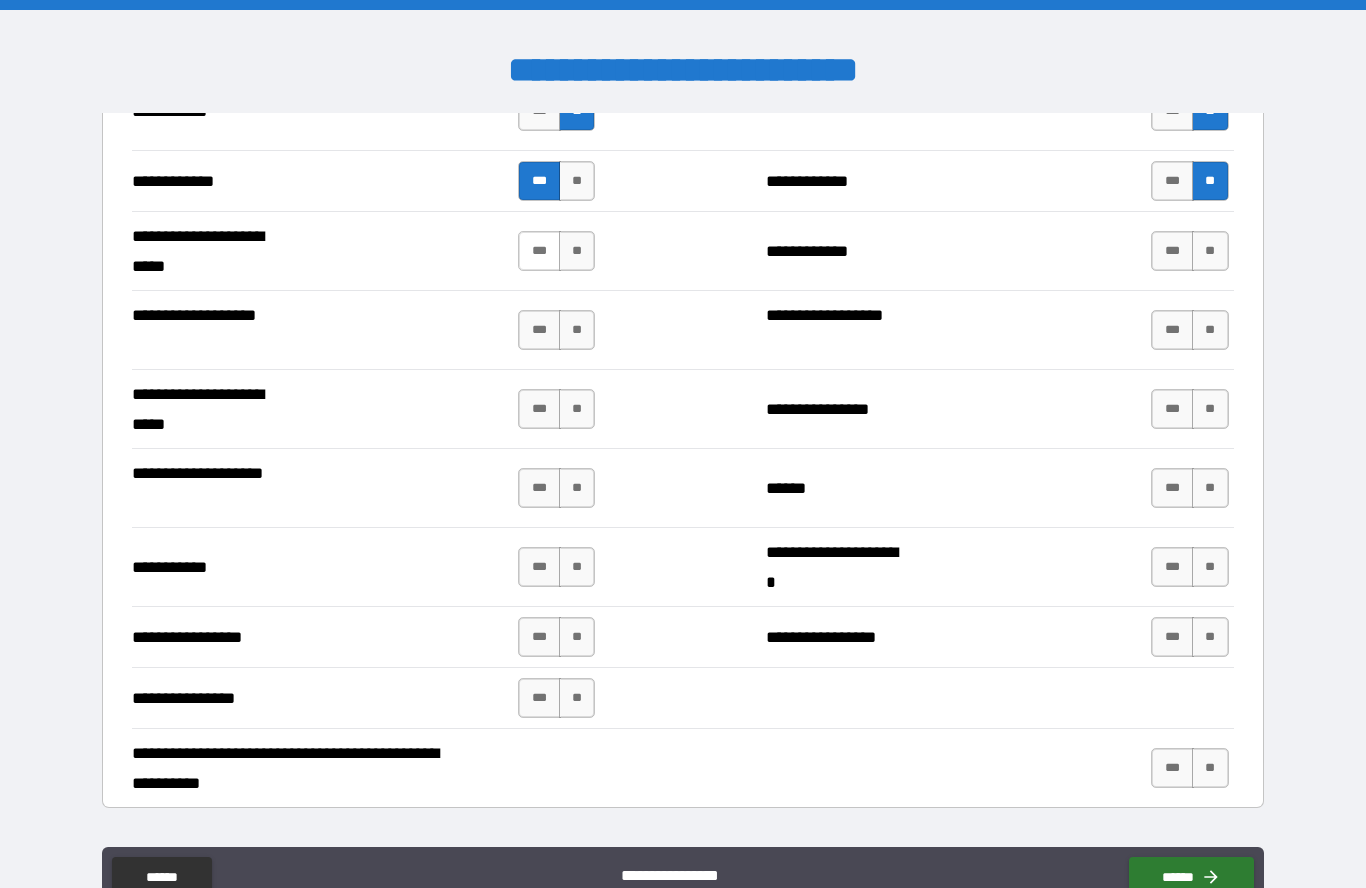 click on "***" at bounding box center [539, 251] 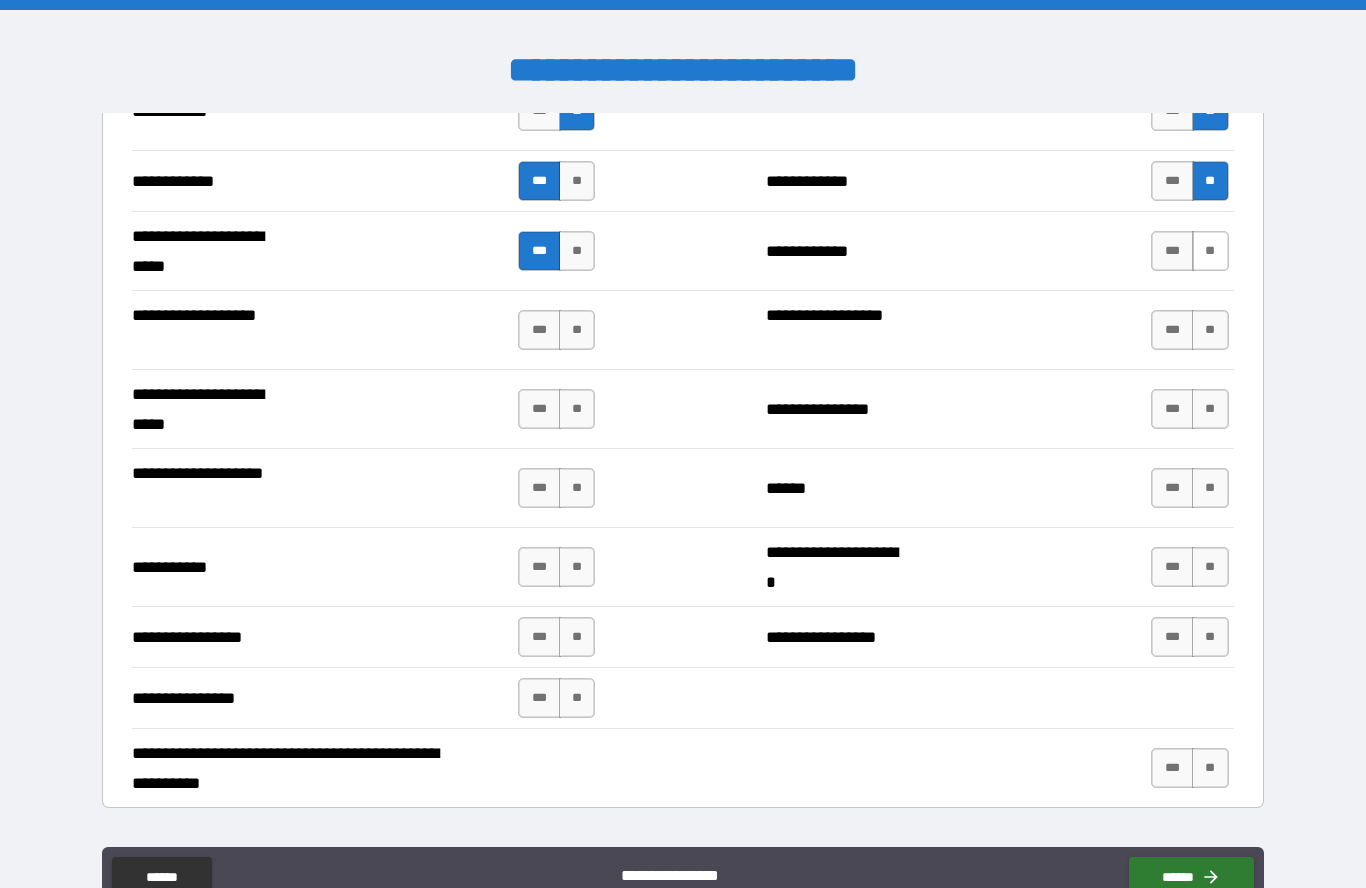 click on "**" at bounding box center [1210, 251] 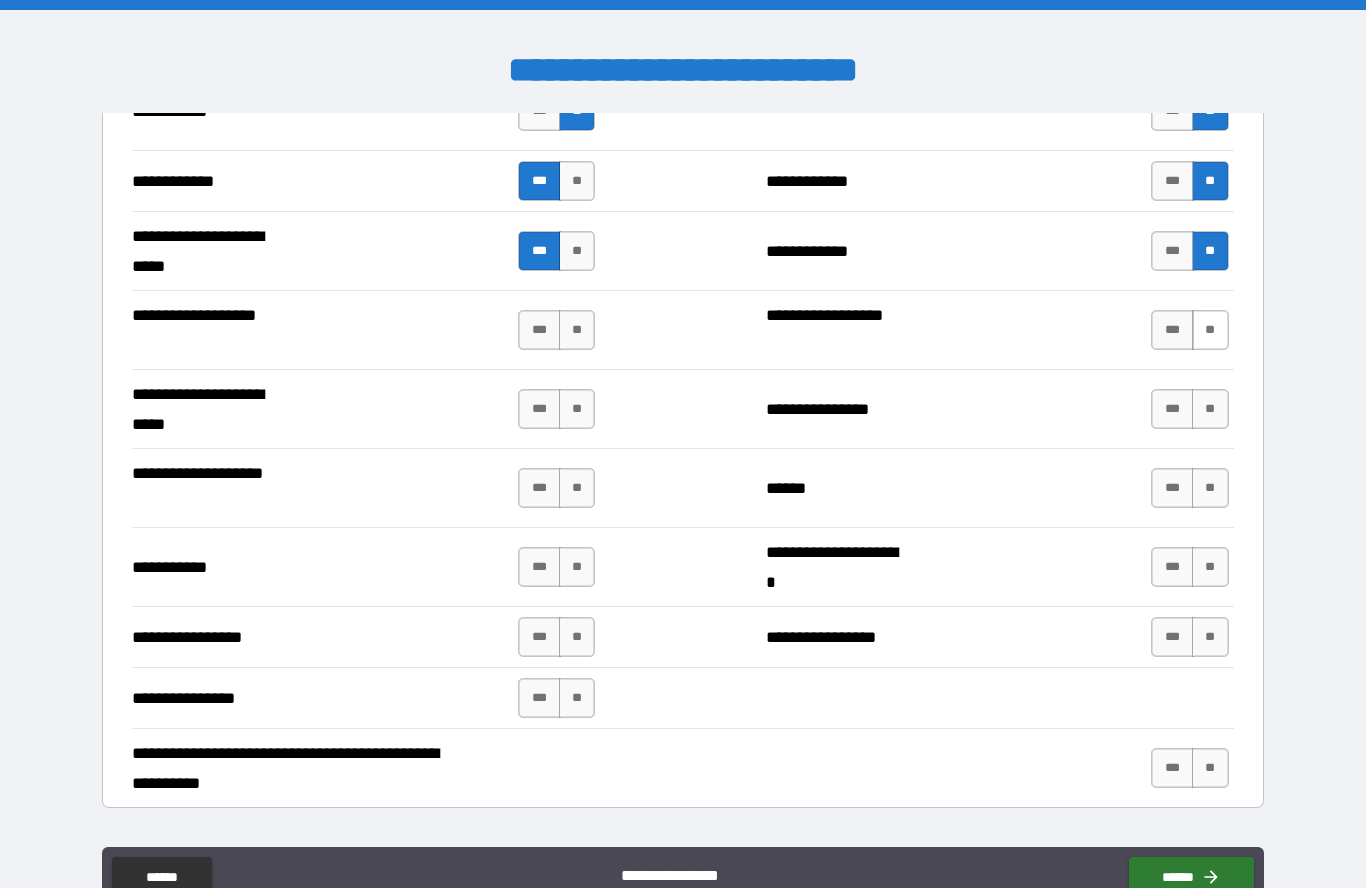 click on "**" at bounding box center [1210, 330] 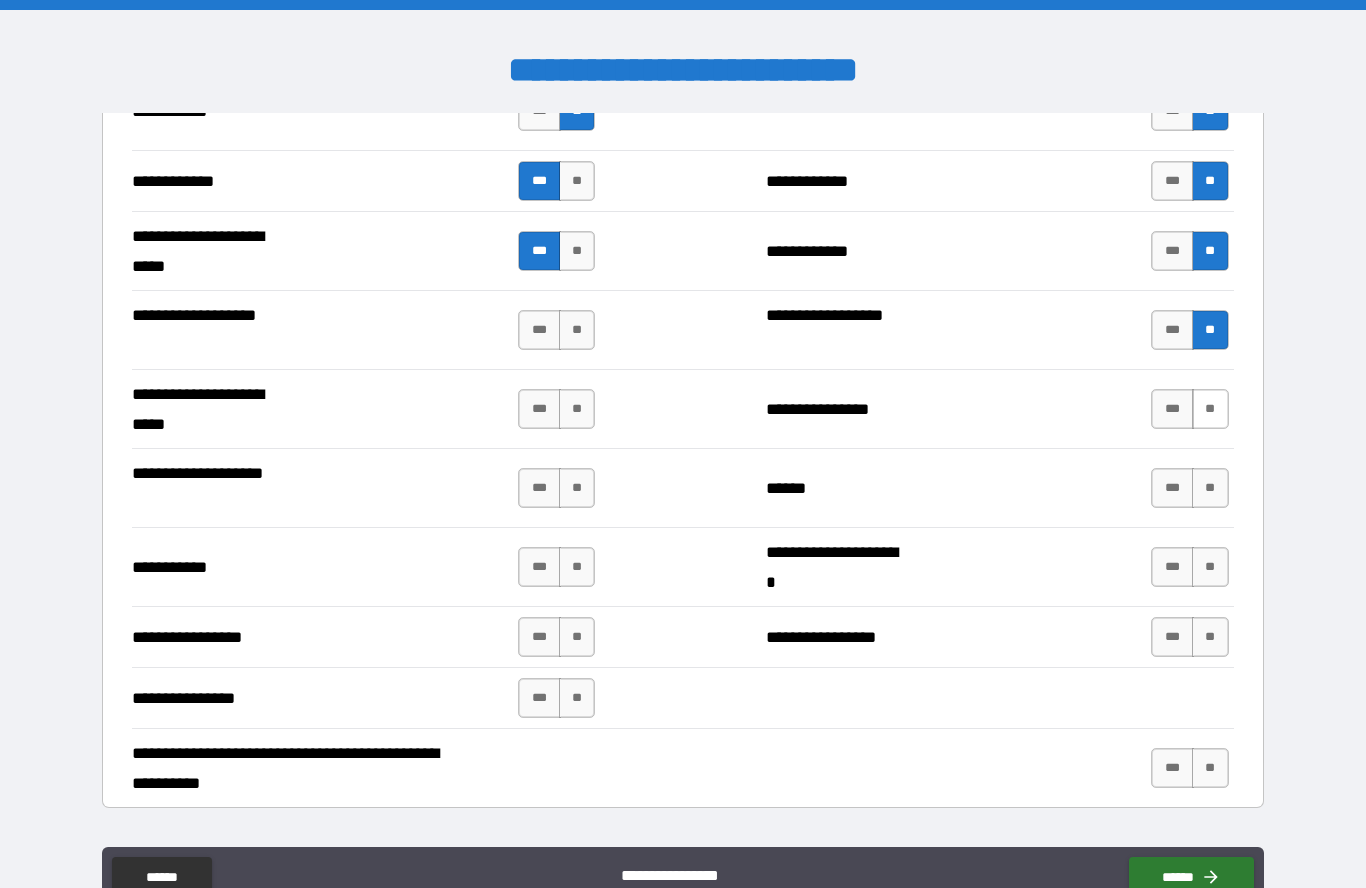 click on "**" at bounding box center (1210, 409) 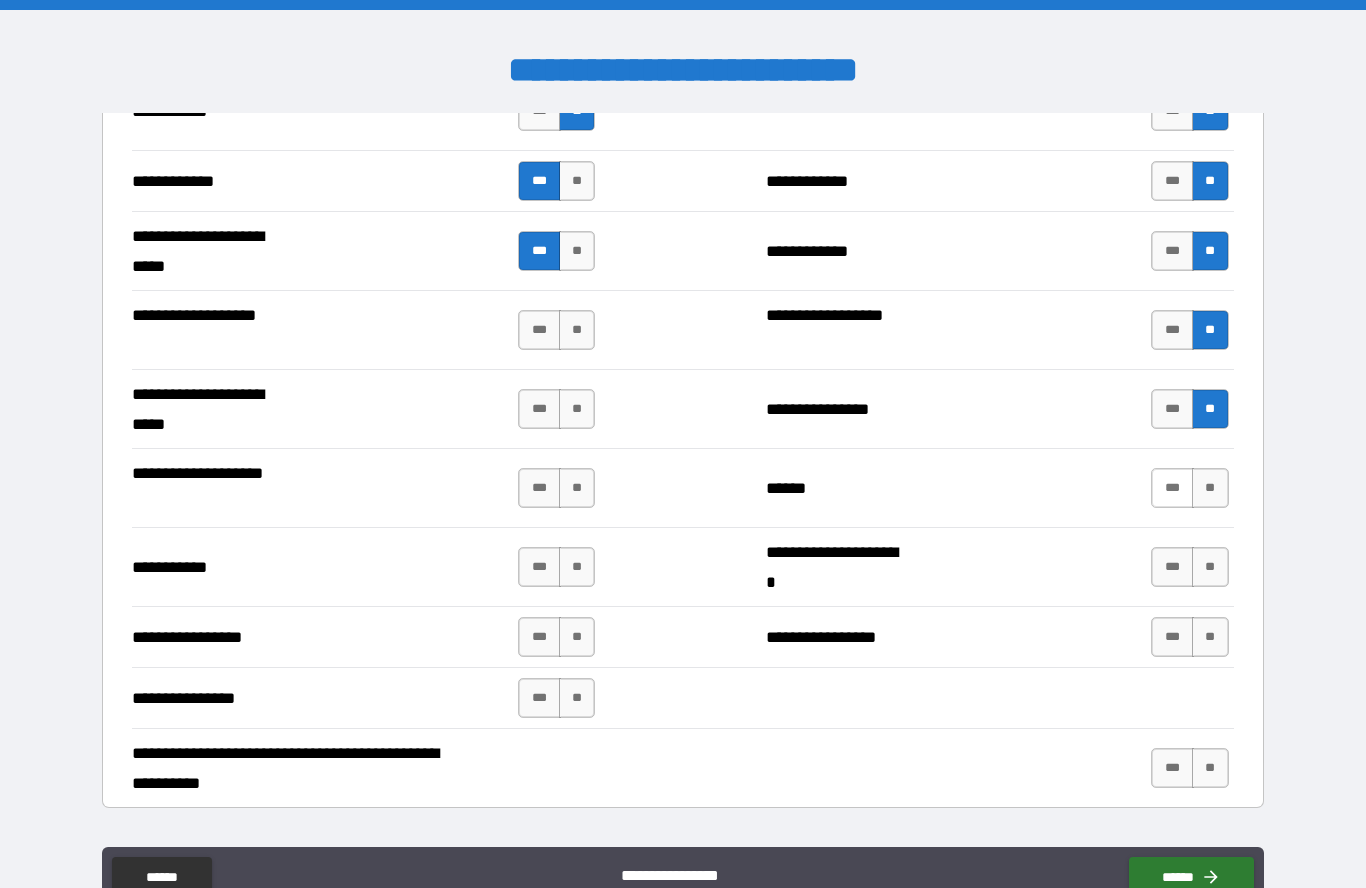 click on "***" at bounding box center (1172, 488) 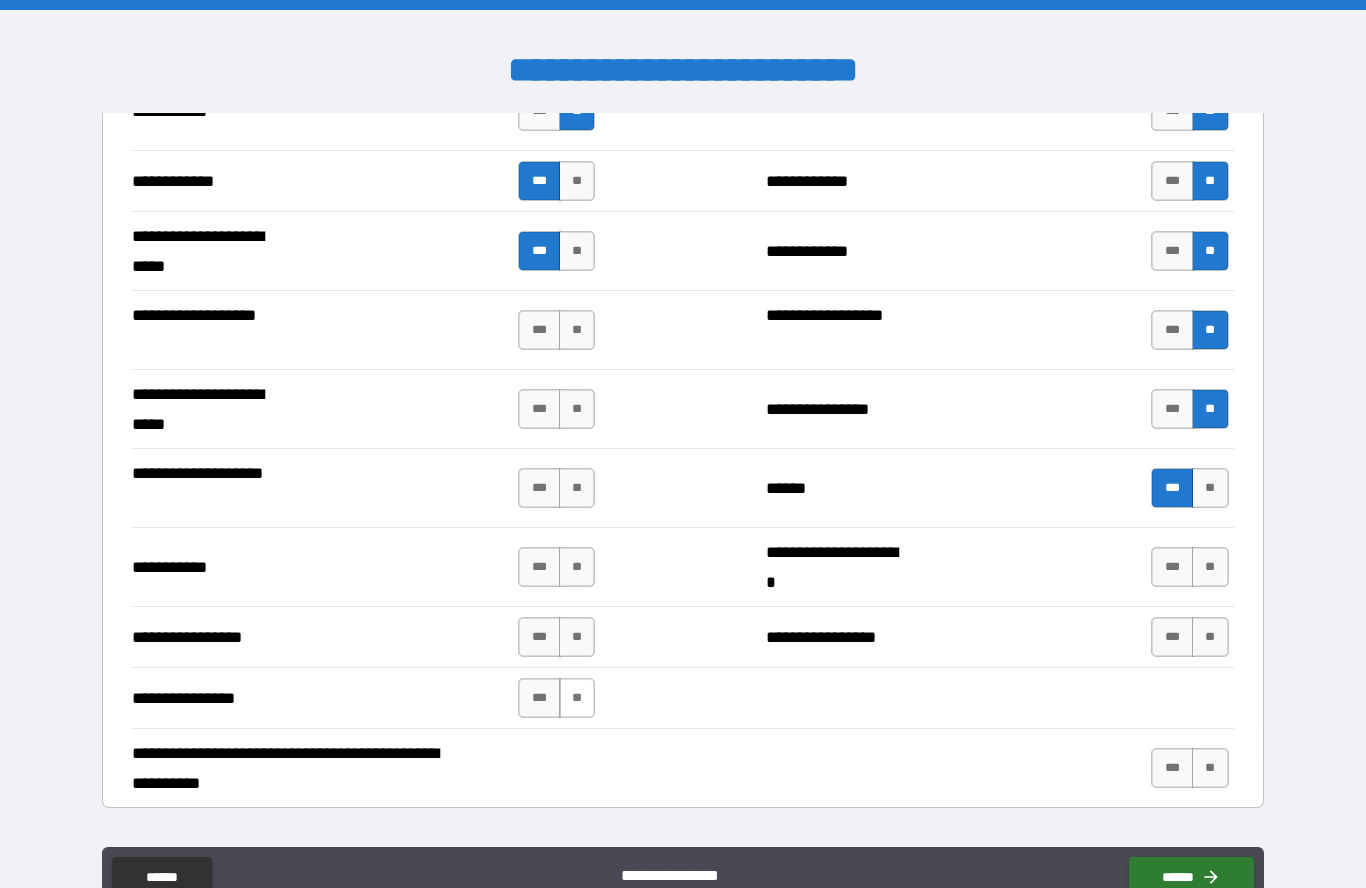 click on "**" at bounding box center (577, 698) 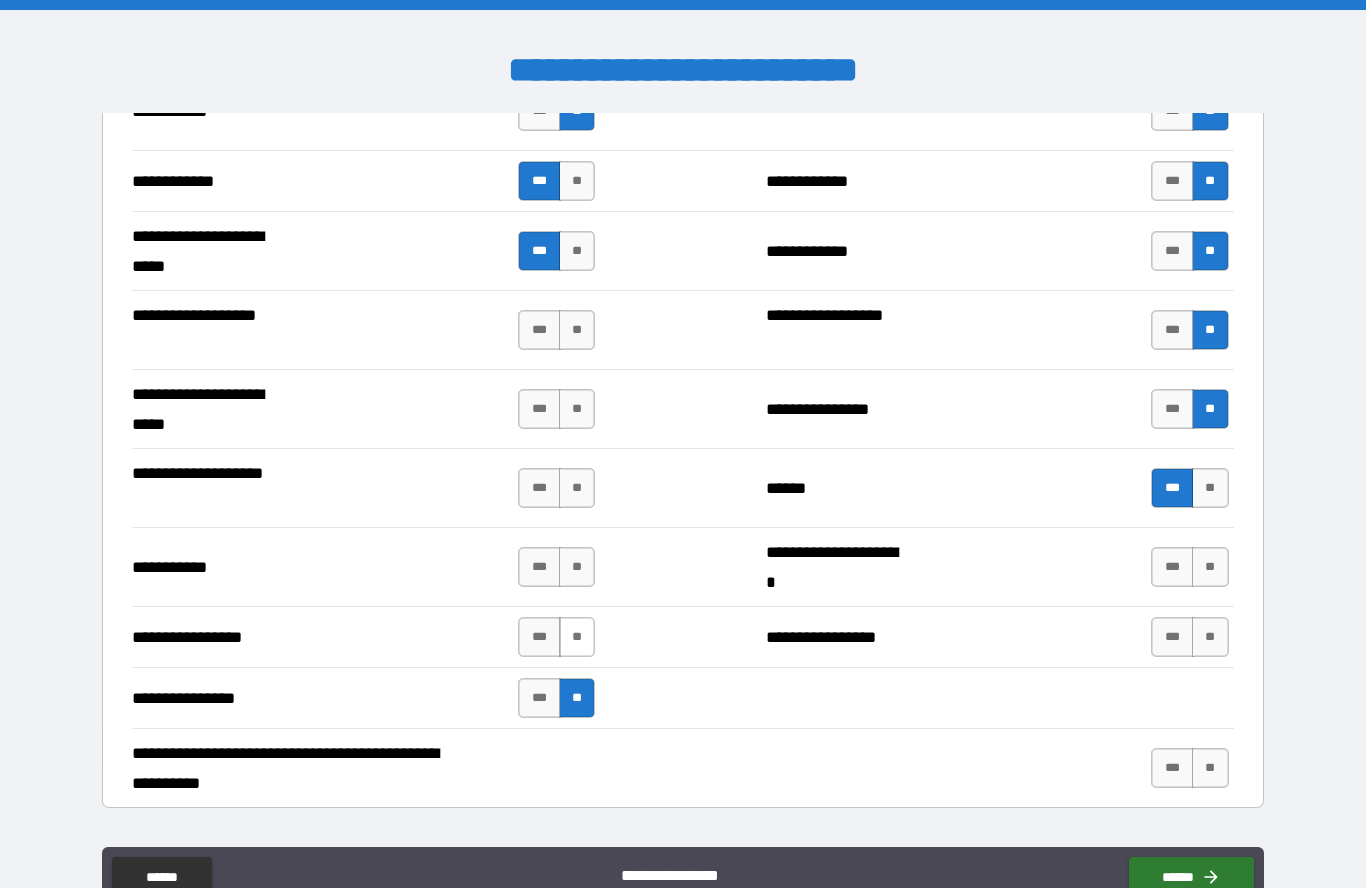 click on "**" at bounding box center [577, 637] 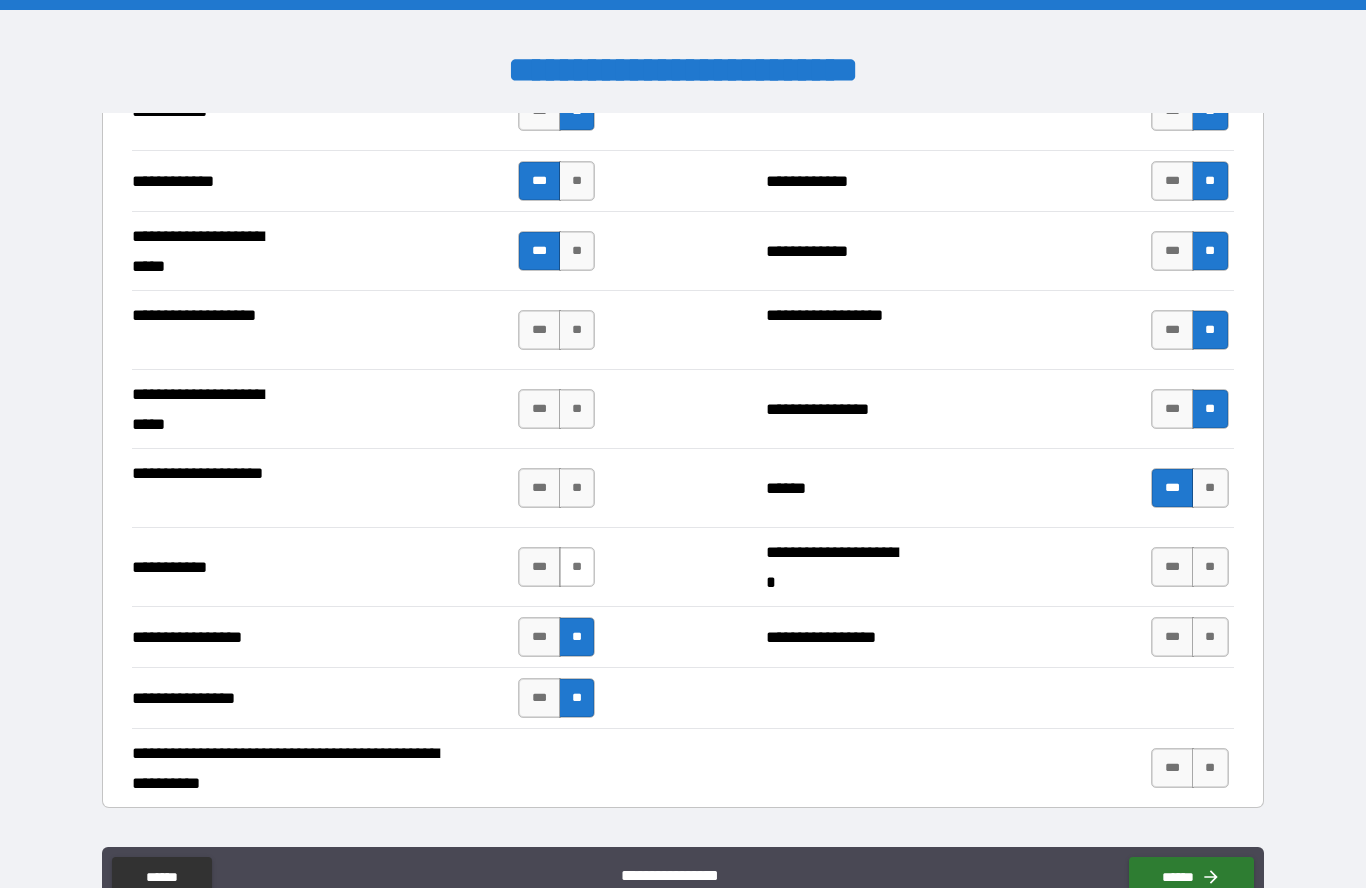 click on "**" at bounding box center [577, 567] 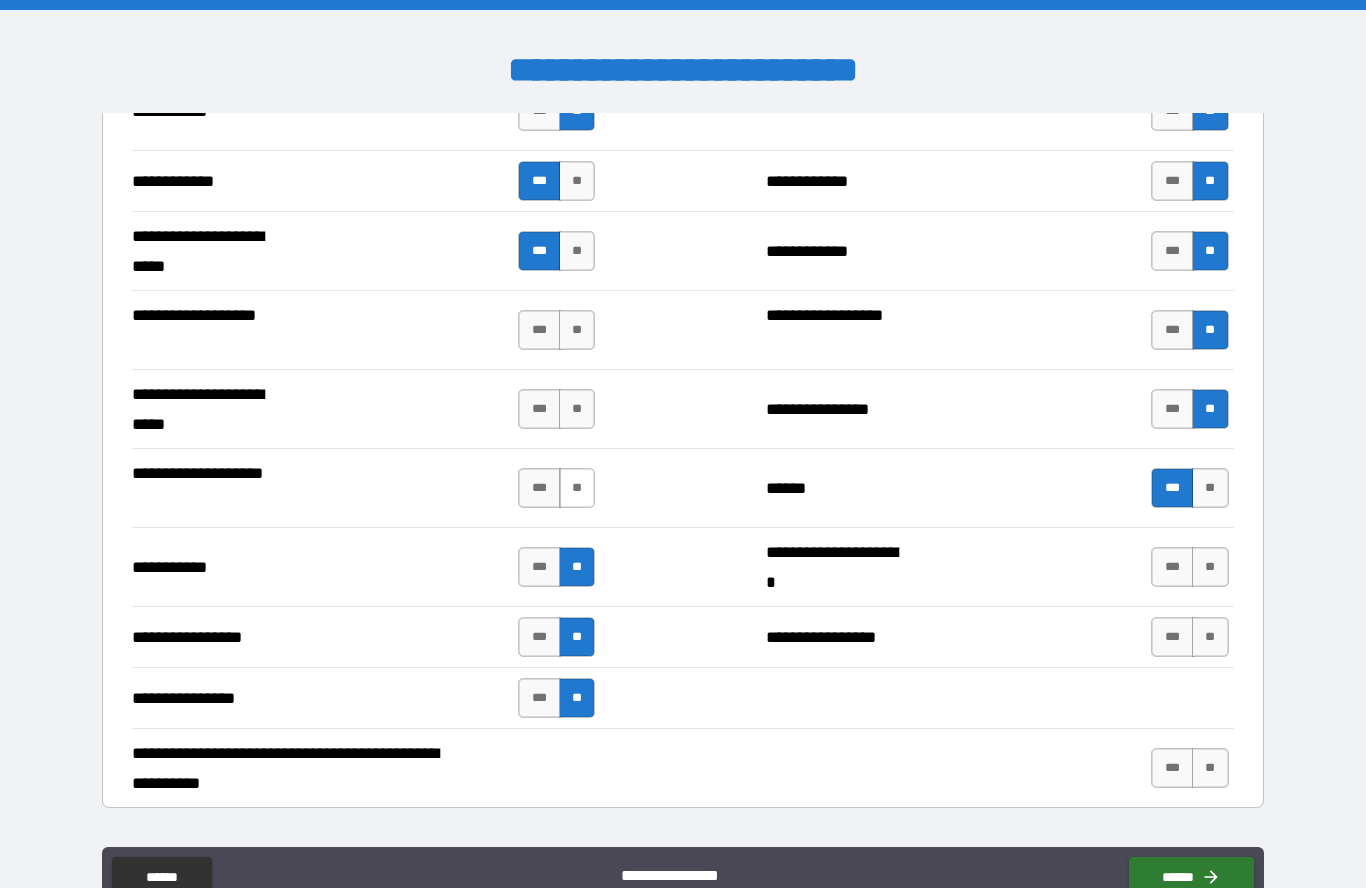 click on "**" at bounding box center (577, 488) 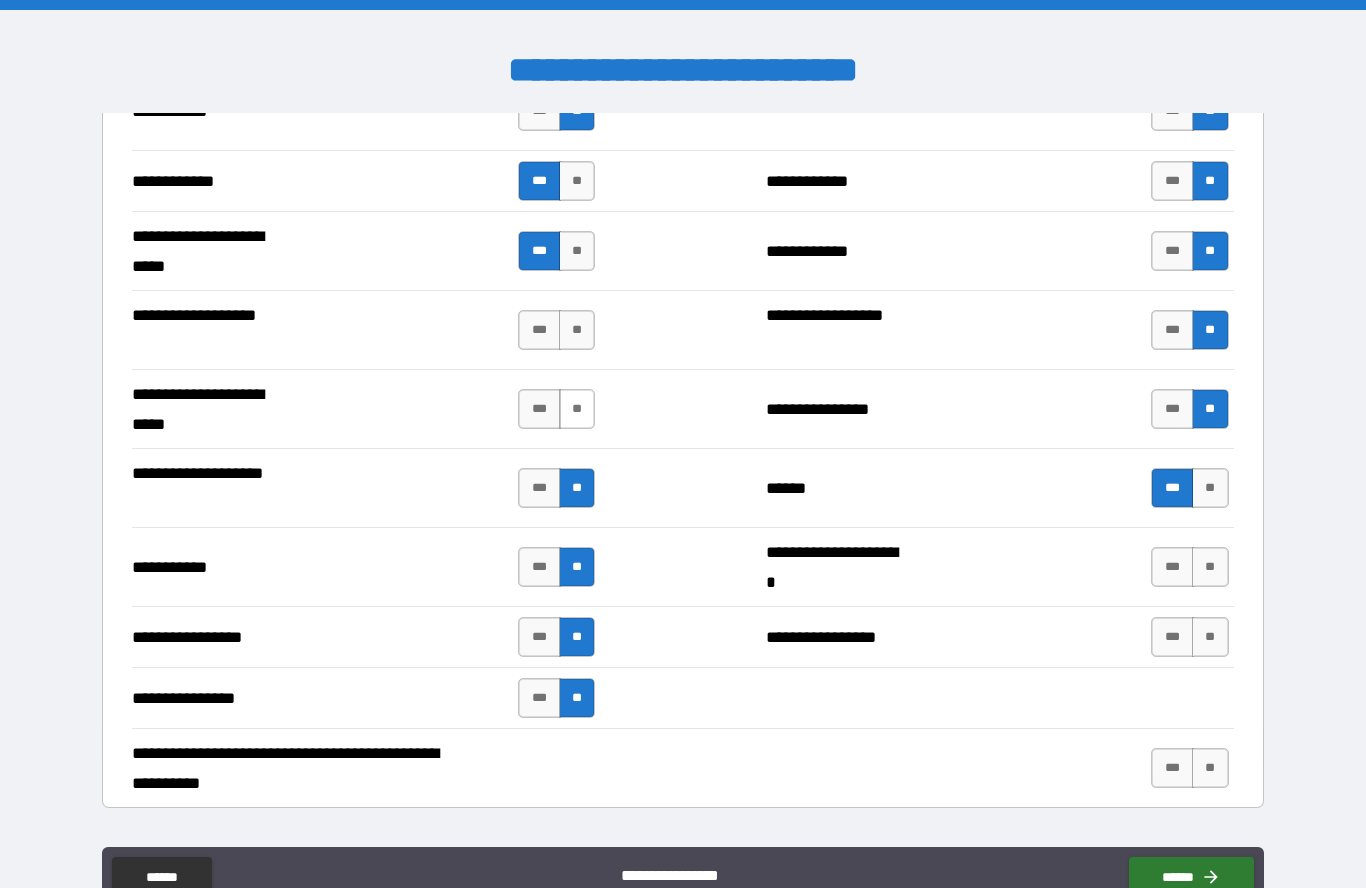 click on "**" at bounding box center [577, 409] 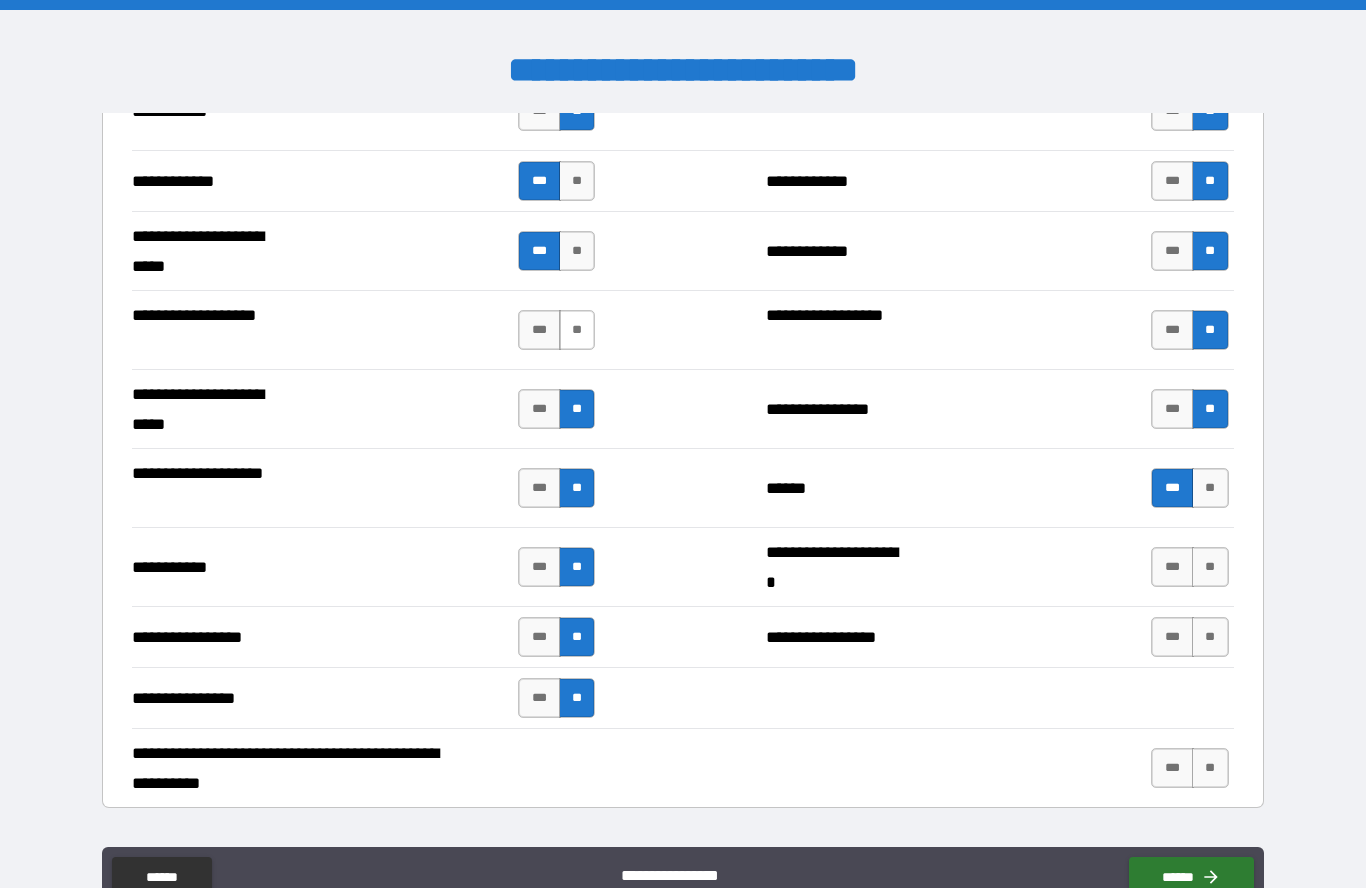 click on "**" at bounding box center [577, 330] 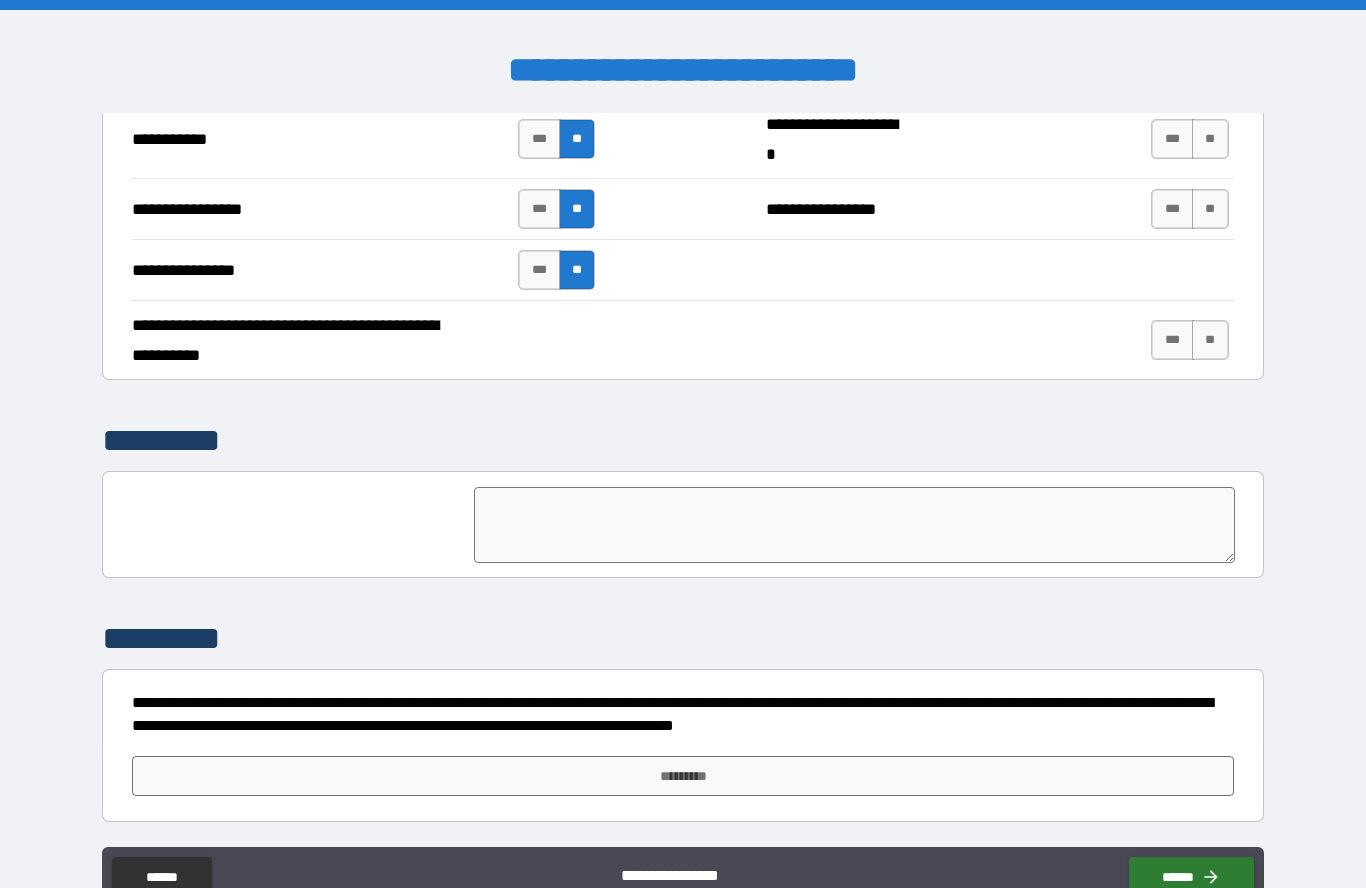 scroll, scrollTop: 4514, scrollLeft: 0, axis: vertical 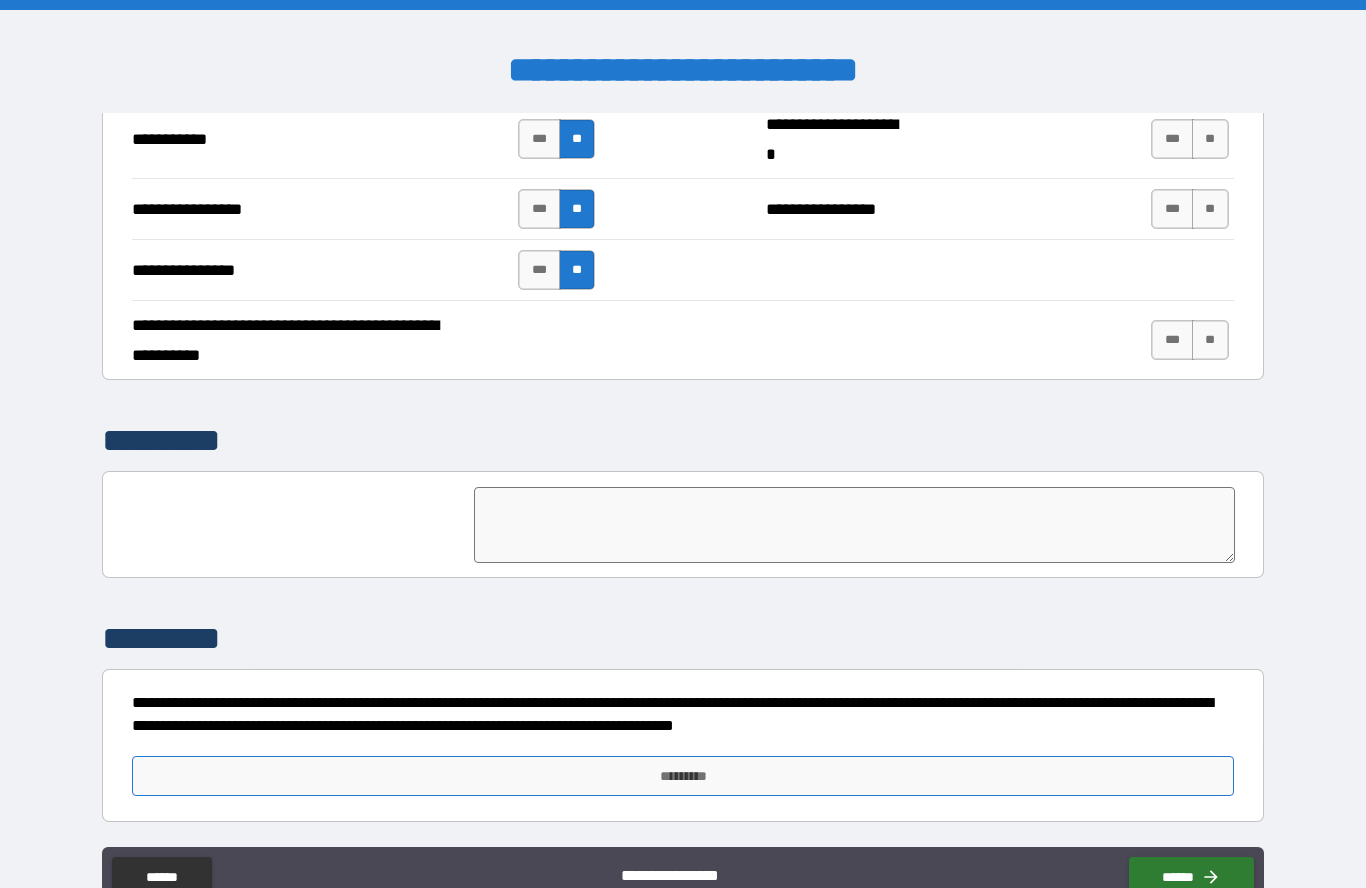 click on "*********" at bounding box center [682, 776] 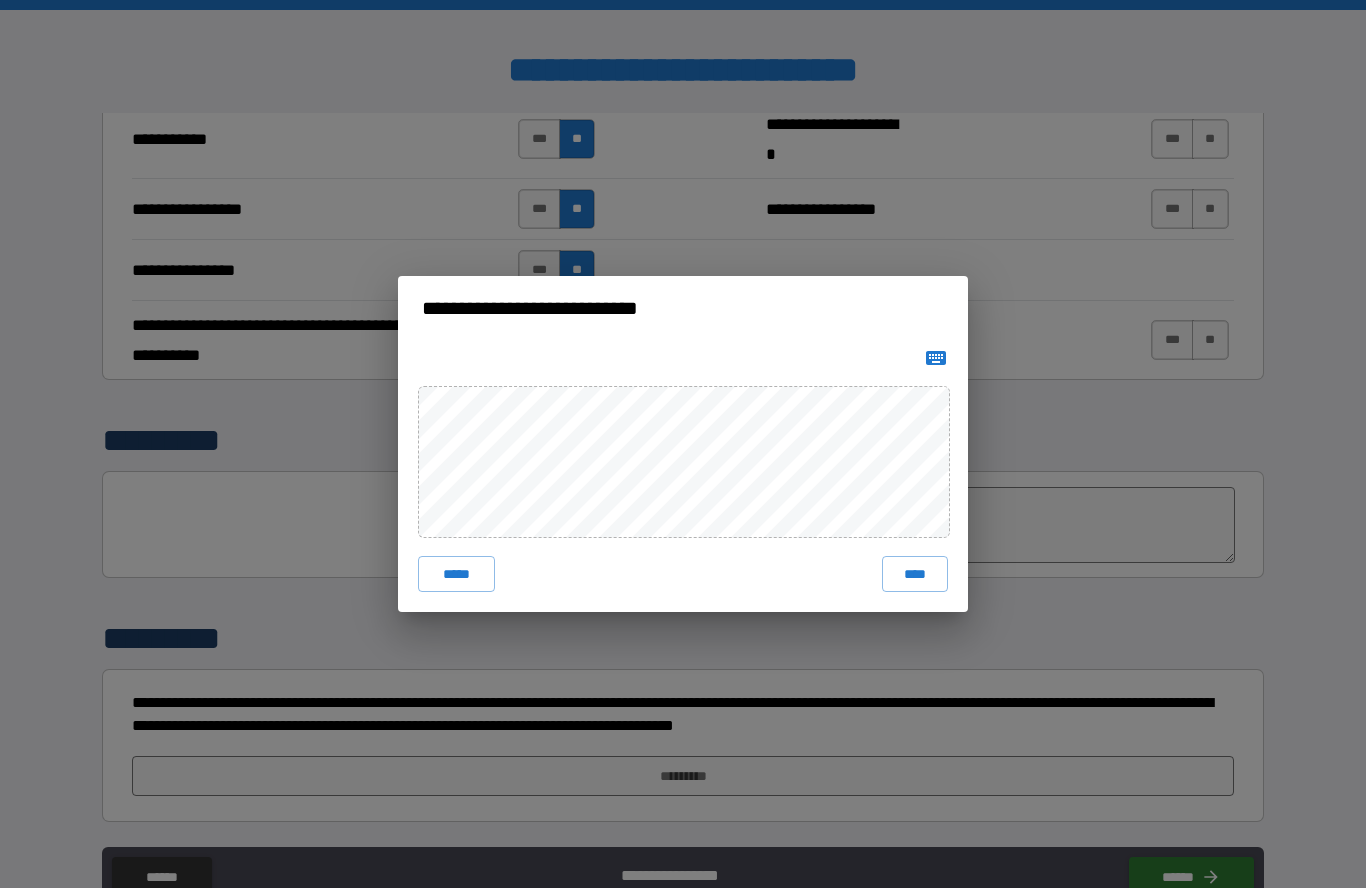click on "**********" at bounding box center (683, 444) 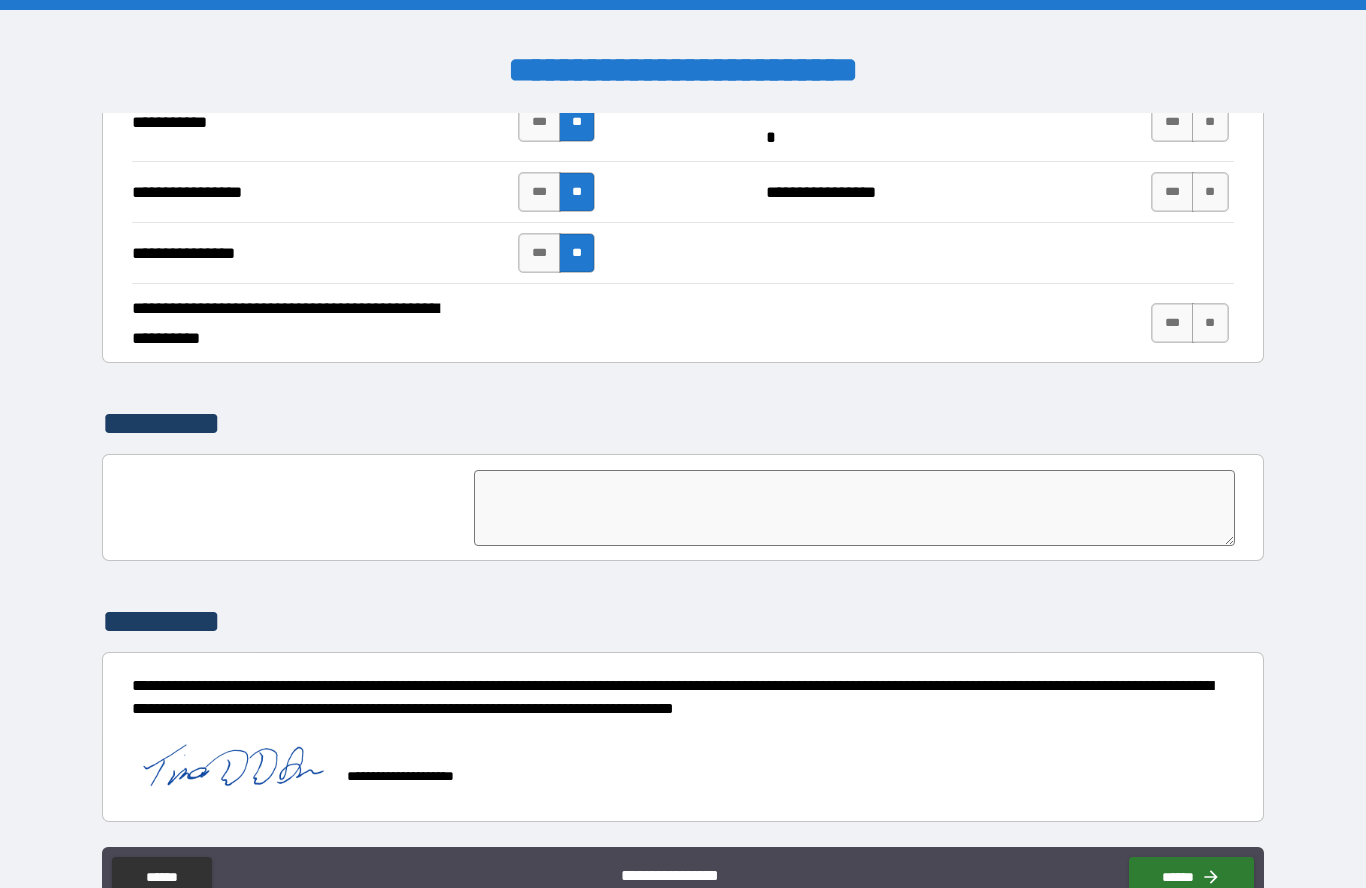 scroll, scrollTop: 4531, scrollLeft: 0, axis: vertical 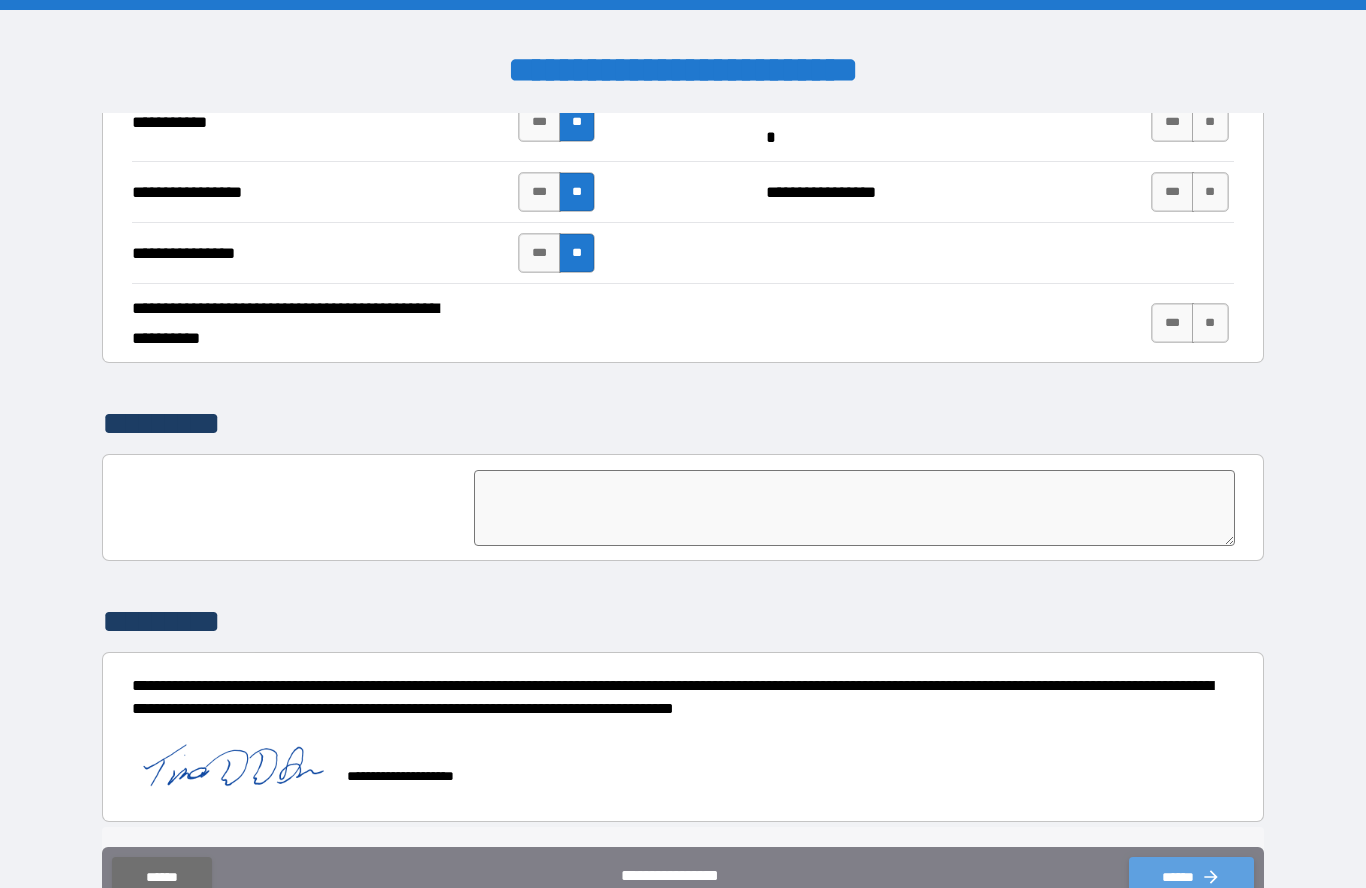 click 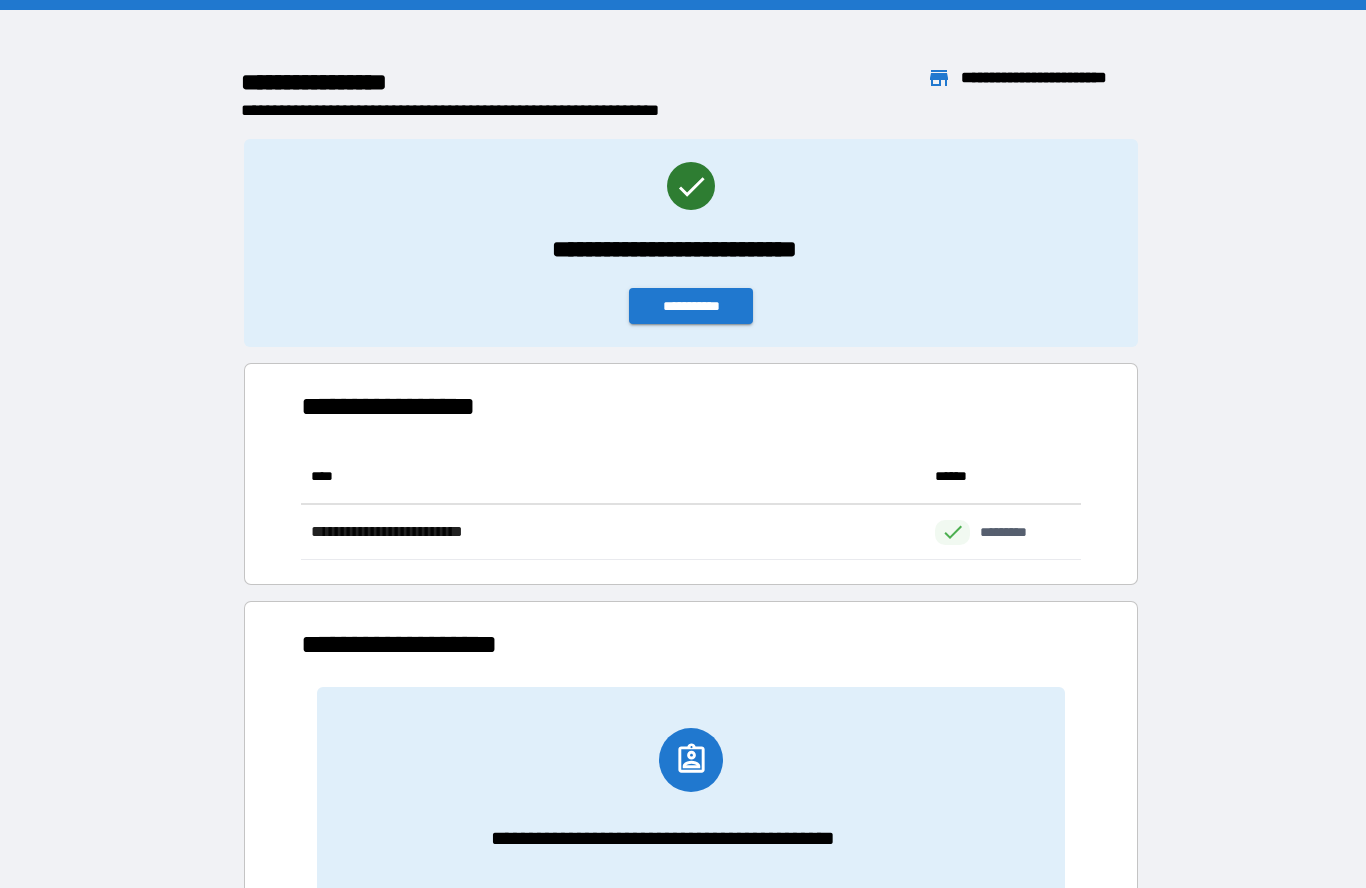 scroll, scrollTop: 111, scrollLeft: 780, axis: both 